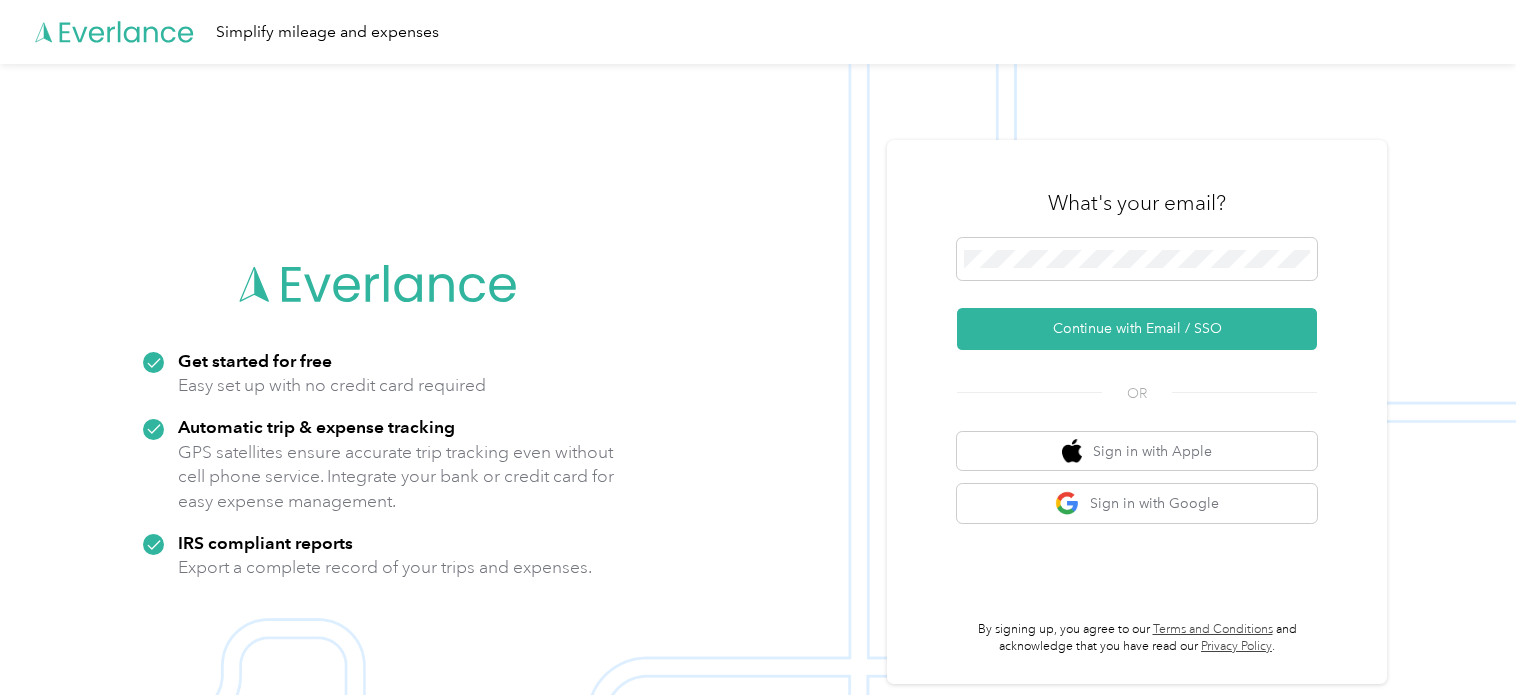 scroll, scrollTop: 0, scrollLeft: 0, axis: both 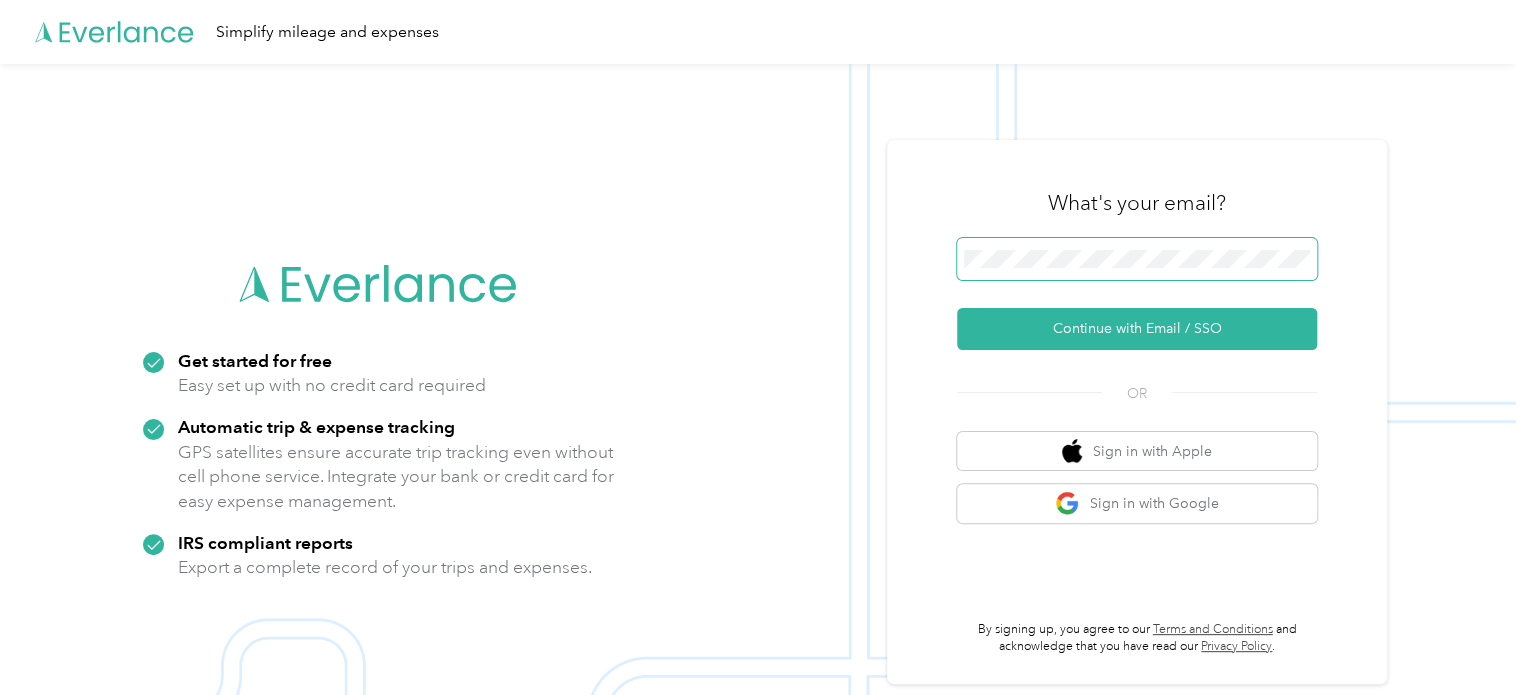 click at bounding box center (1310, 263) 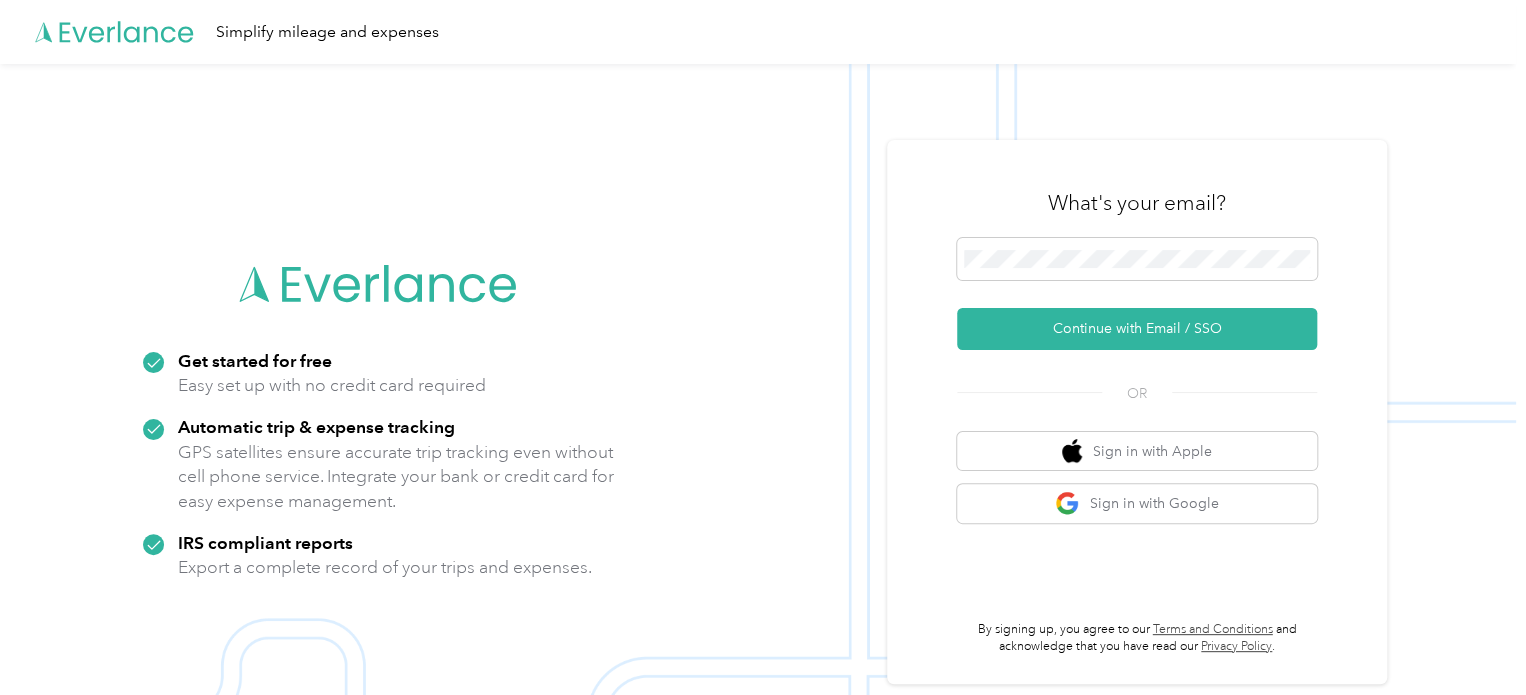 click at bounding box center (0, 759) 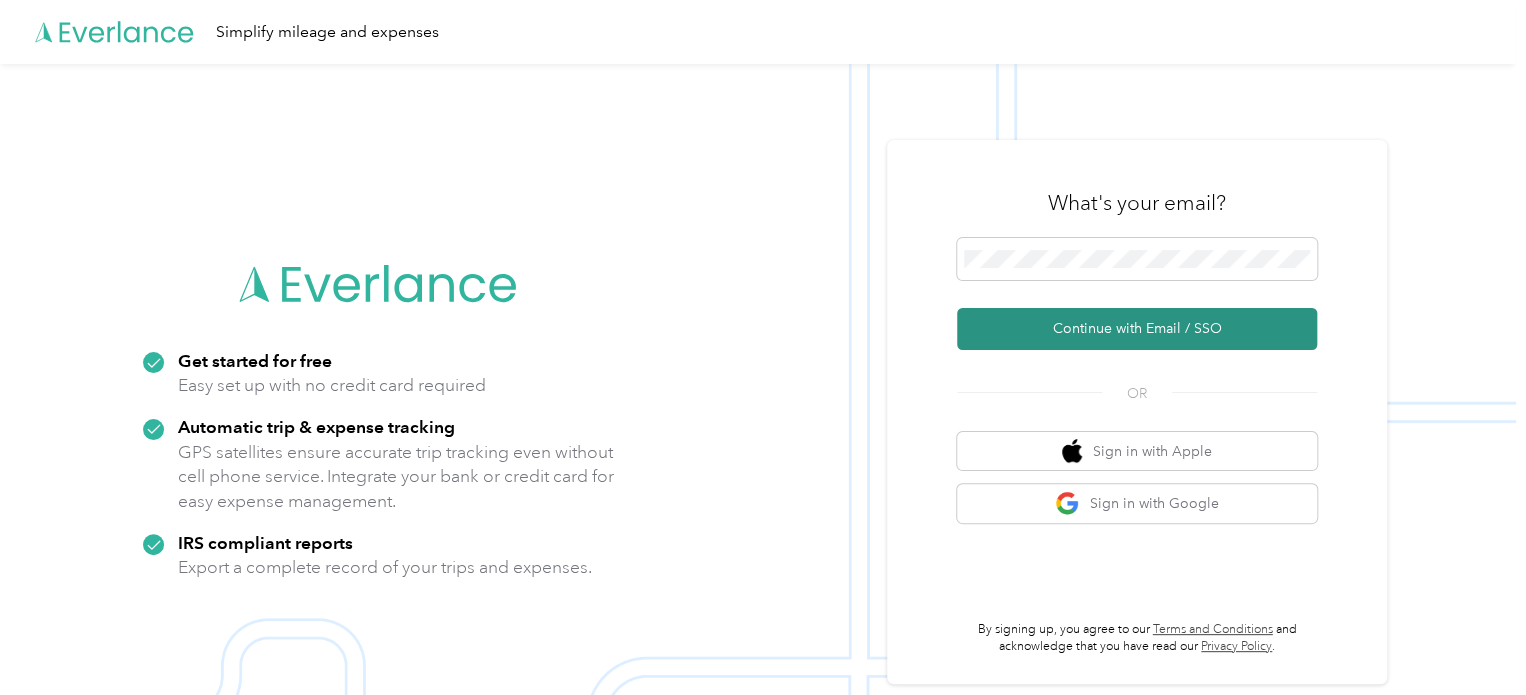 click on "Continue with Email / SSO" at bounding box center (1137, 329) 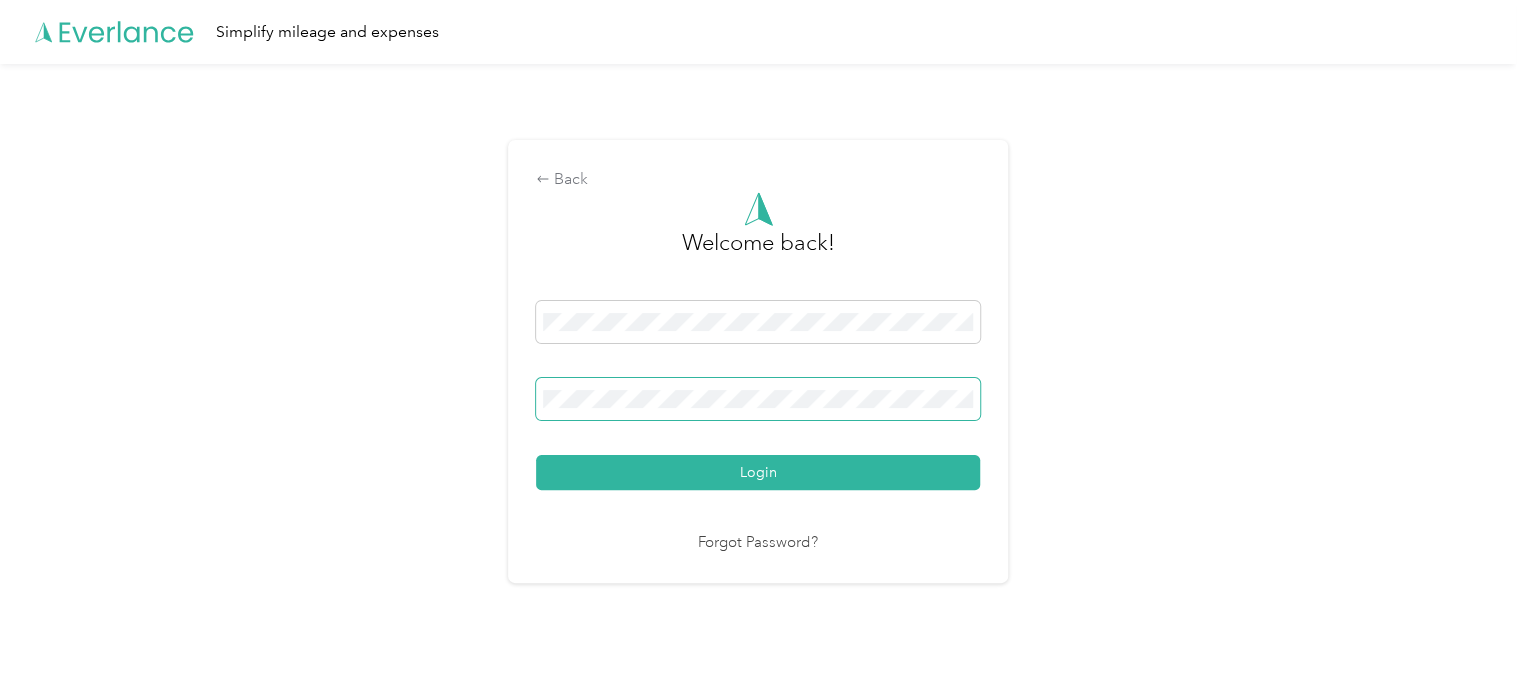 click at bounding box center [758, 399] 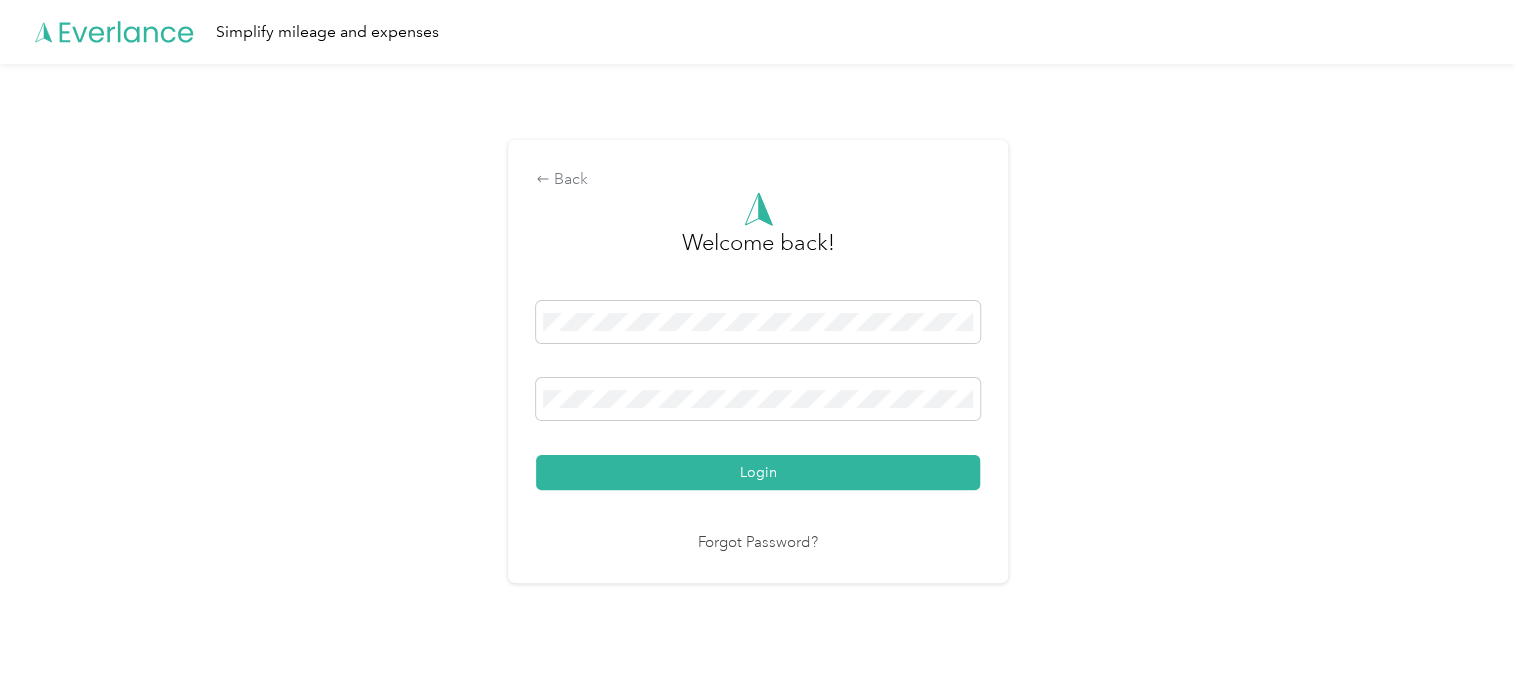 drag, startPoint x: 886, startPoint y: 388, endPoint x: 791, endPoint y: 424, distance: 101.59232 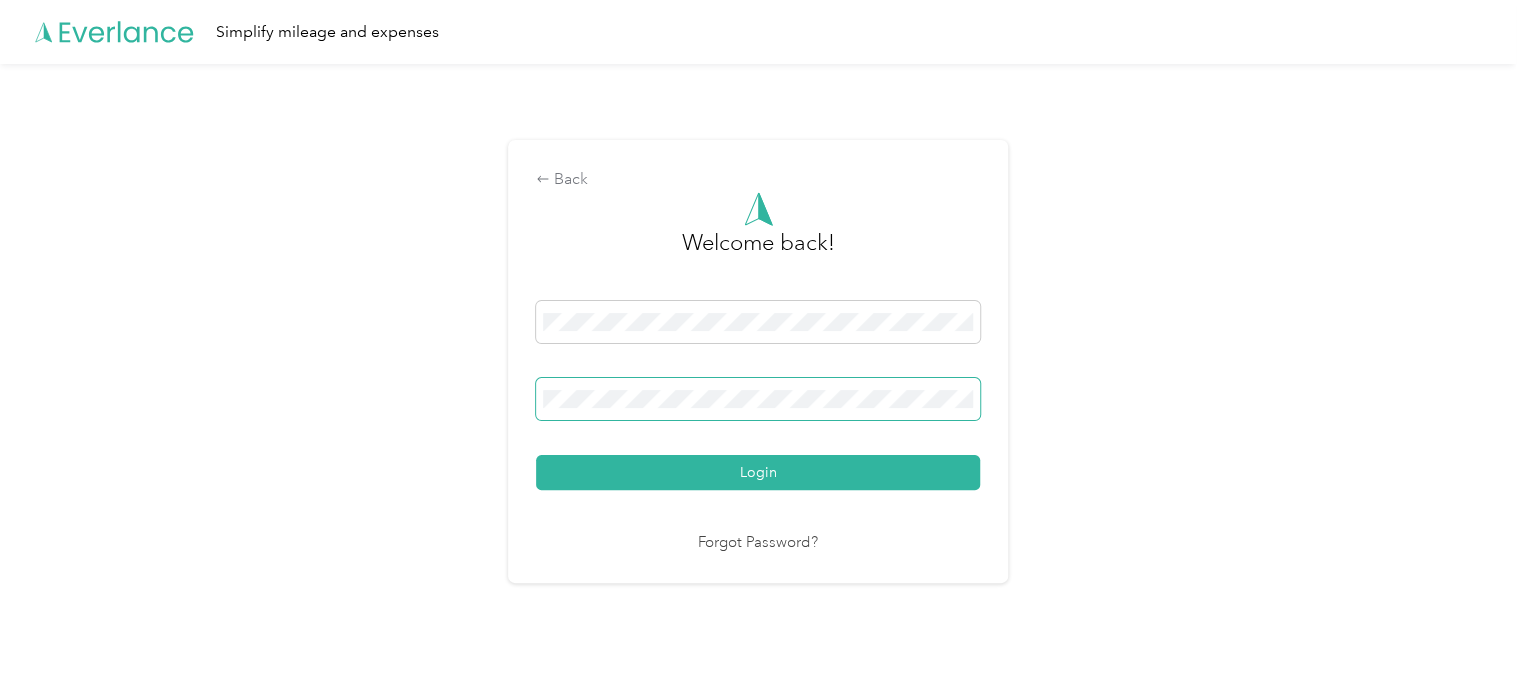 click at bounding box center (973, 403) 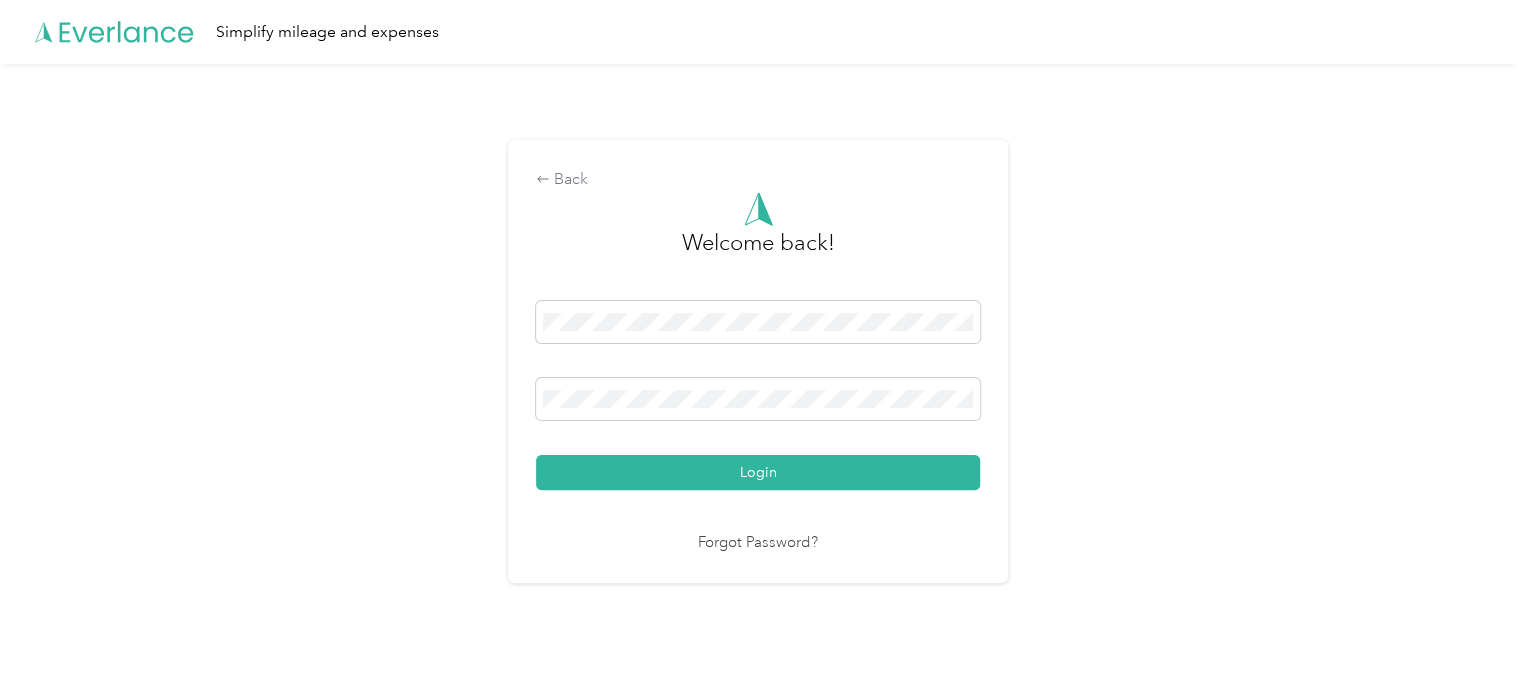 click at bounding box center [0, 676] 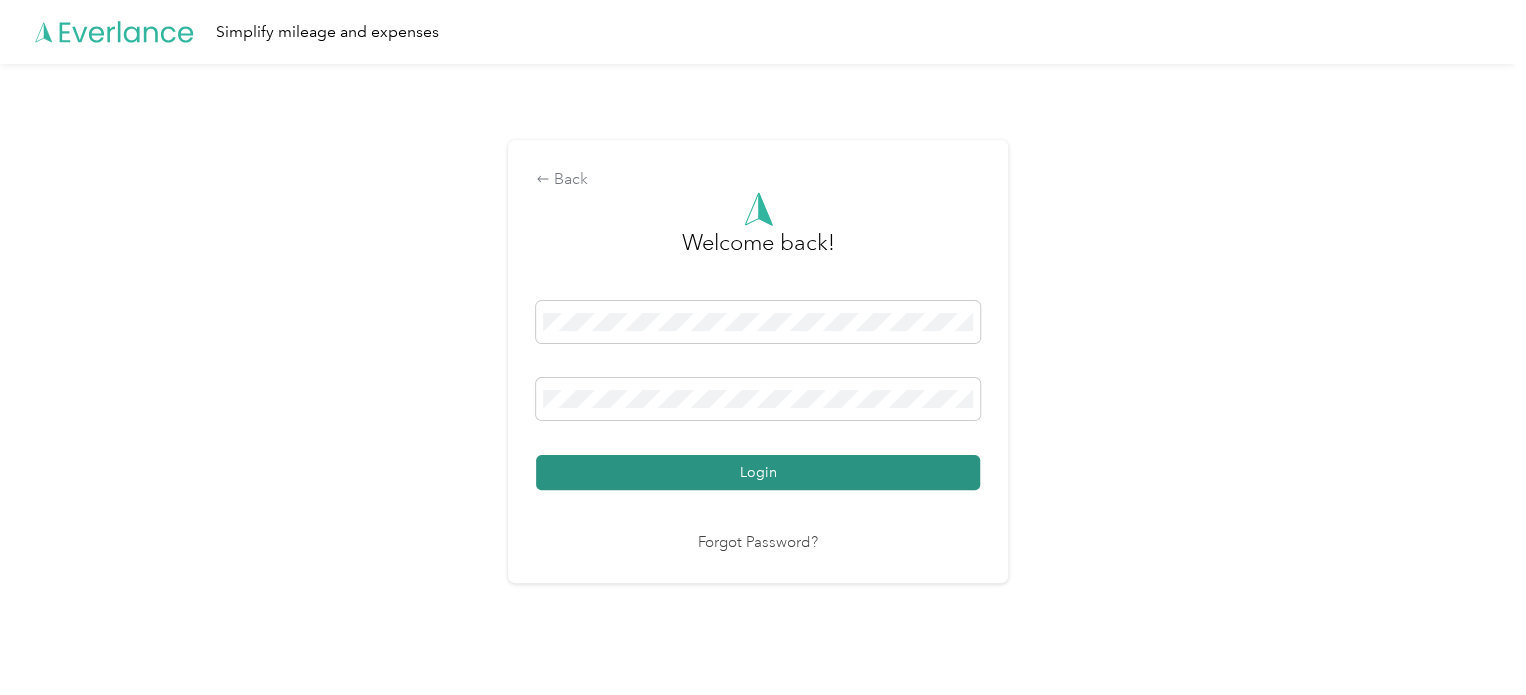 click on "Login" at bounding box center (758, 472) 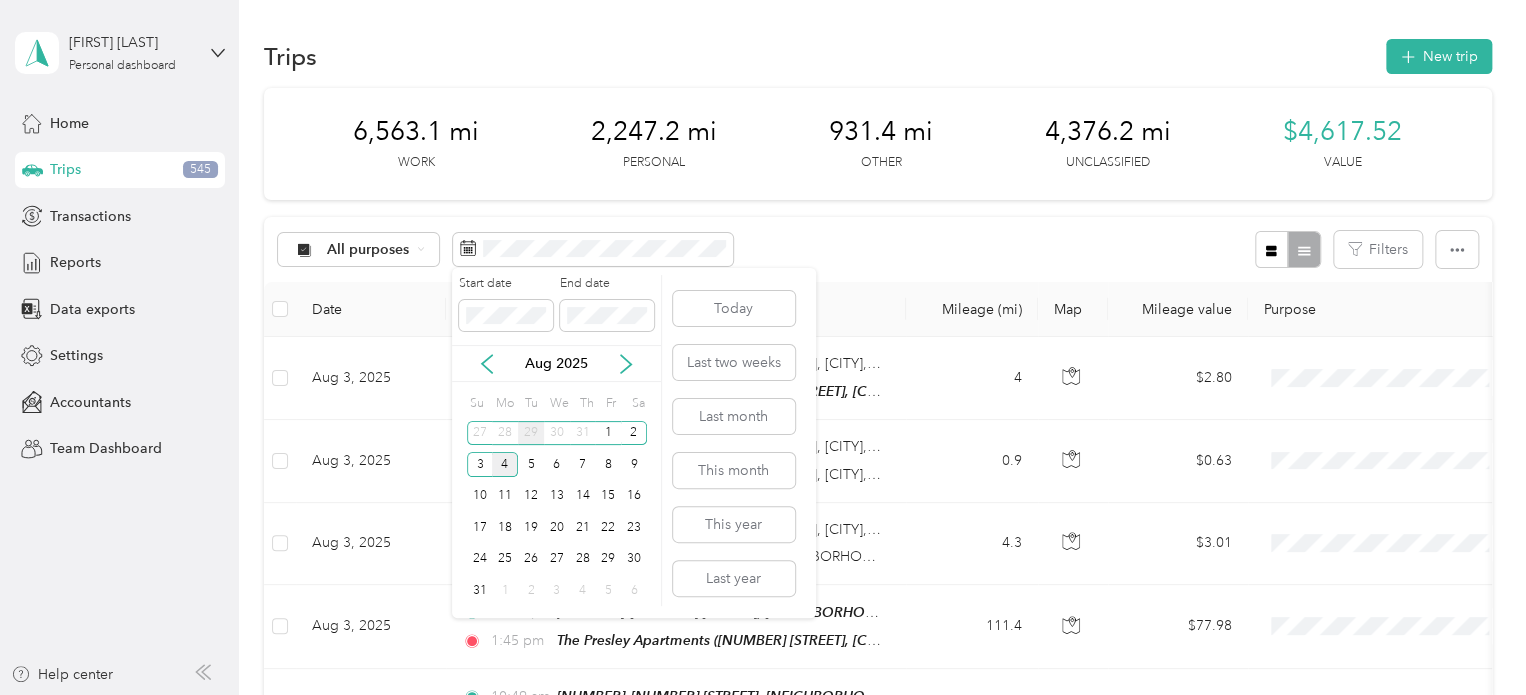 click on "29" at bounding box center (531, 433) 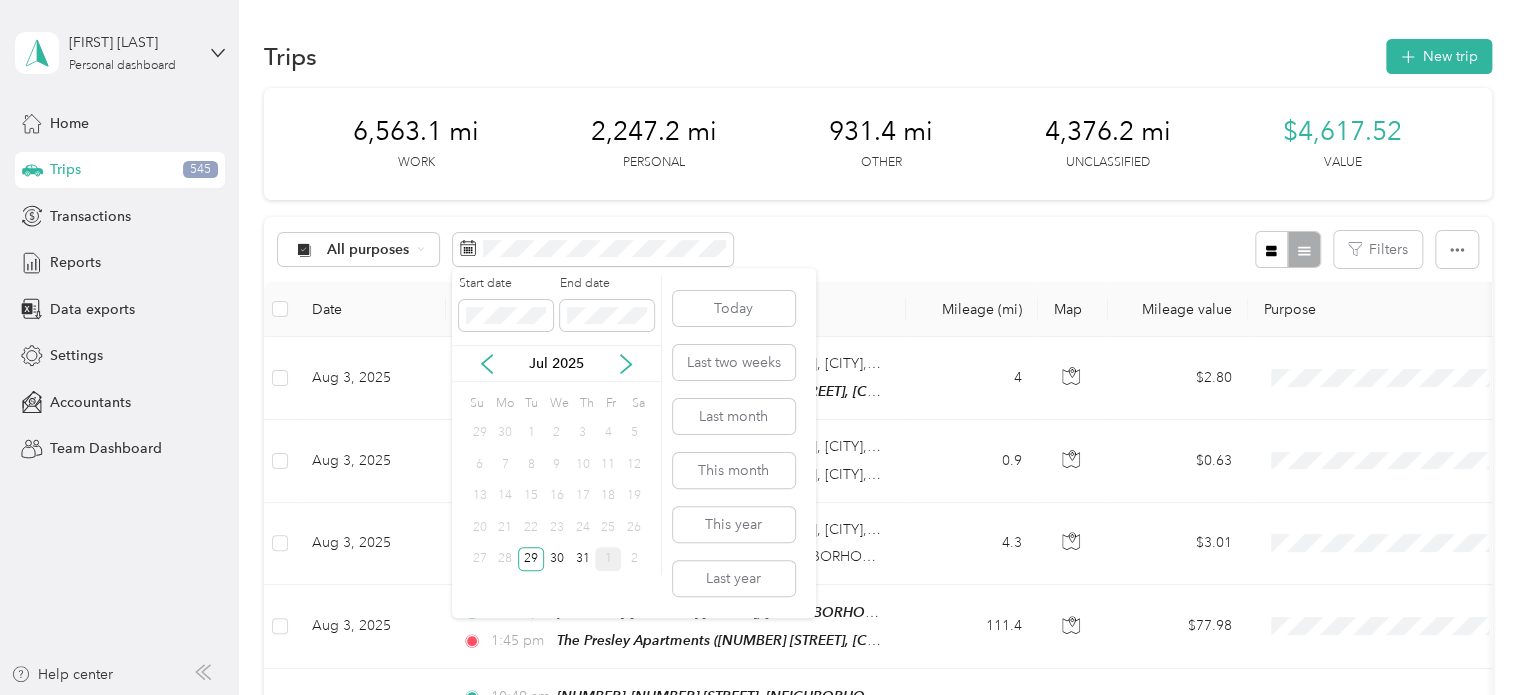 click on "1" at bounding box center (608, 559) 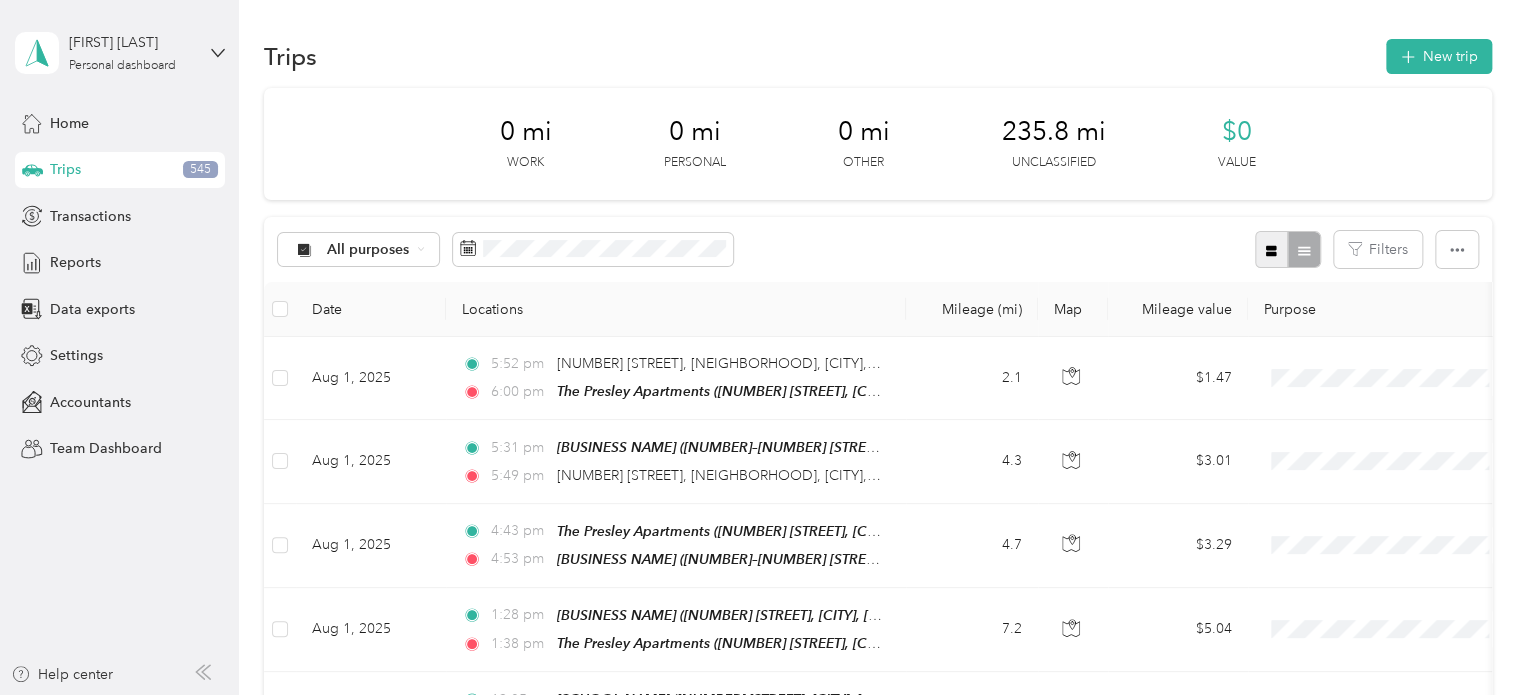click at bounding box center [1272, 249] 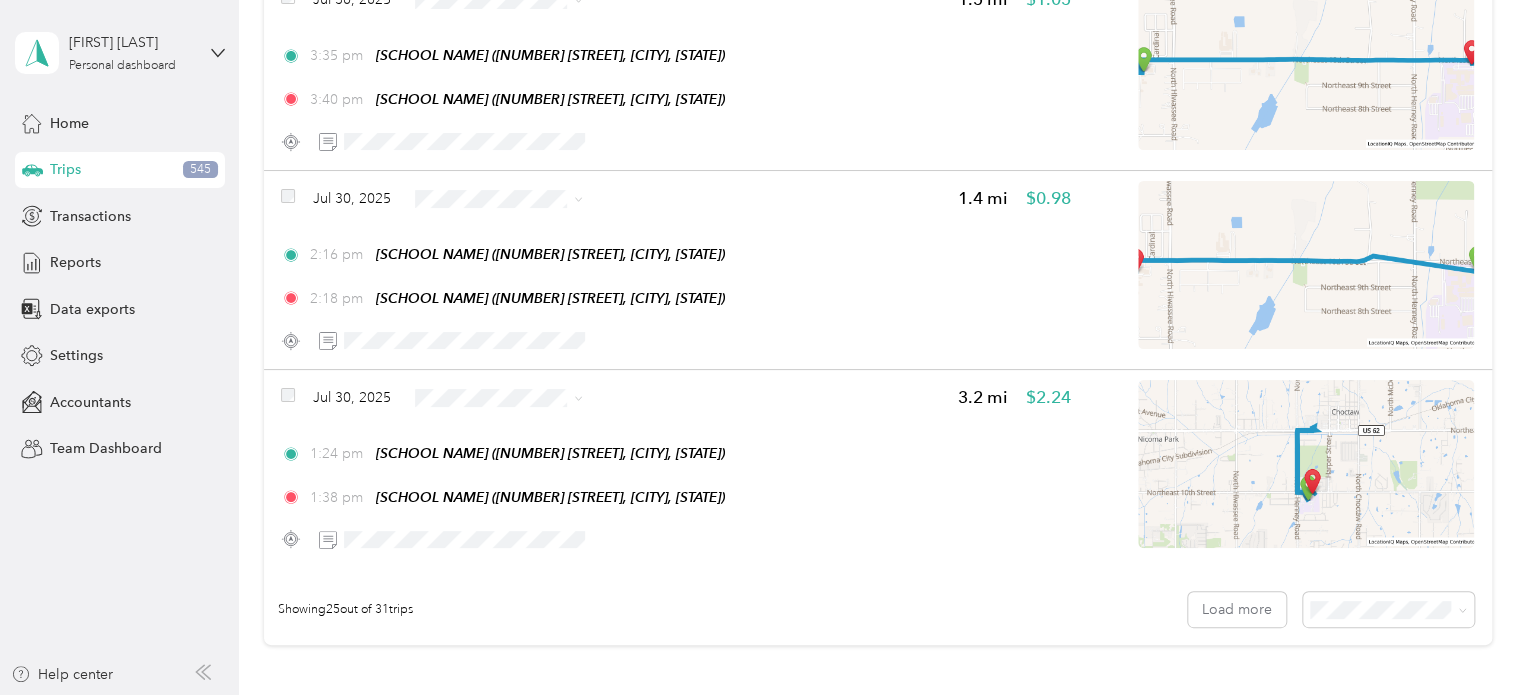 scroll, scrollTop: 4913, scrollLeft: 0, axis: vertical 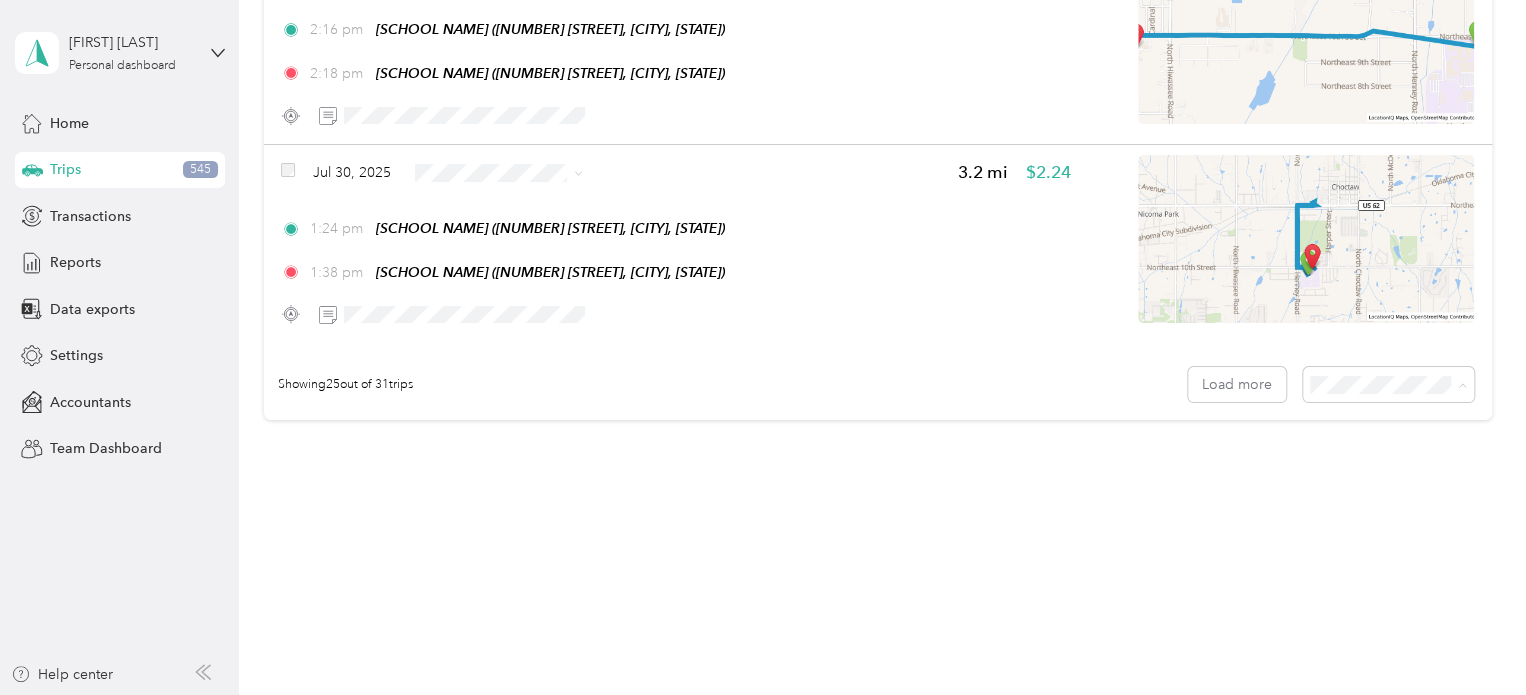 click on "50 per load" at bounding box center [1383, 455] 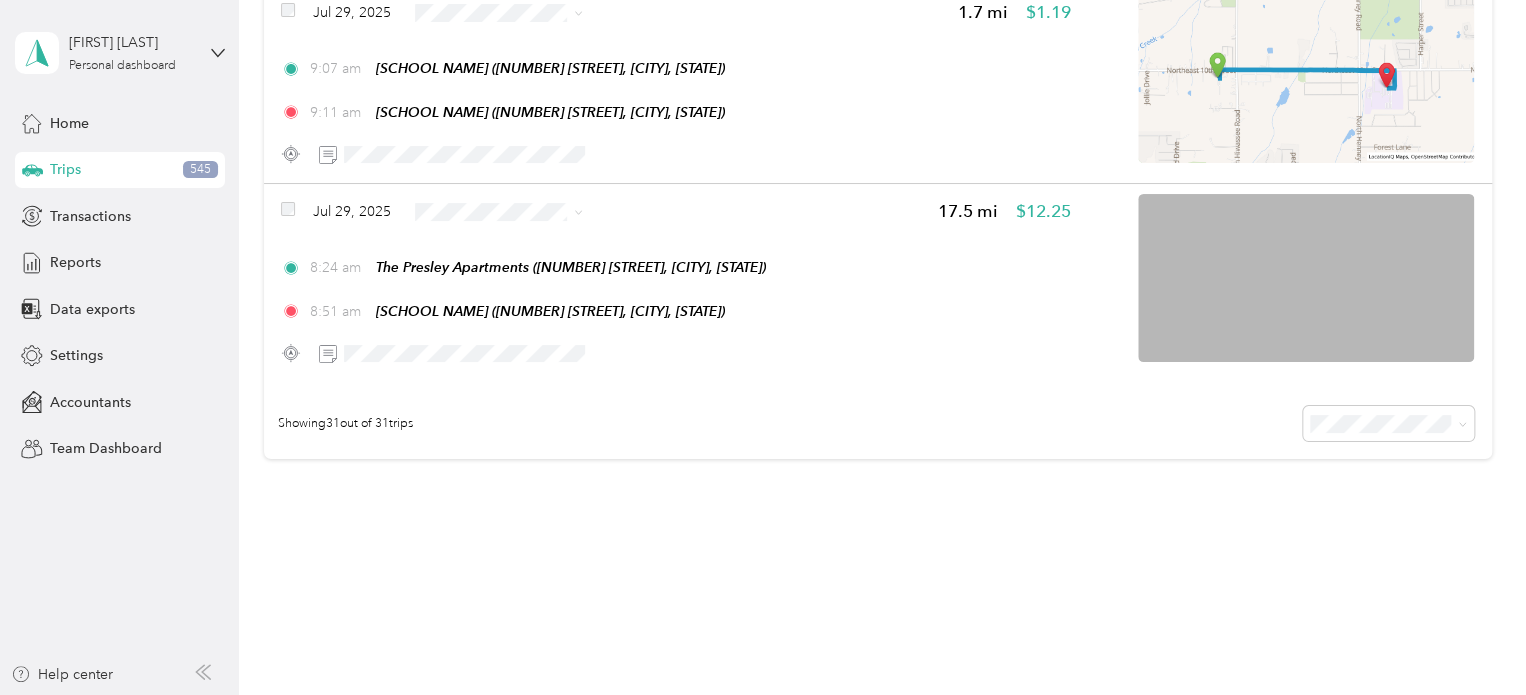 scroll, scrollTop: 6108, scrollLeft: 0, axis: vertical 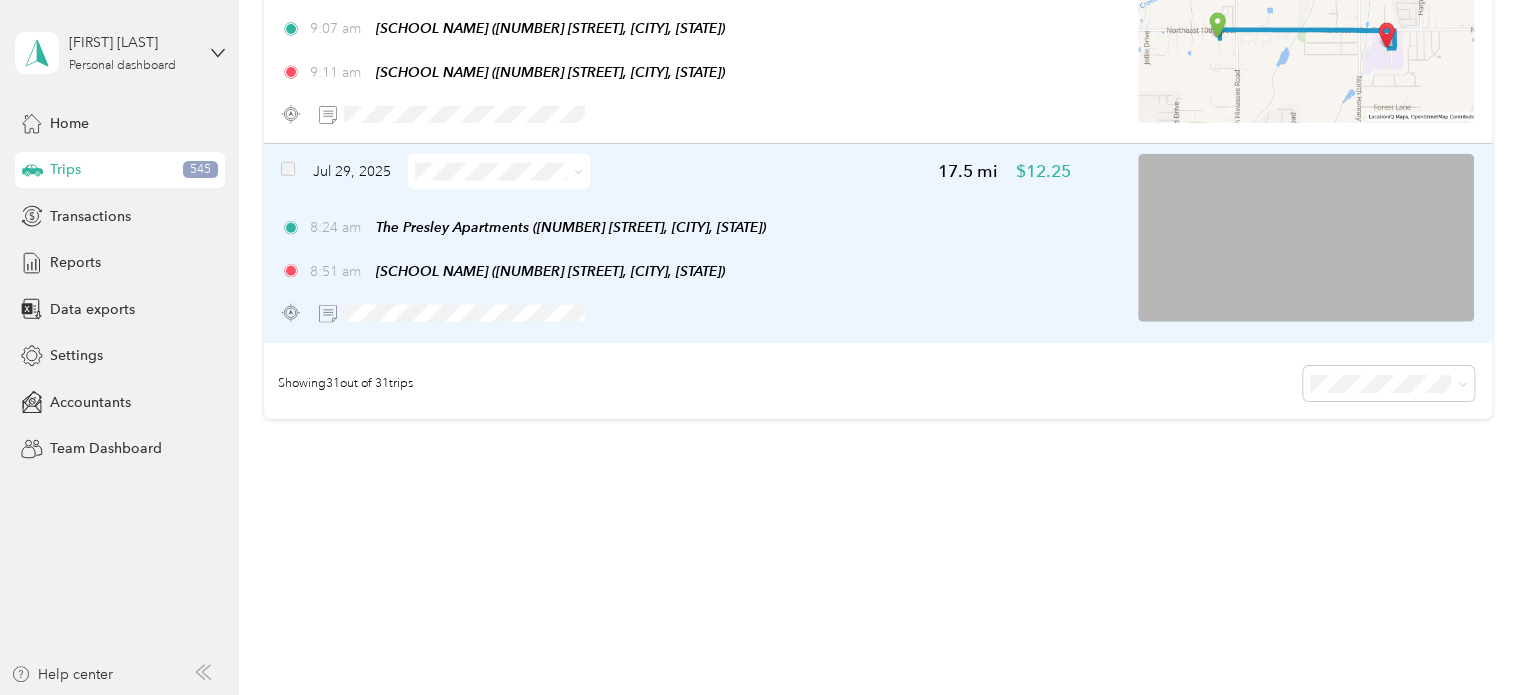 click at bounding box center [499, 171] 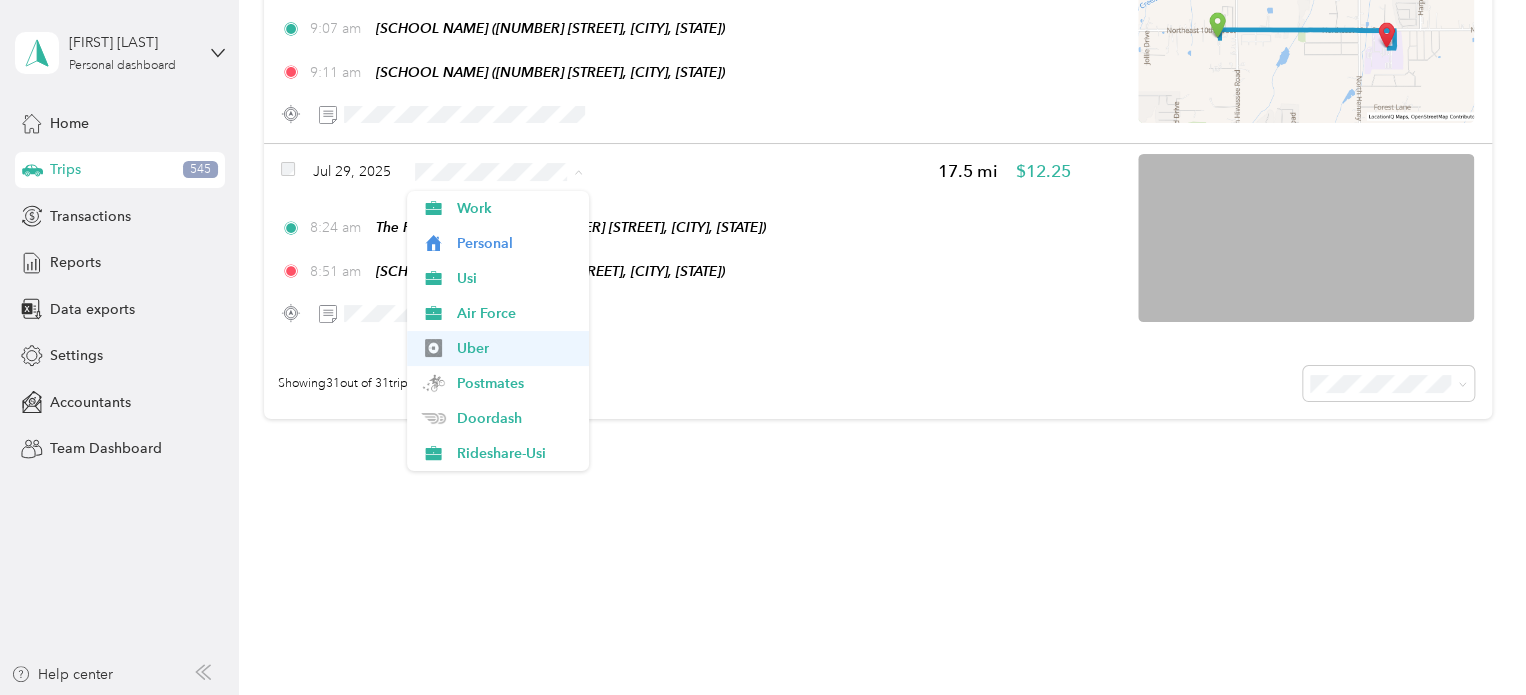 scroll, scrollTop: 210, scrollLeft: 0, axis: vertical 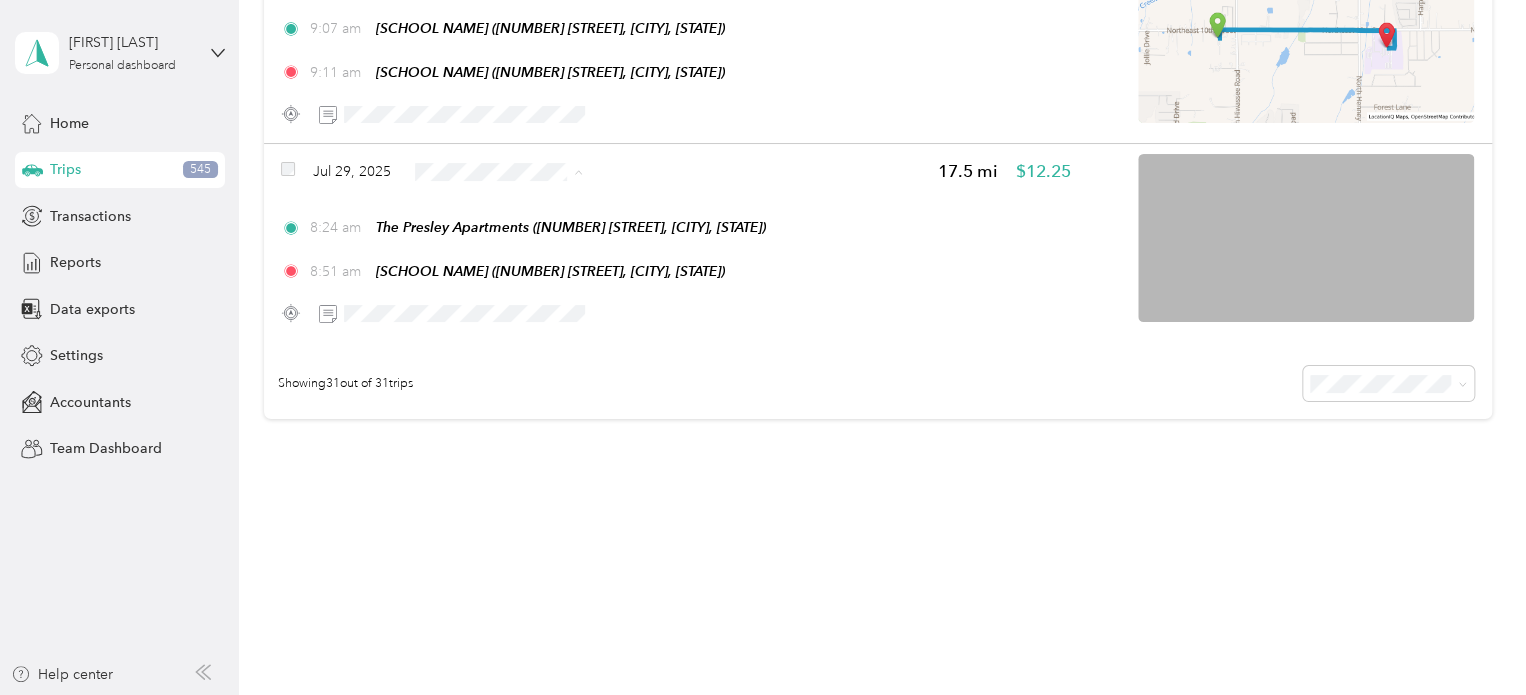 click on "Commute" at bounding box center (516, 453) 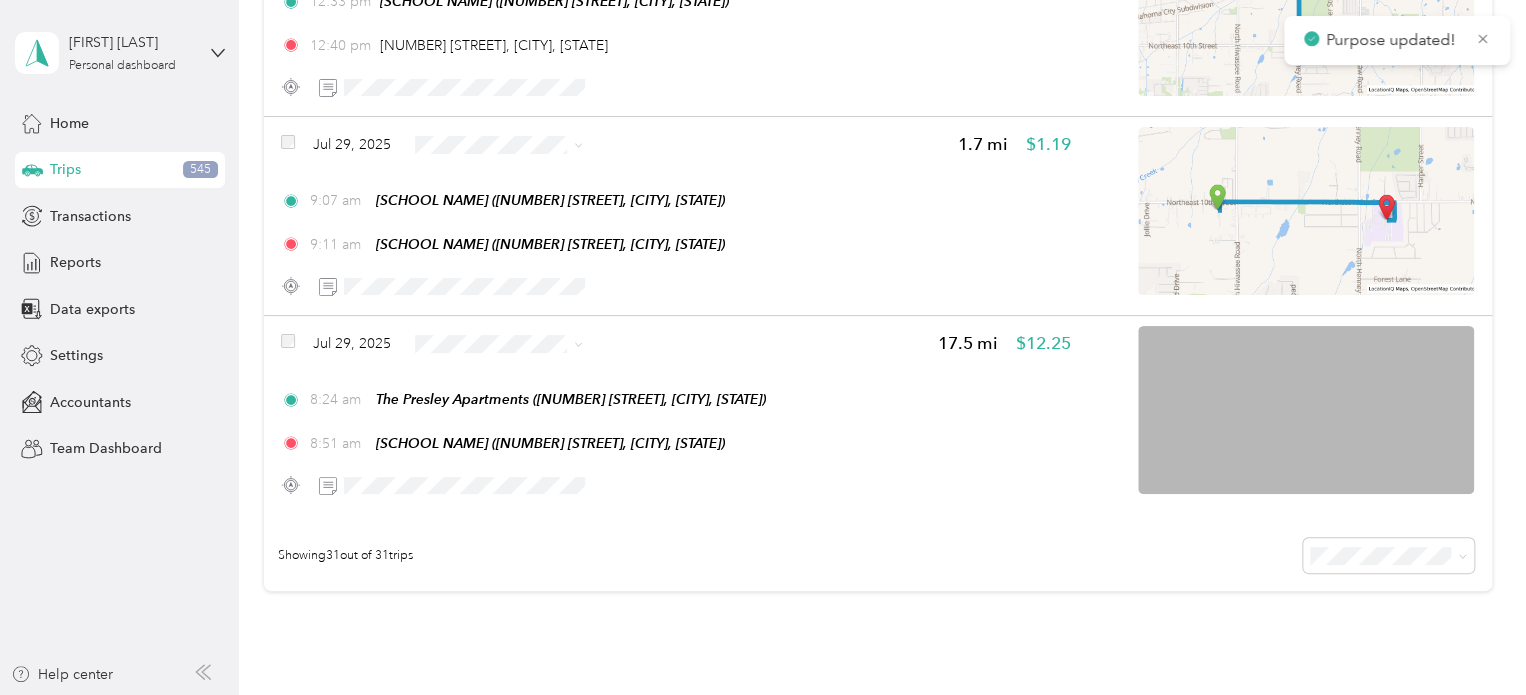 scroll, scrollTop: 5934, scrollLeft: 0, axis: vertical 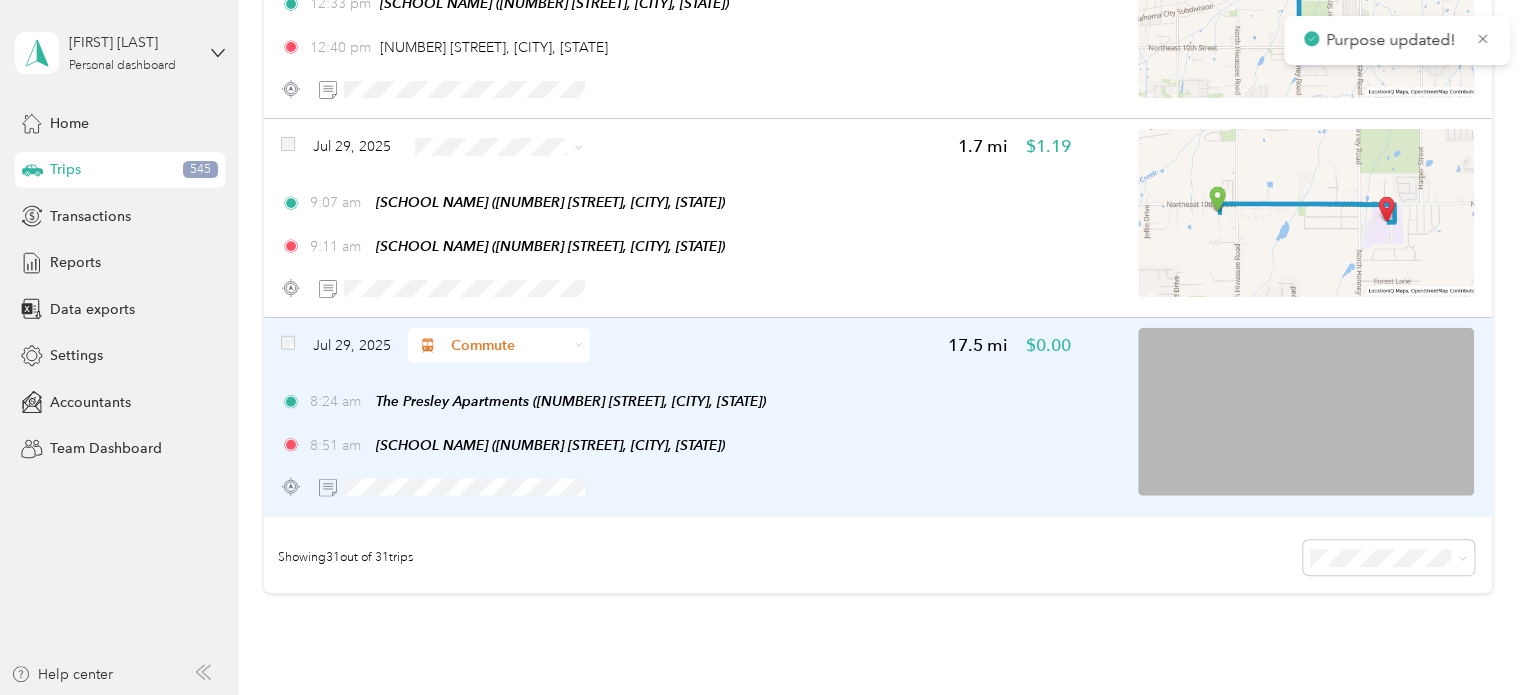 click on "Commute" at bounding box center (509, 345) 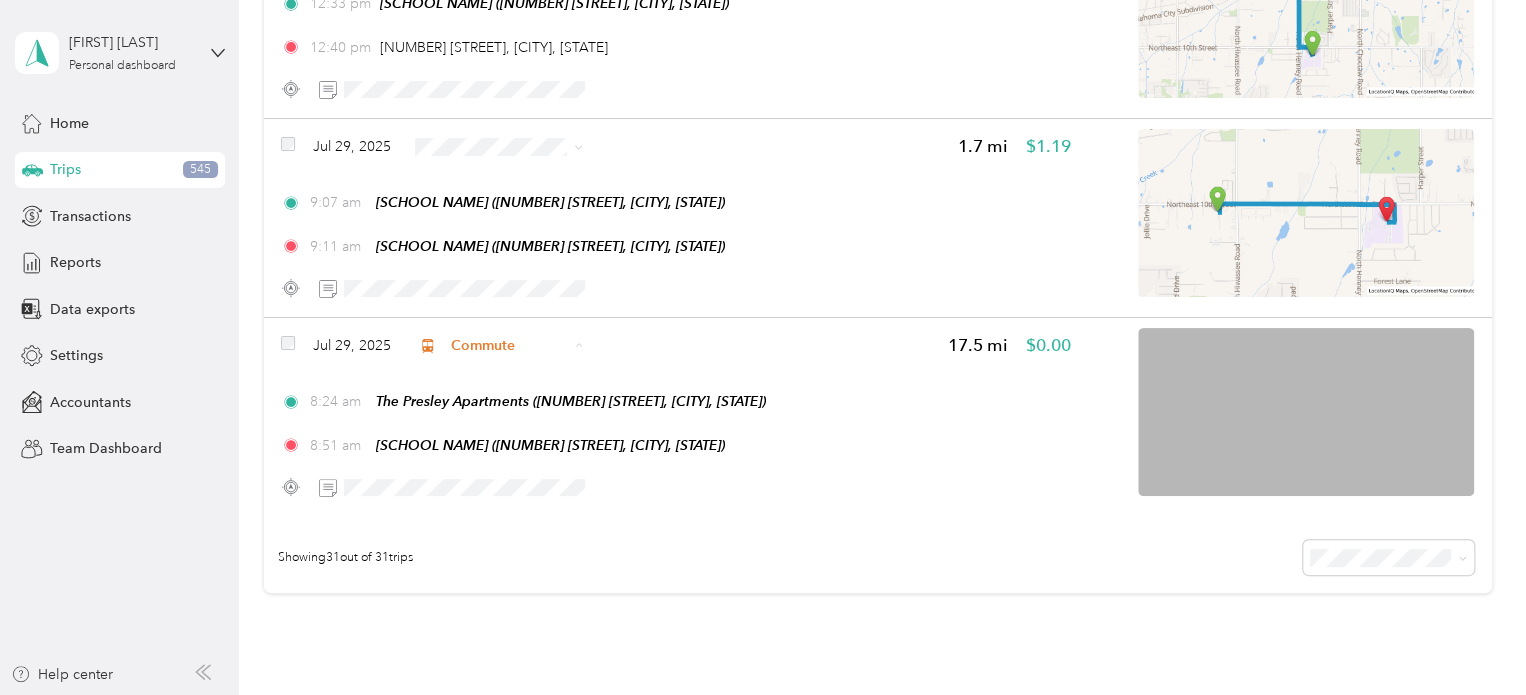 click on "Usi" at bounding box center (516, 451) 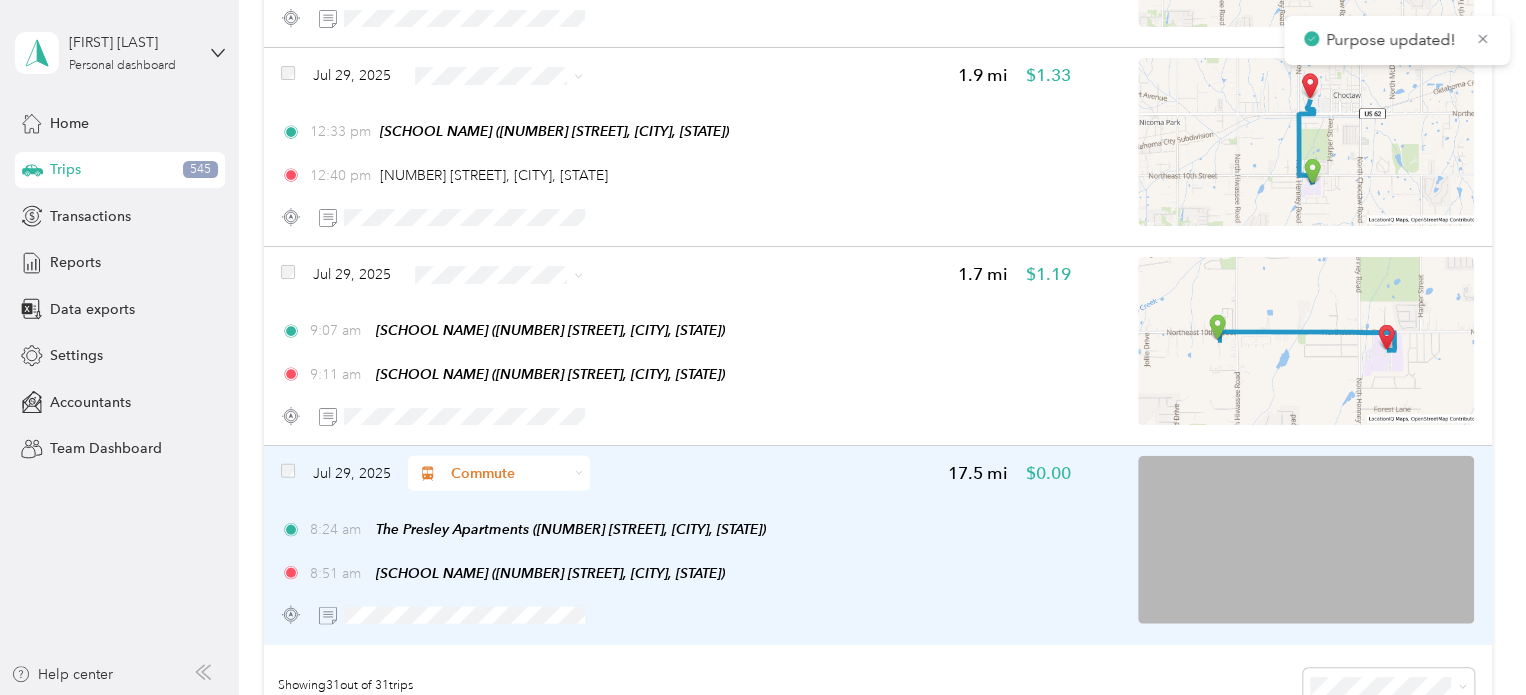 scroll, scrollTop: 5798, scrollLeft: 0, axis: vertical 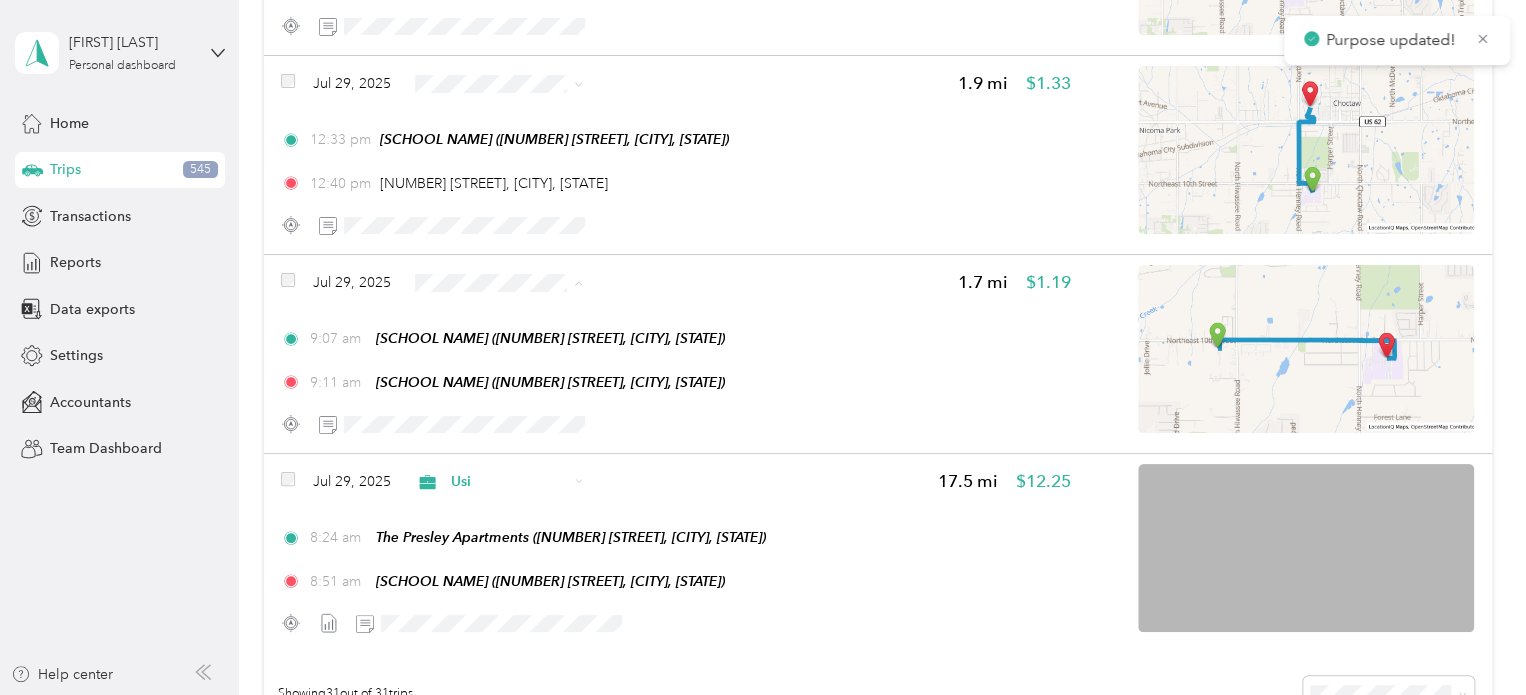 click on "Usi" at bounding box center (498, 388) 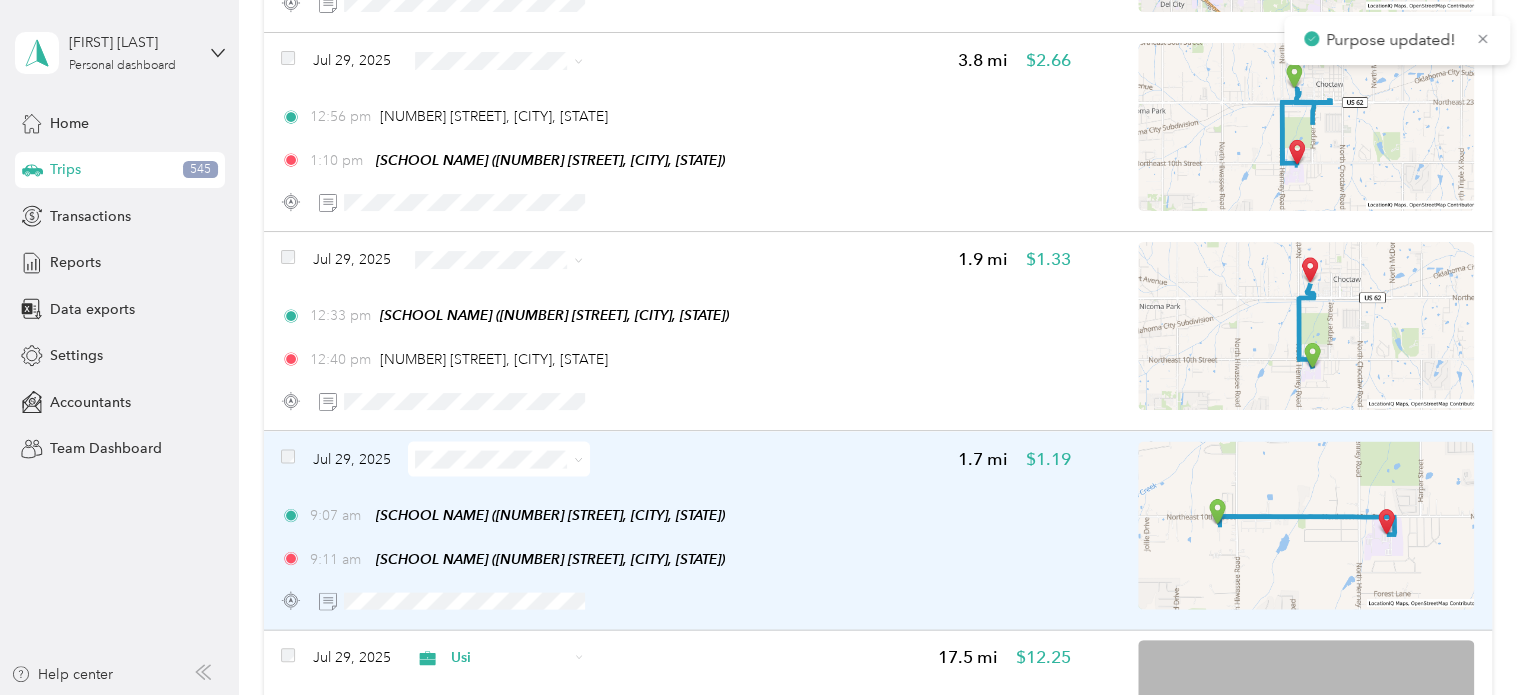 scroll, scrollTop: 5592, scrollLeft: 0, axis: vertical 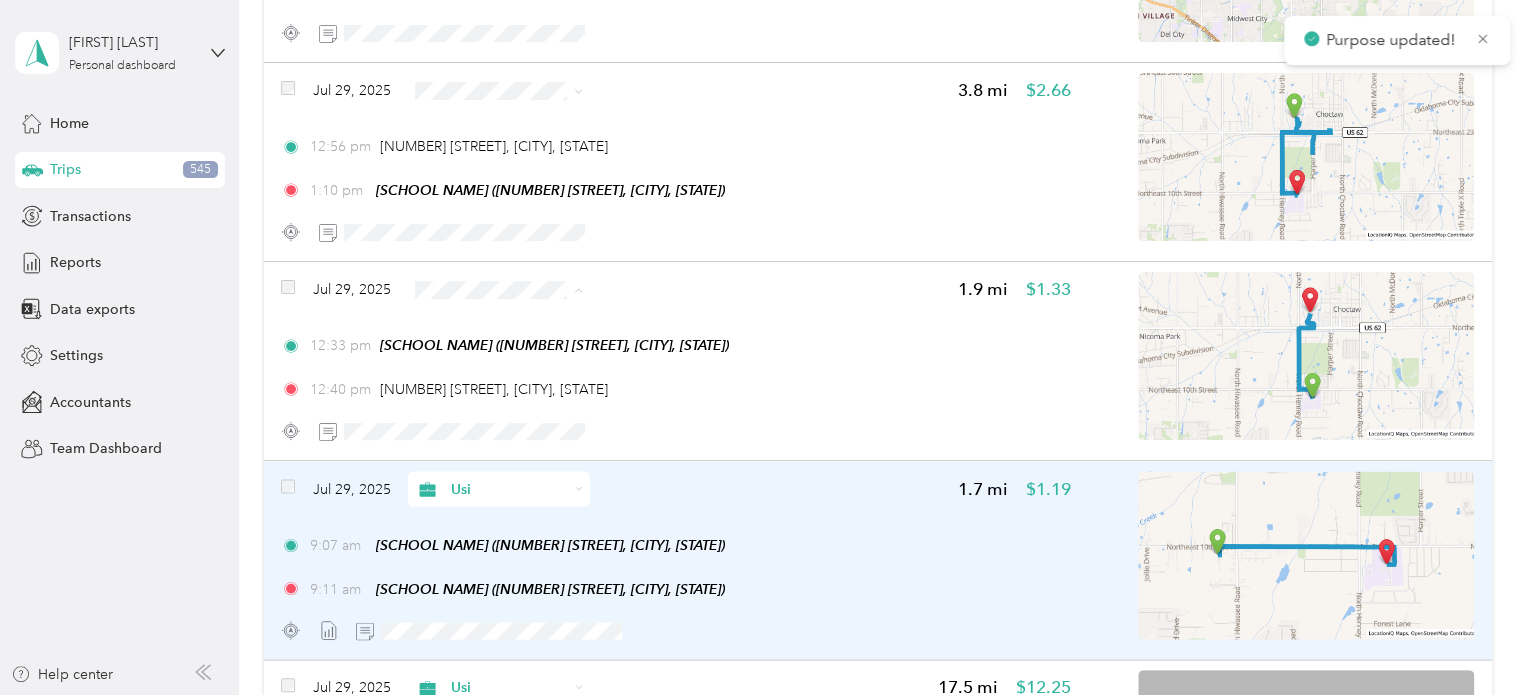 click on "Usi" at bounding box center [516, 396] 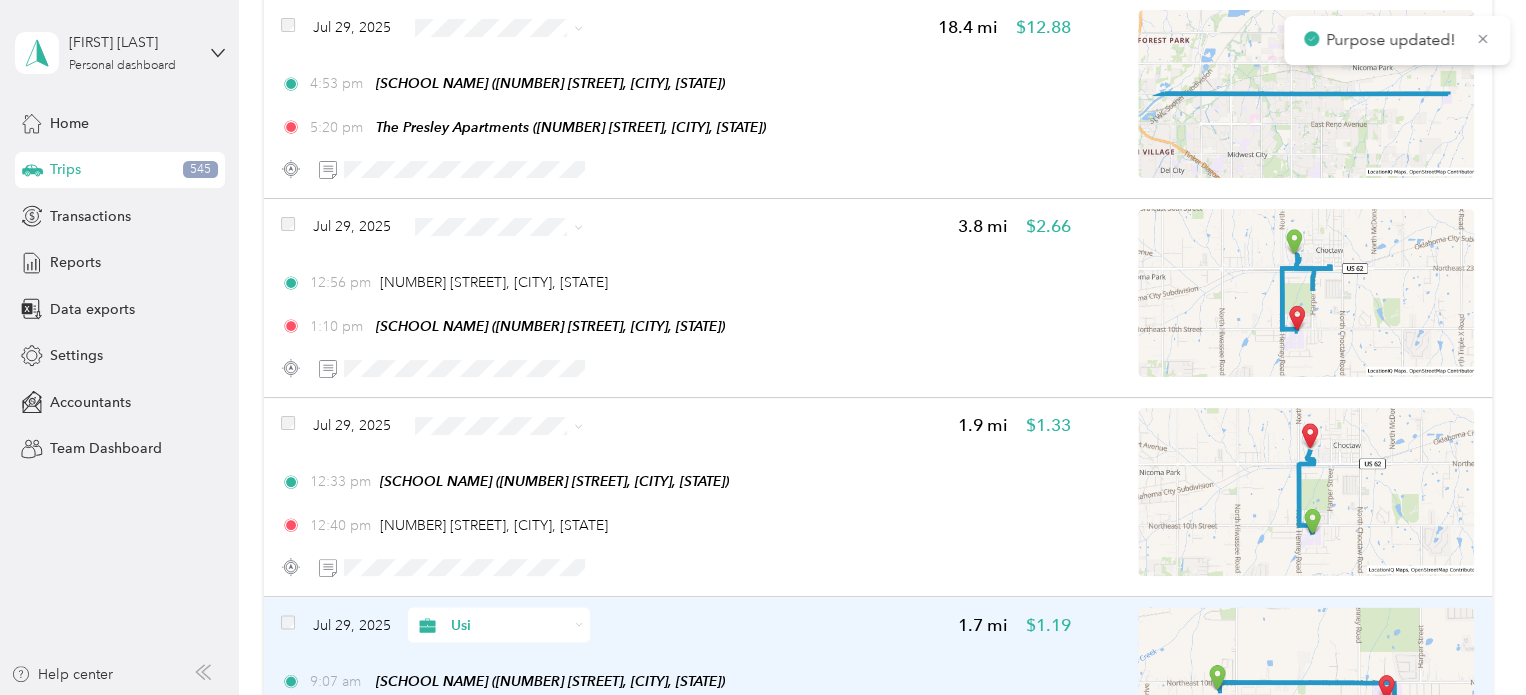 scroll, scrollTop: 5451, scrollLeft: 0, axis: vertical 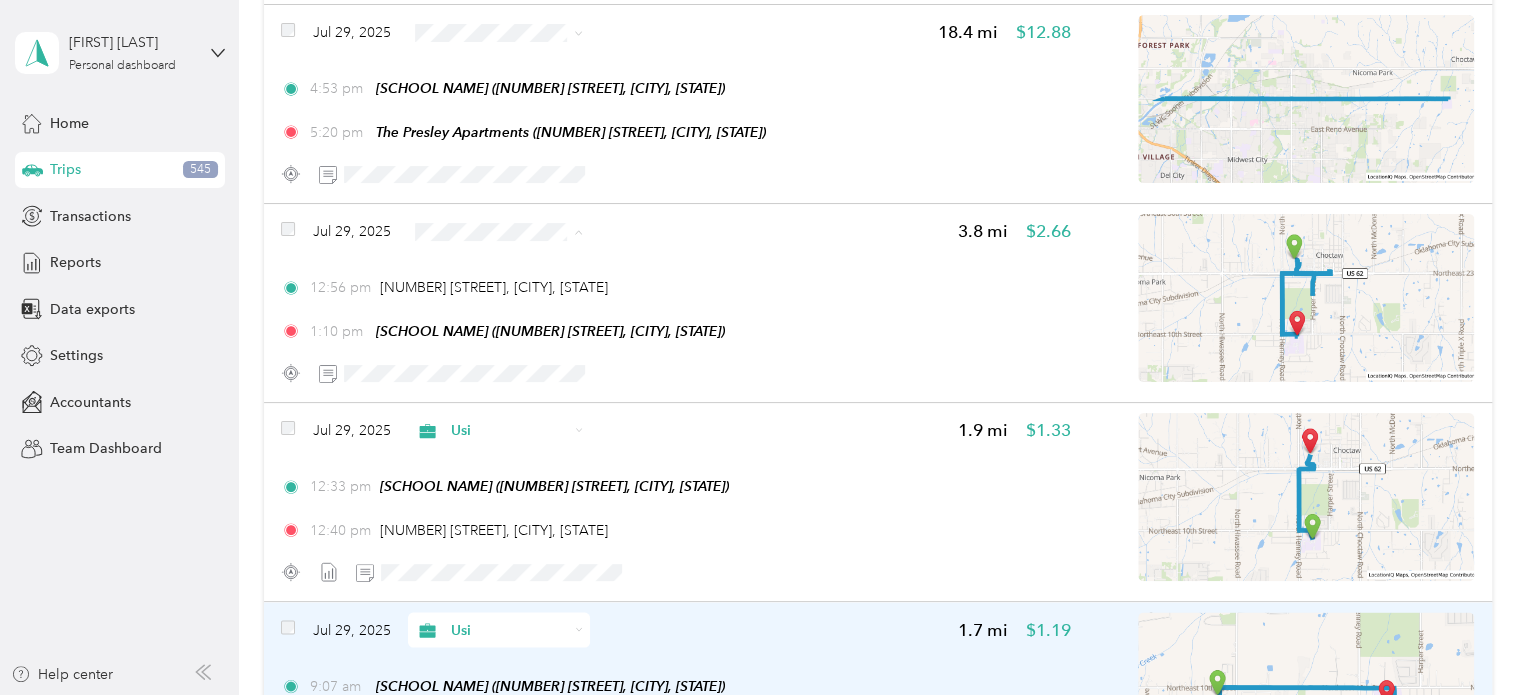 click on "Usi" at bounding box center (498, 338) 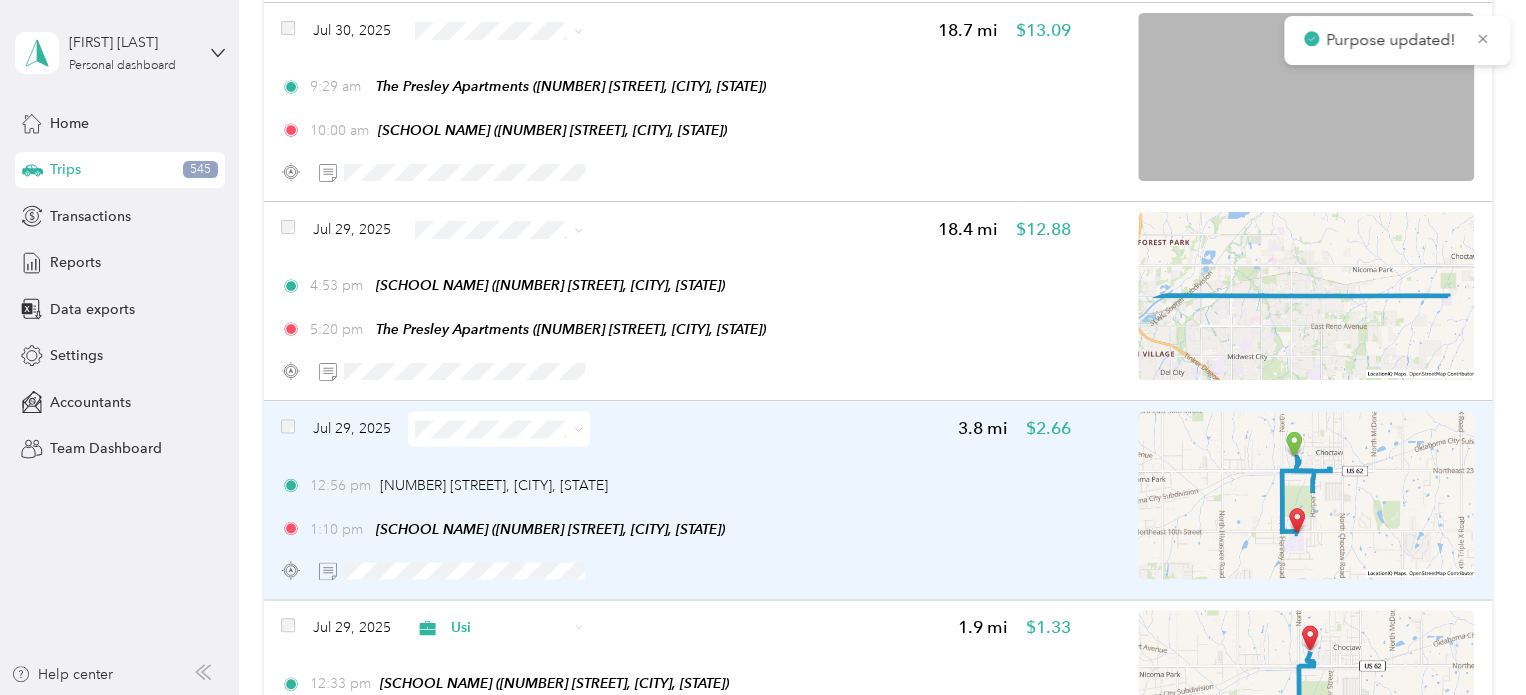 scroll, scrollTop: 5255, scrollLeft: 0, axis: vertical 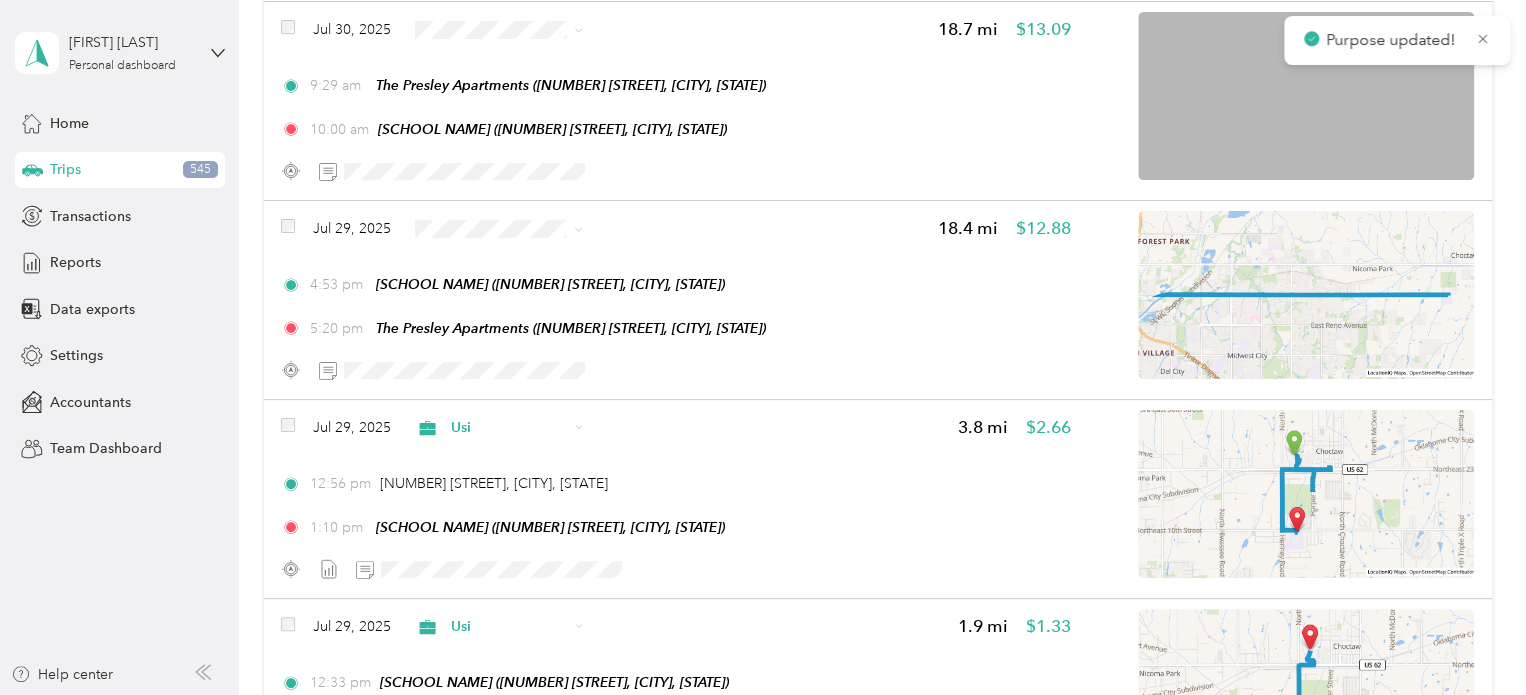 click on "Usi" at bounding box center (516, 331) 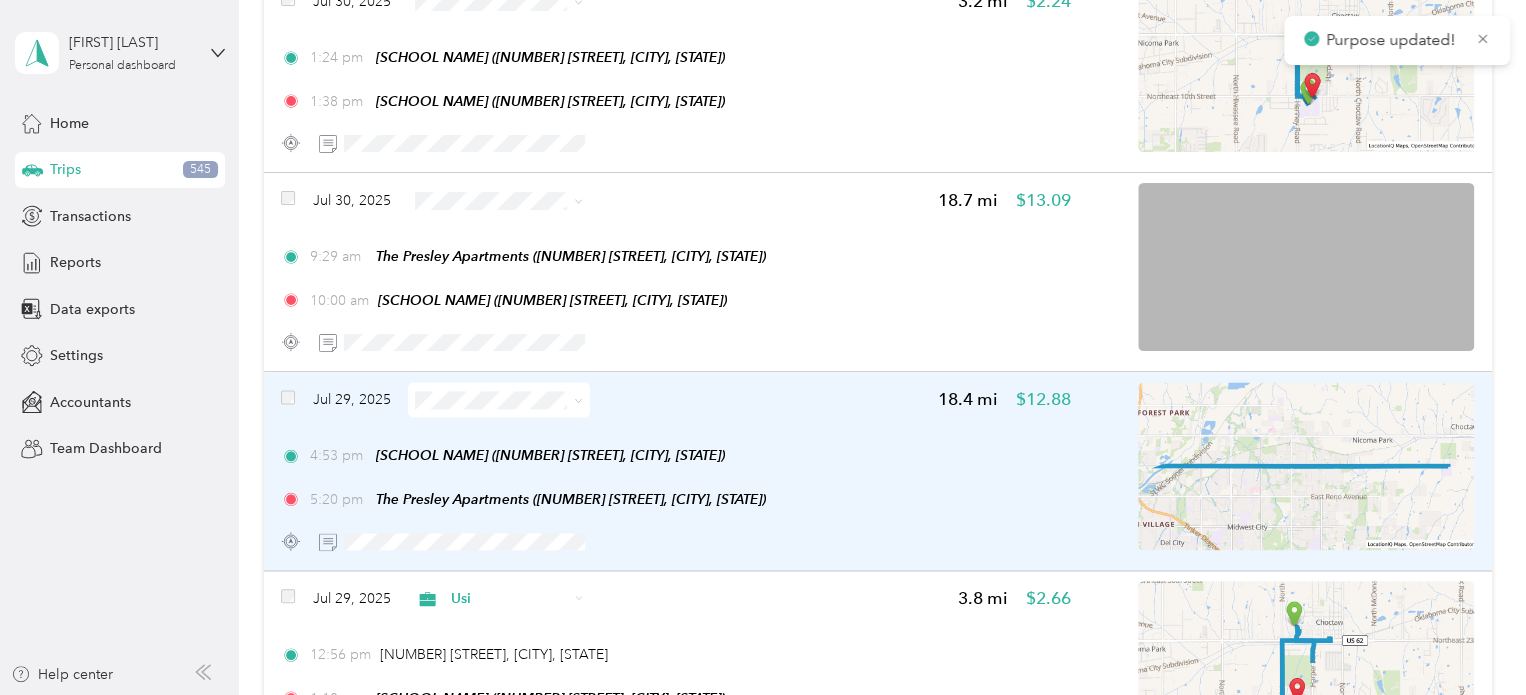 scroll, scrollTop: 5027, scrollLeft: 0, axis: vertical 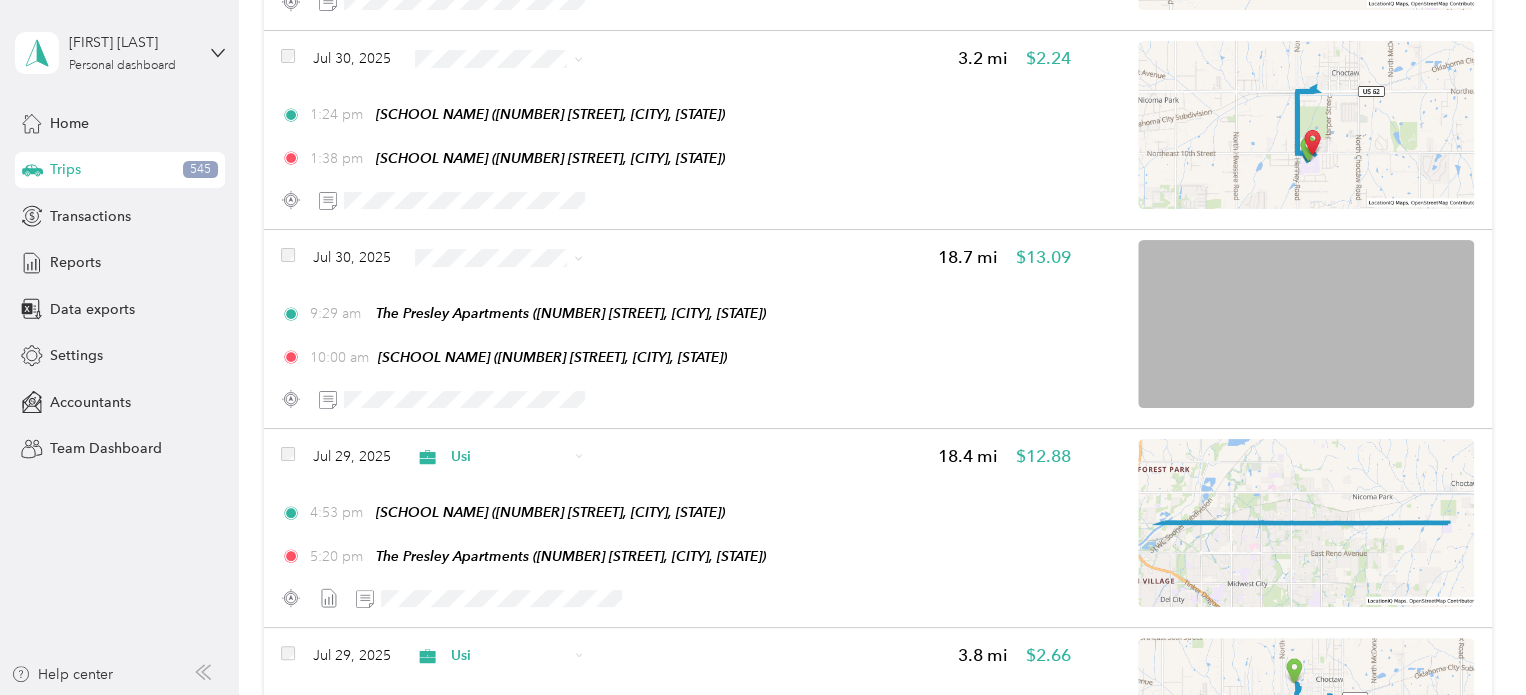 click on "Usi" at bounding box center (498, 364) 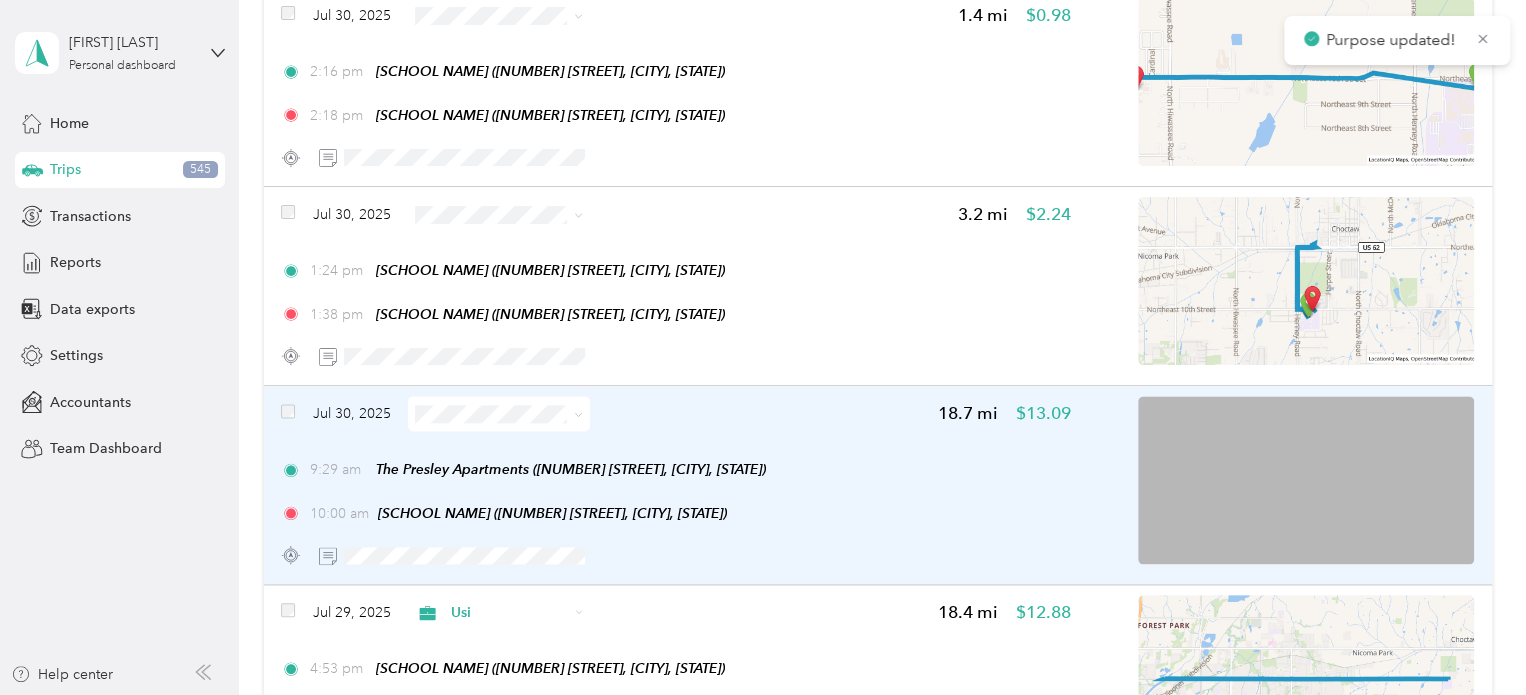 scroll, scrollTop: 4854, scrollLeft: 0, axis: vertical 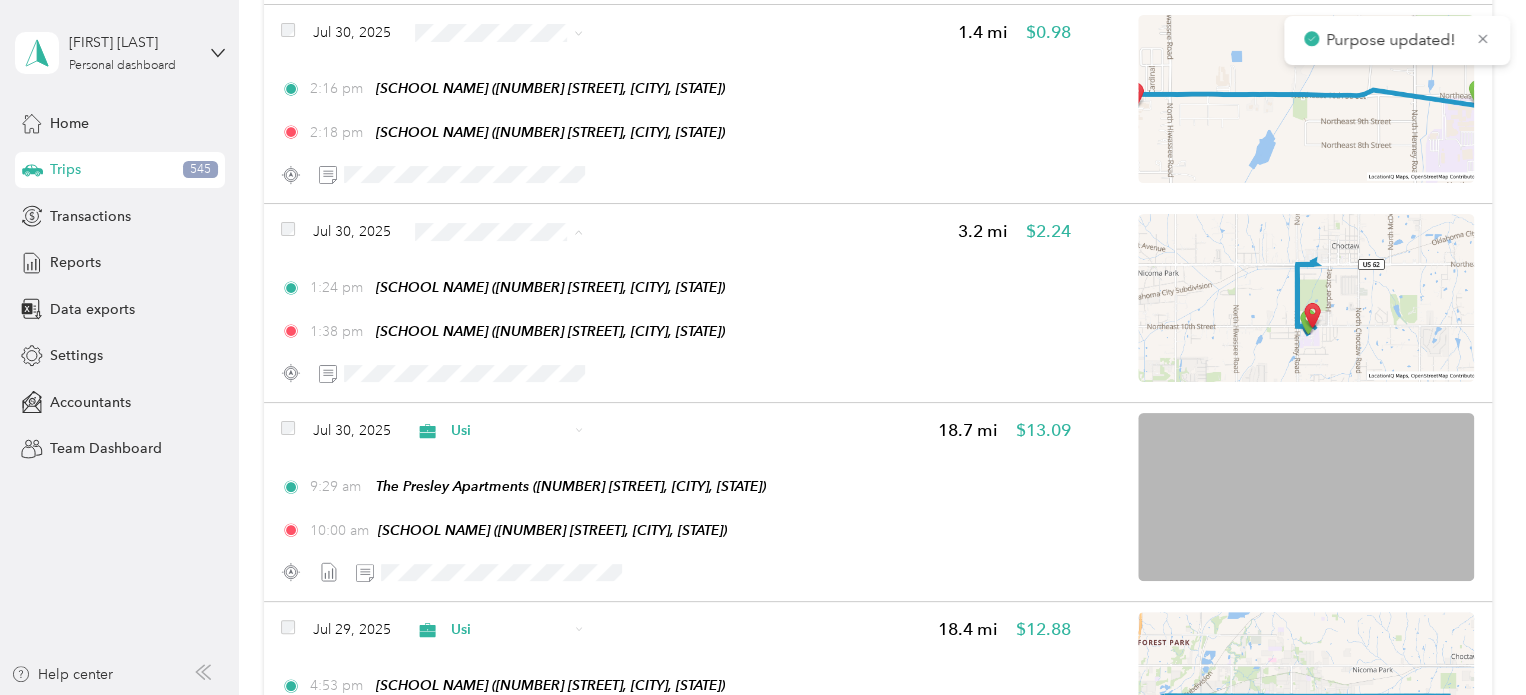 click on "Usi" at bounding box center (516, 337) 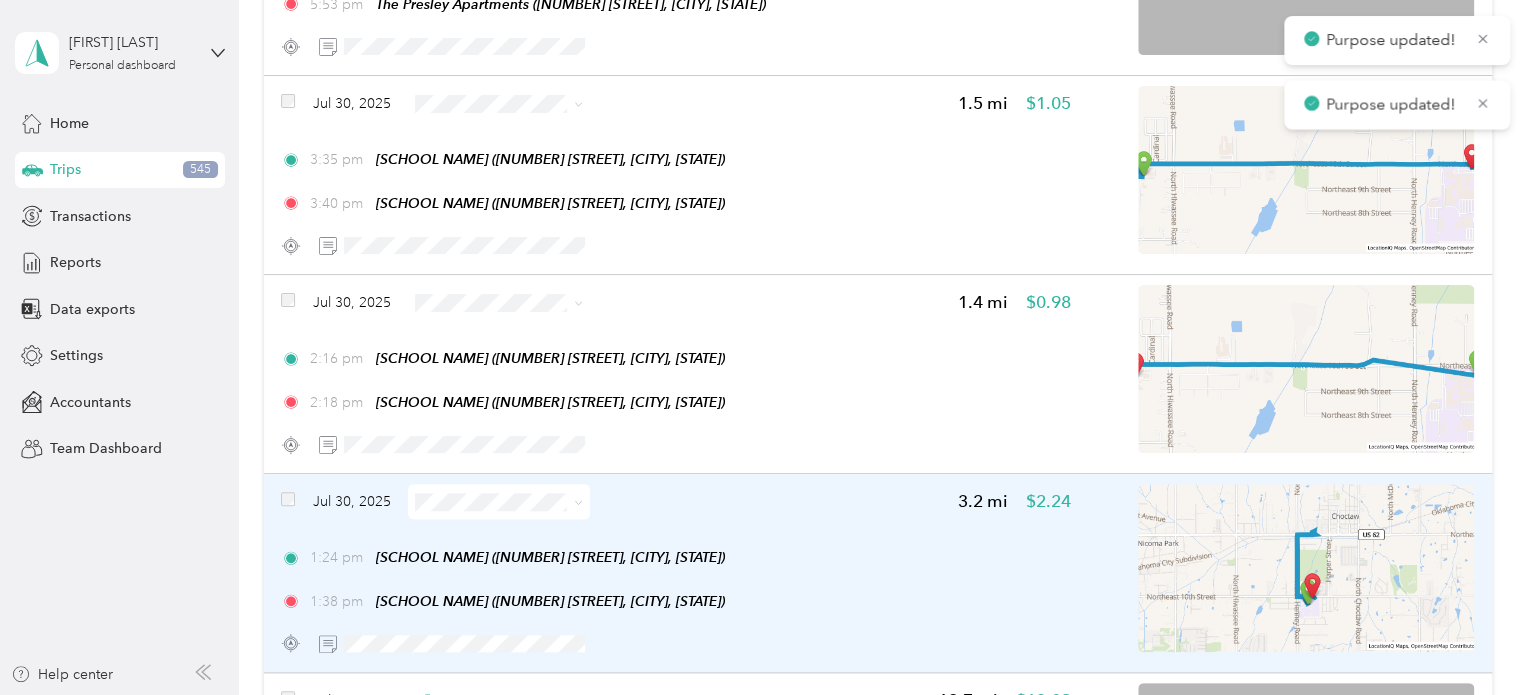 scroll, scrollTop: 4576, scrollLeft: 0, axis: vertical 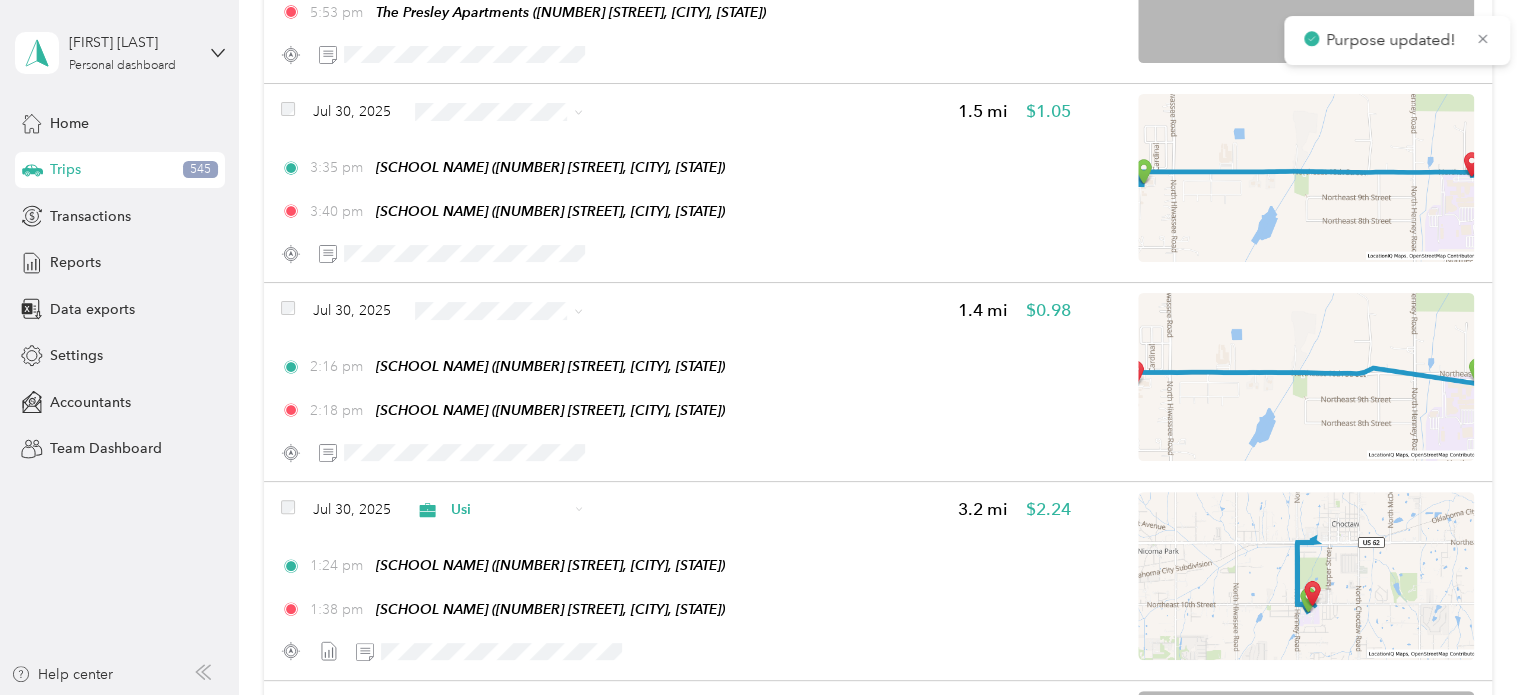 click on "Usi" at bounding box center (516, 415) 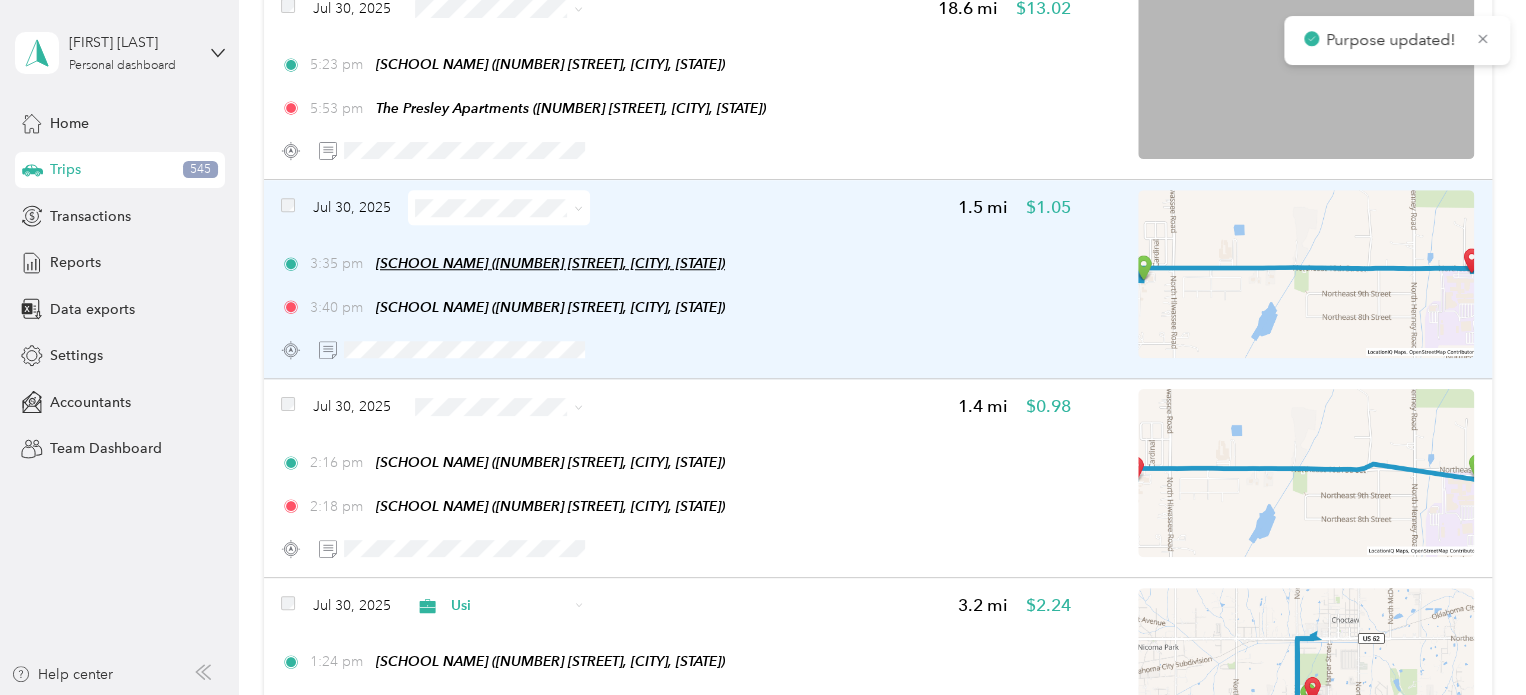 scroll, scrollTop: 4480, scrollLeft: 0, axis: vertical 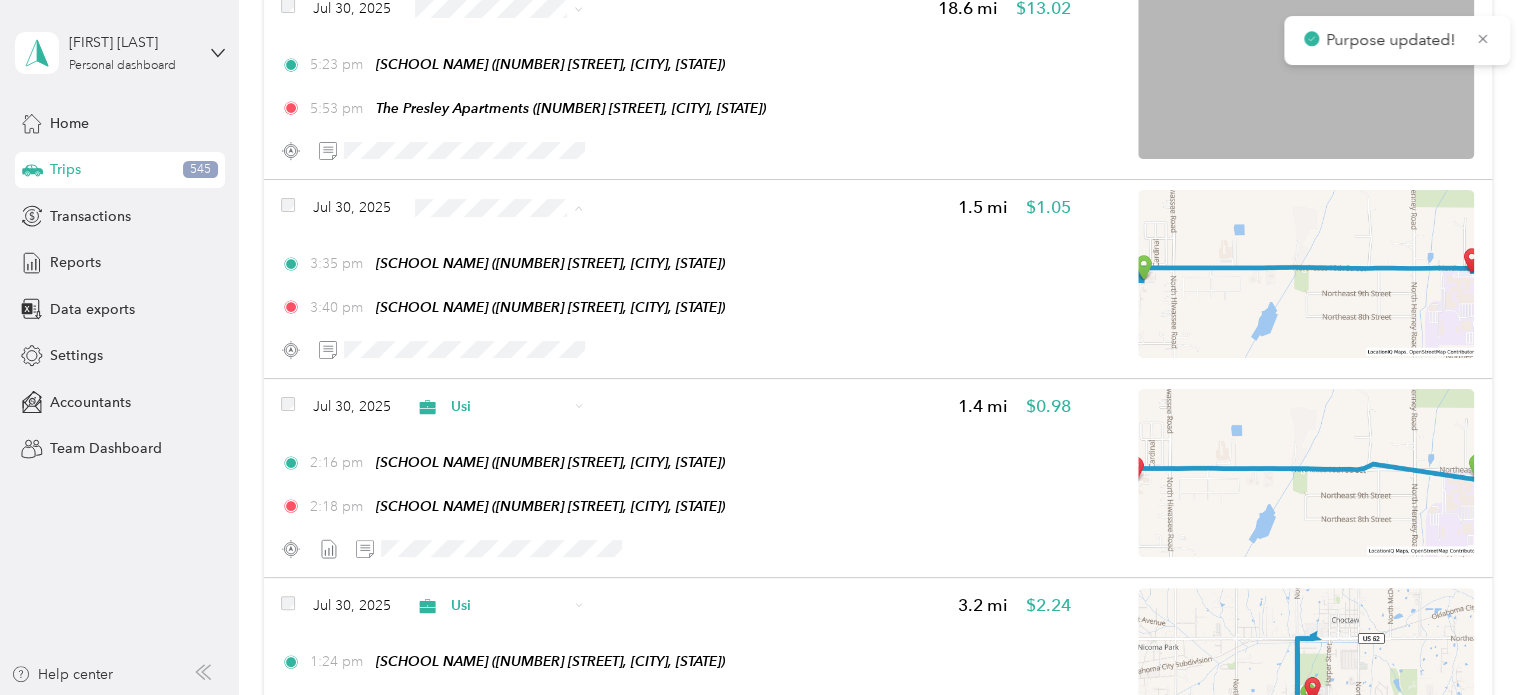 click on "Usi" at bounding box center (498, 314) 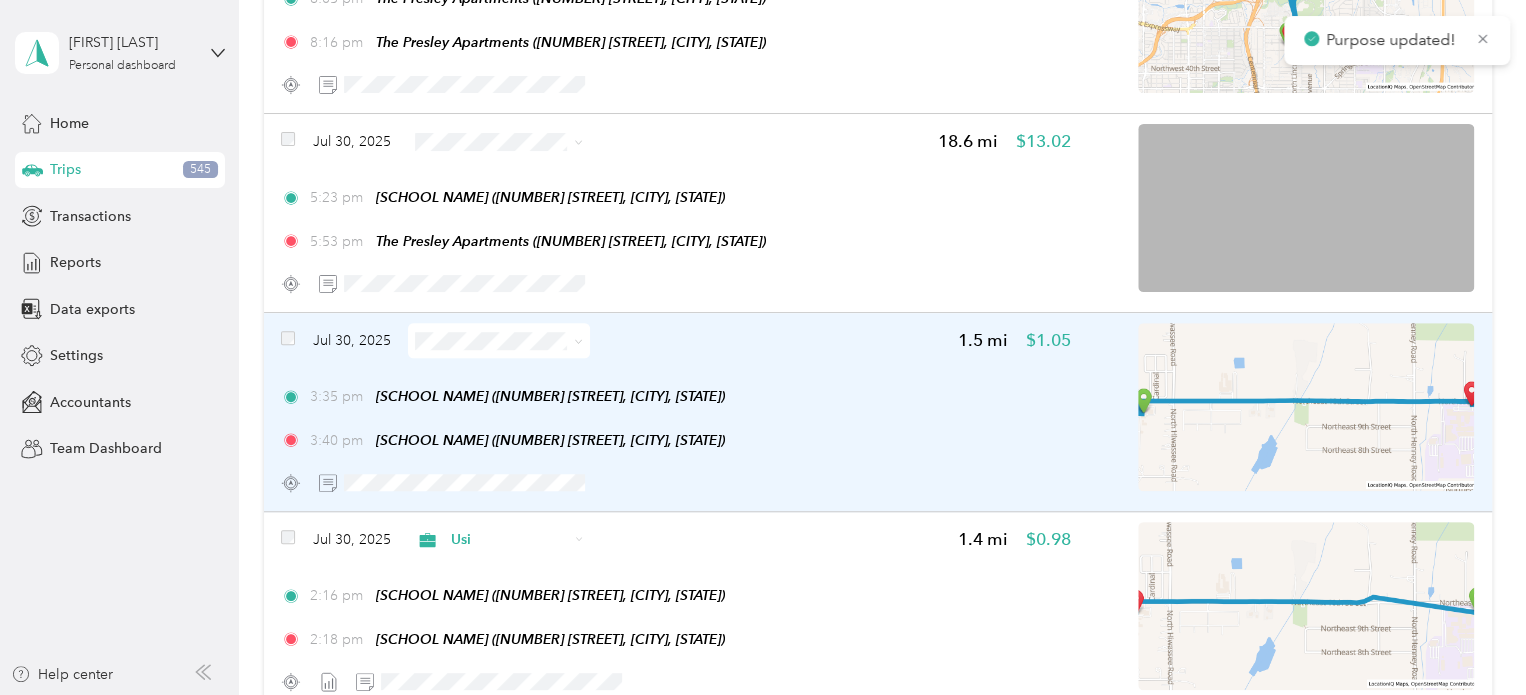 scroll, scrollTop: 4340, scrollLeft: 0, axis: vertical 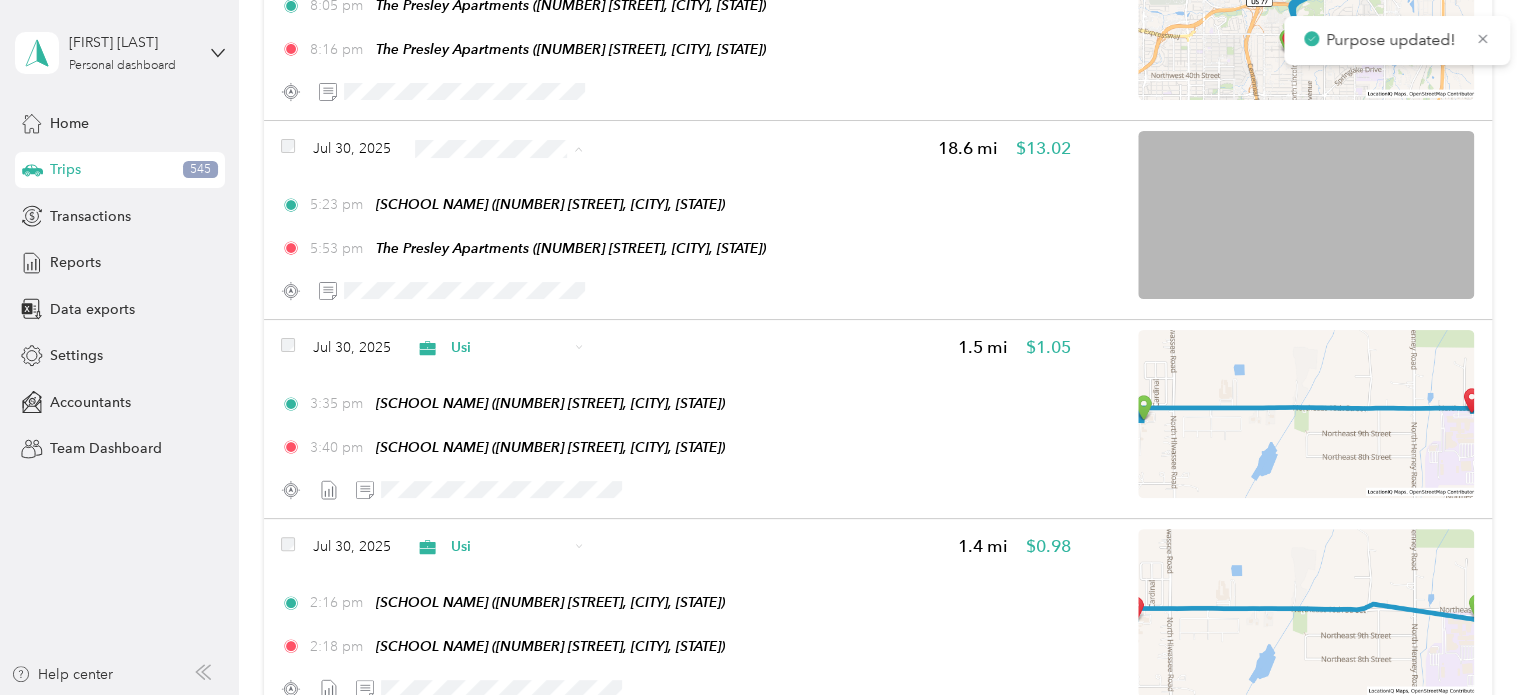 click on "Usi" at bounding box center (516, 255) 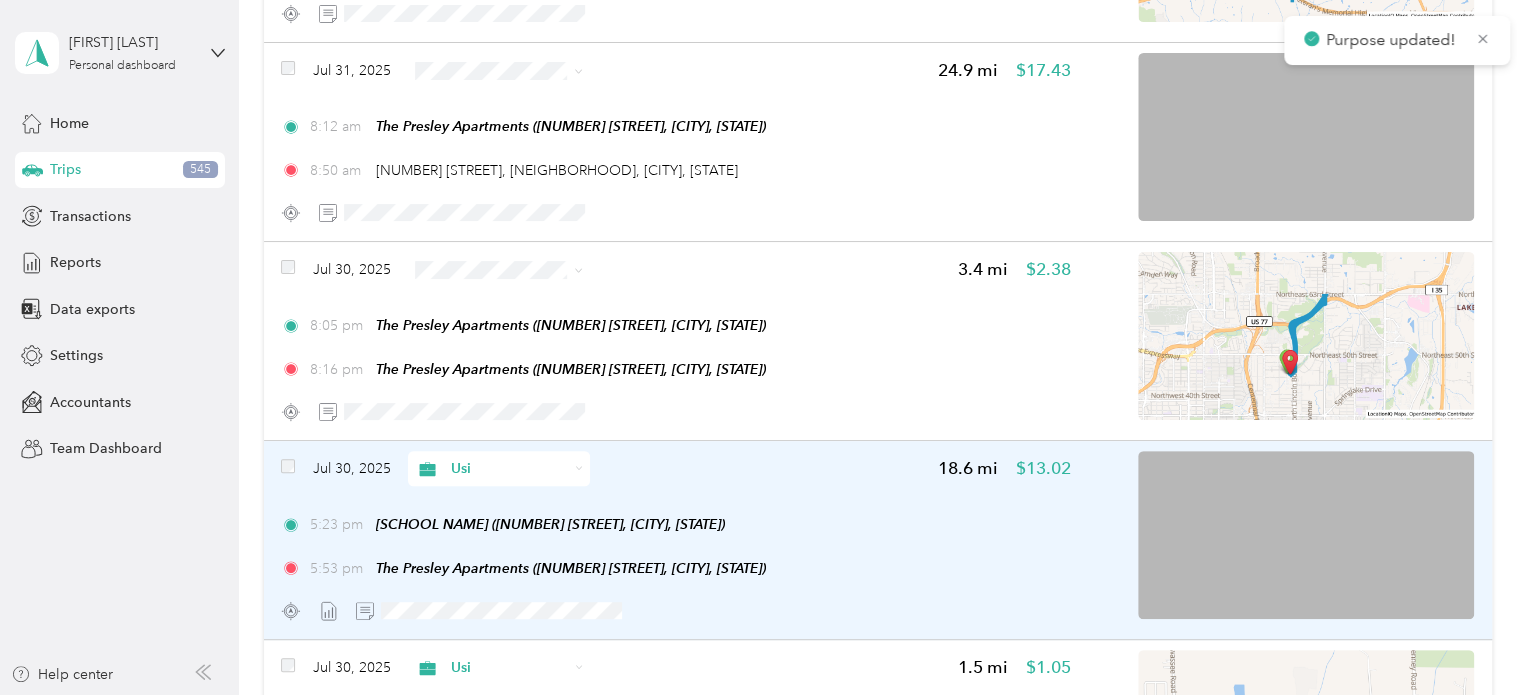 scroll, scrollTop: 4000, scrollLeft: 0, axis: vertical 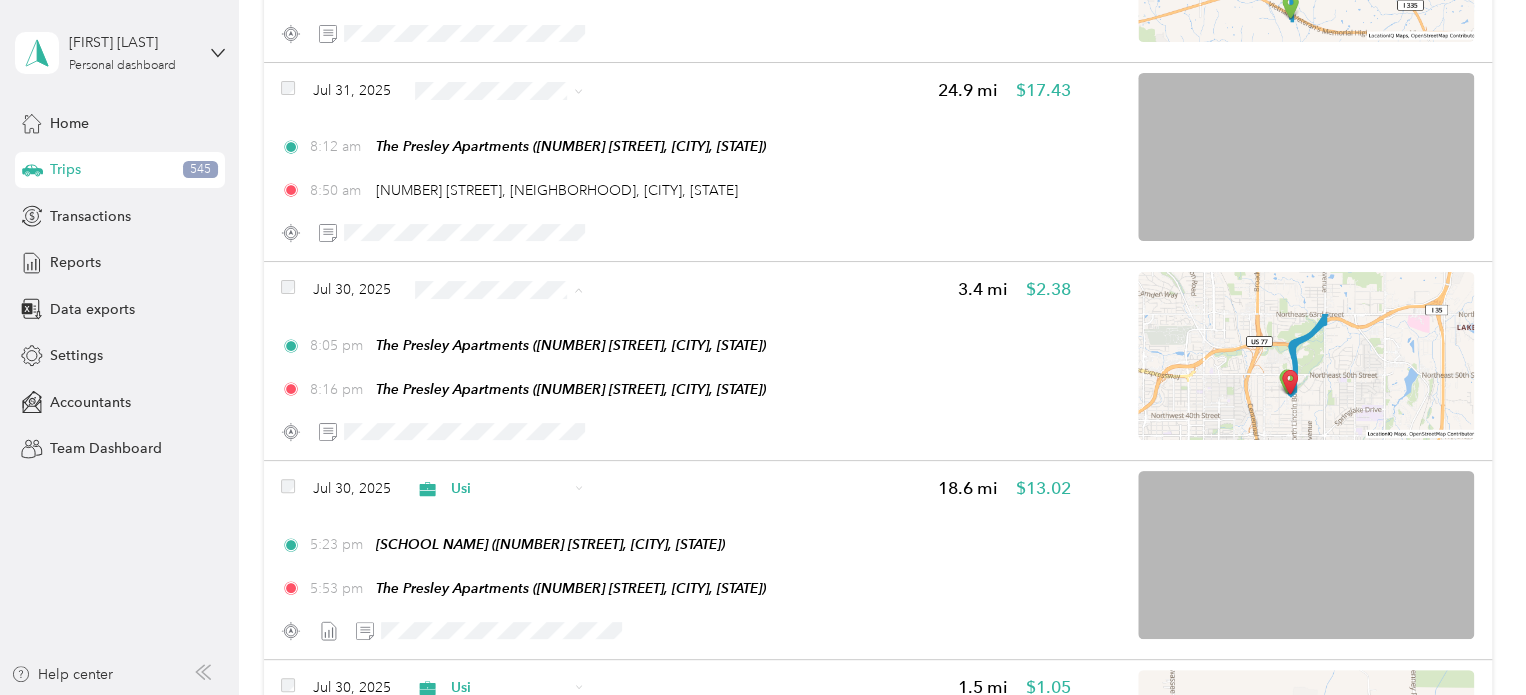 click on "Personal" at bounding box center (516, 361) 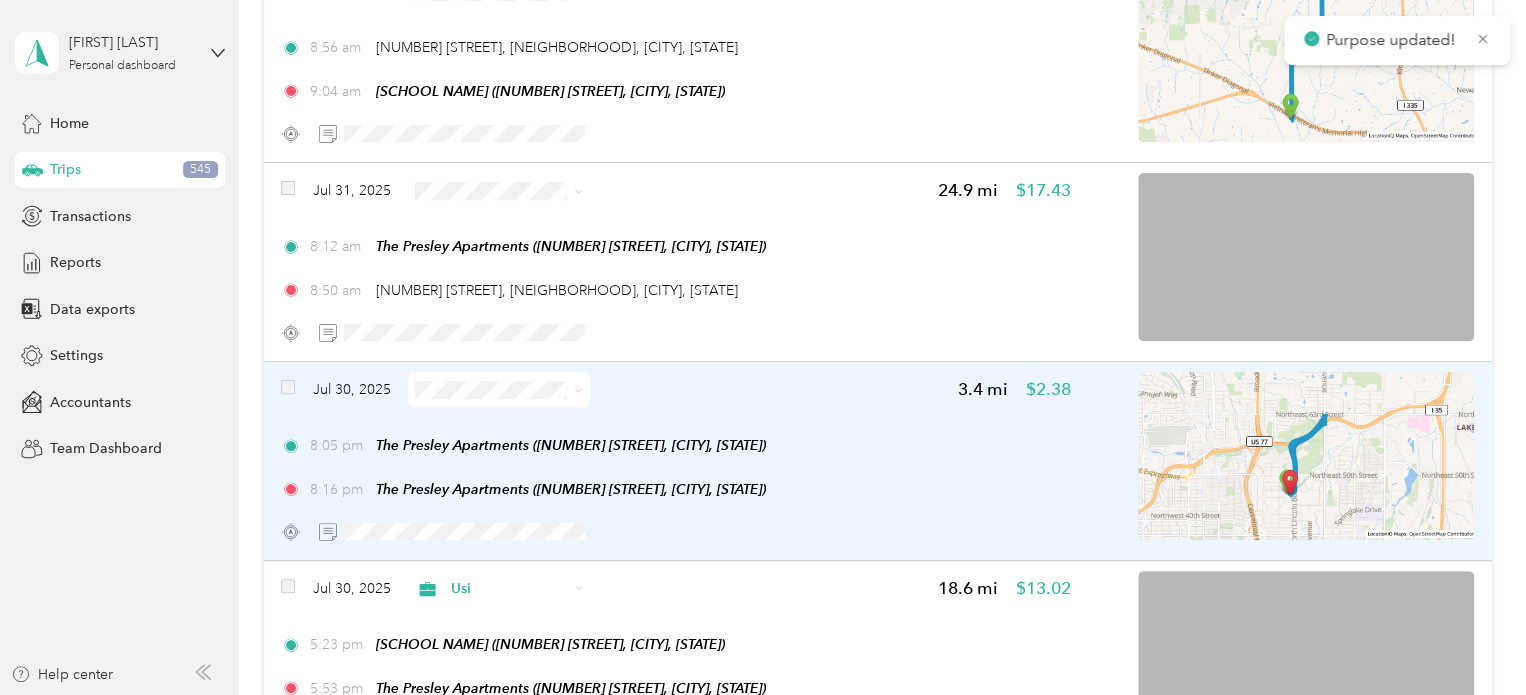 scroll, scrollTop: 3896, scrollLeft: 0, axis: vertical 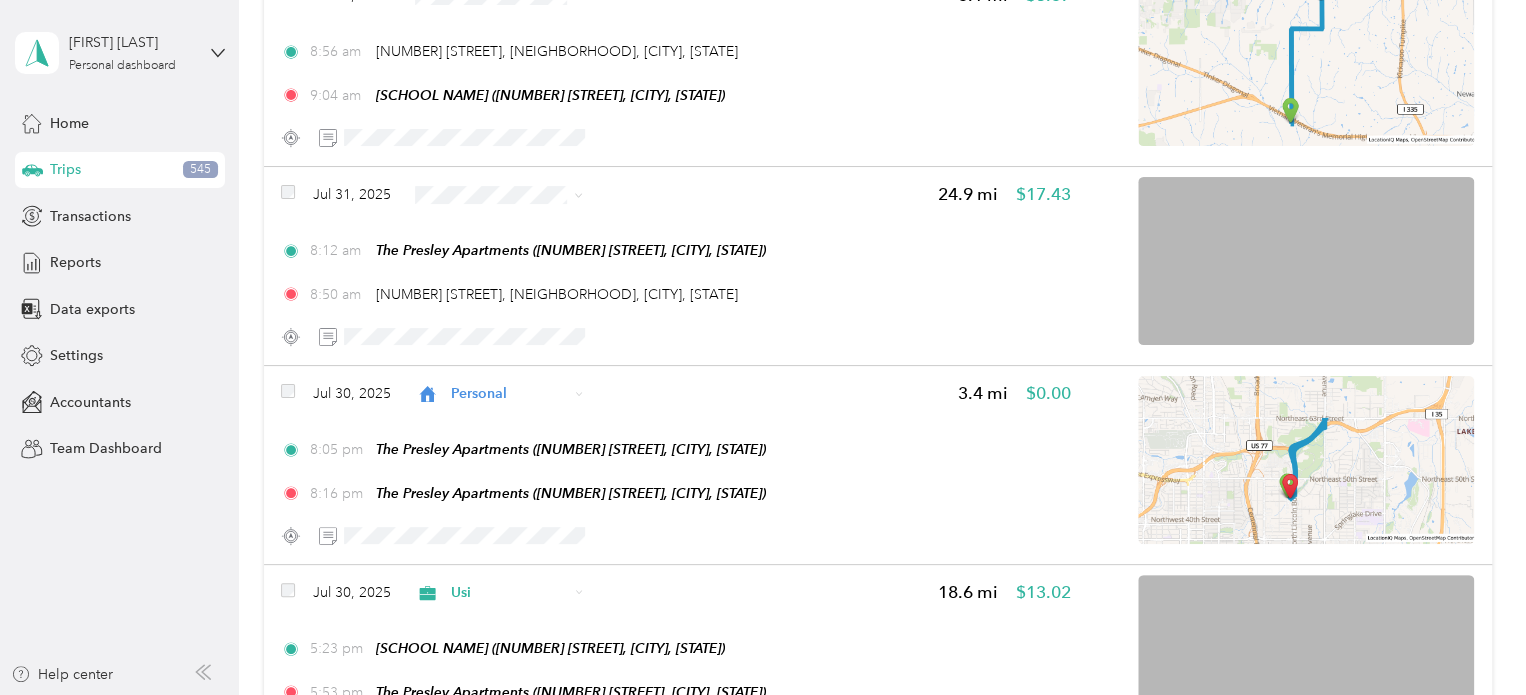 click on "Usi" at bounding box center (498, 299) 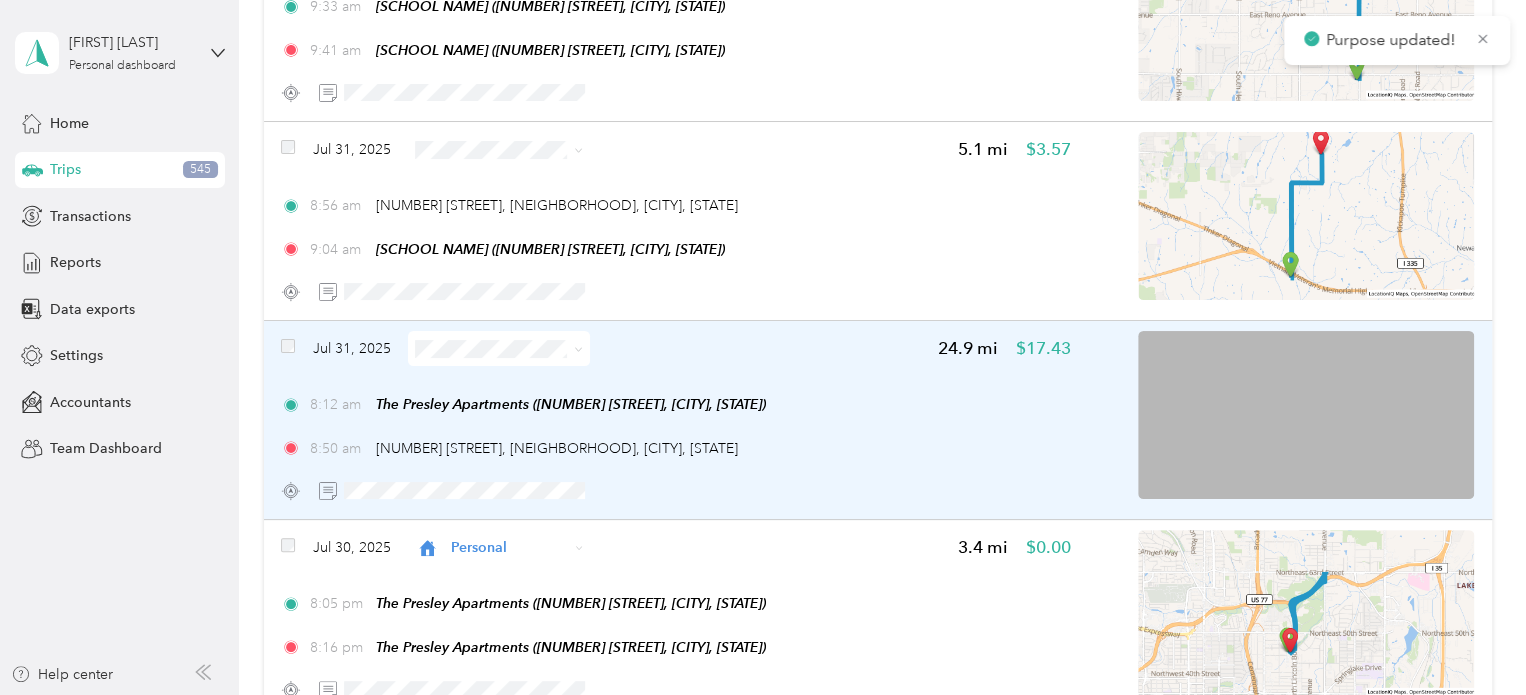 scroll, scrollTop: 3740, scrollLeft: 0, axis: vertical 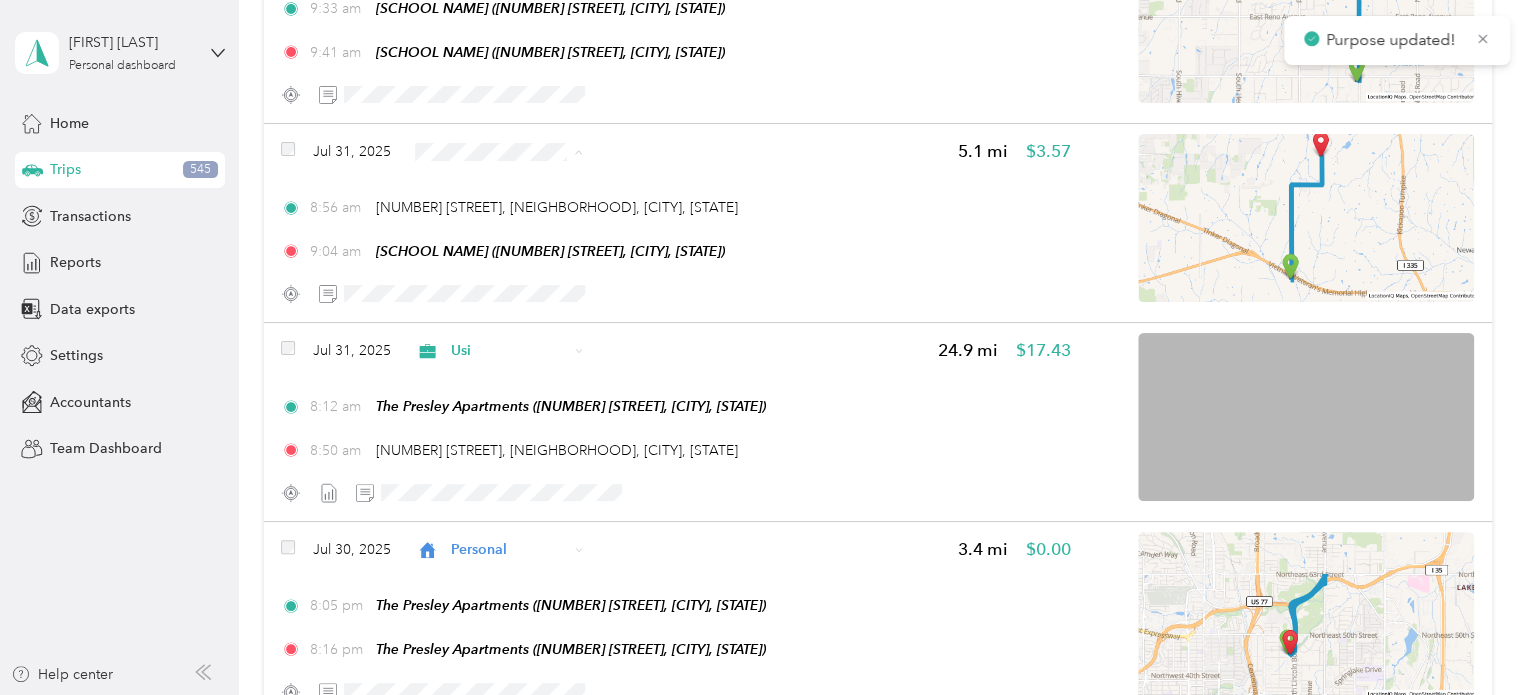 click on "Usi" at bounding box center (516, 257) 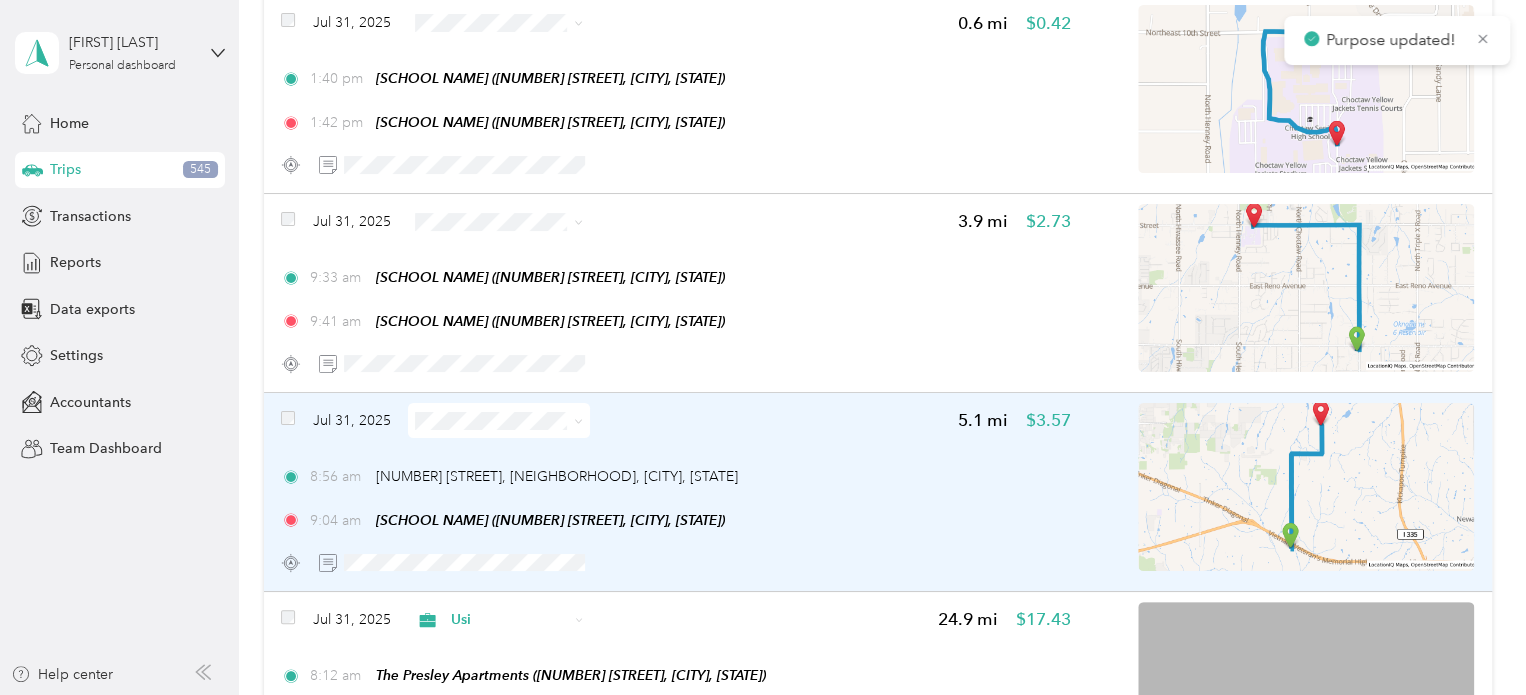 scroll, scrollTop: 3468, scrollLeft: 0, axis: vertical 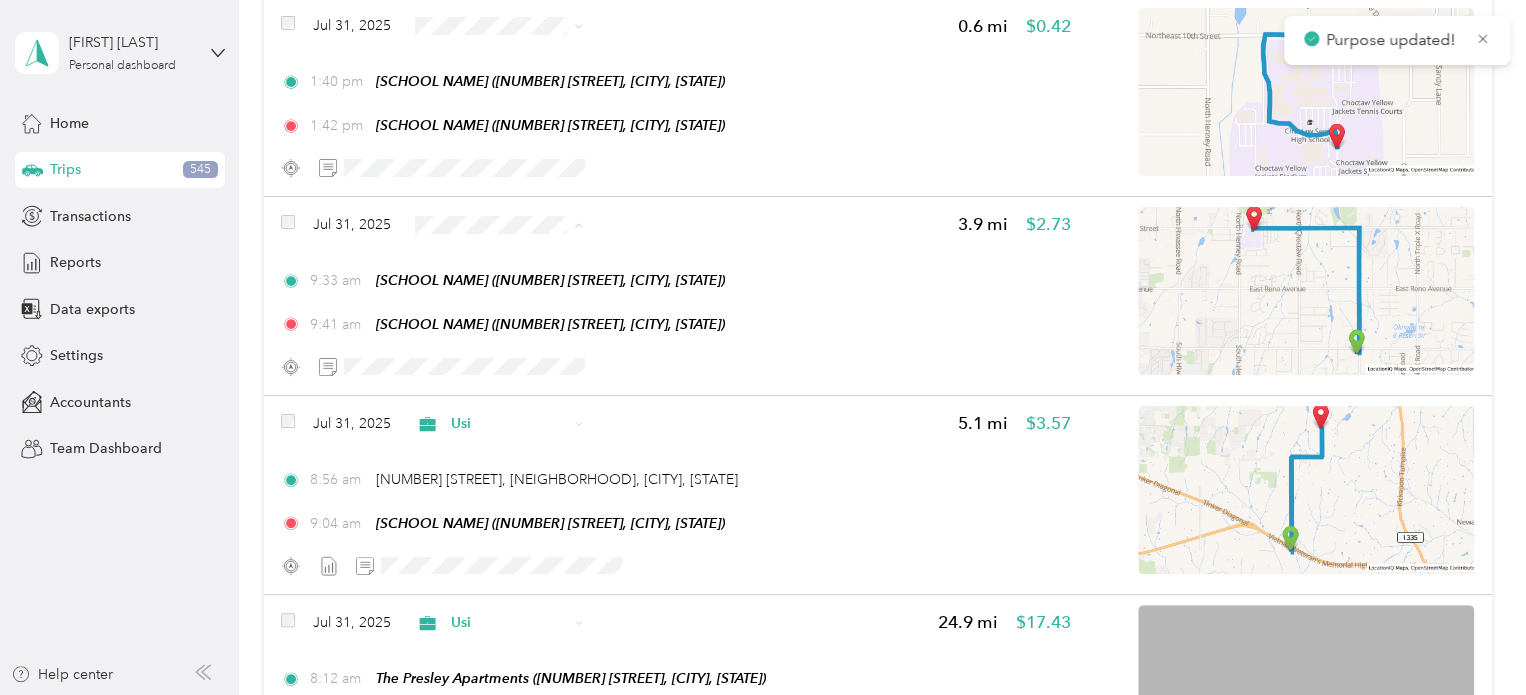 click on "Usi" at bounding box center (516, 330) 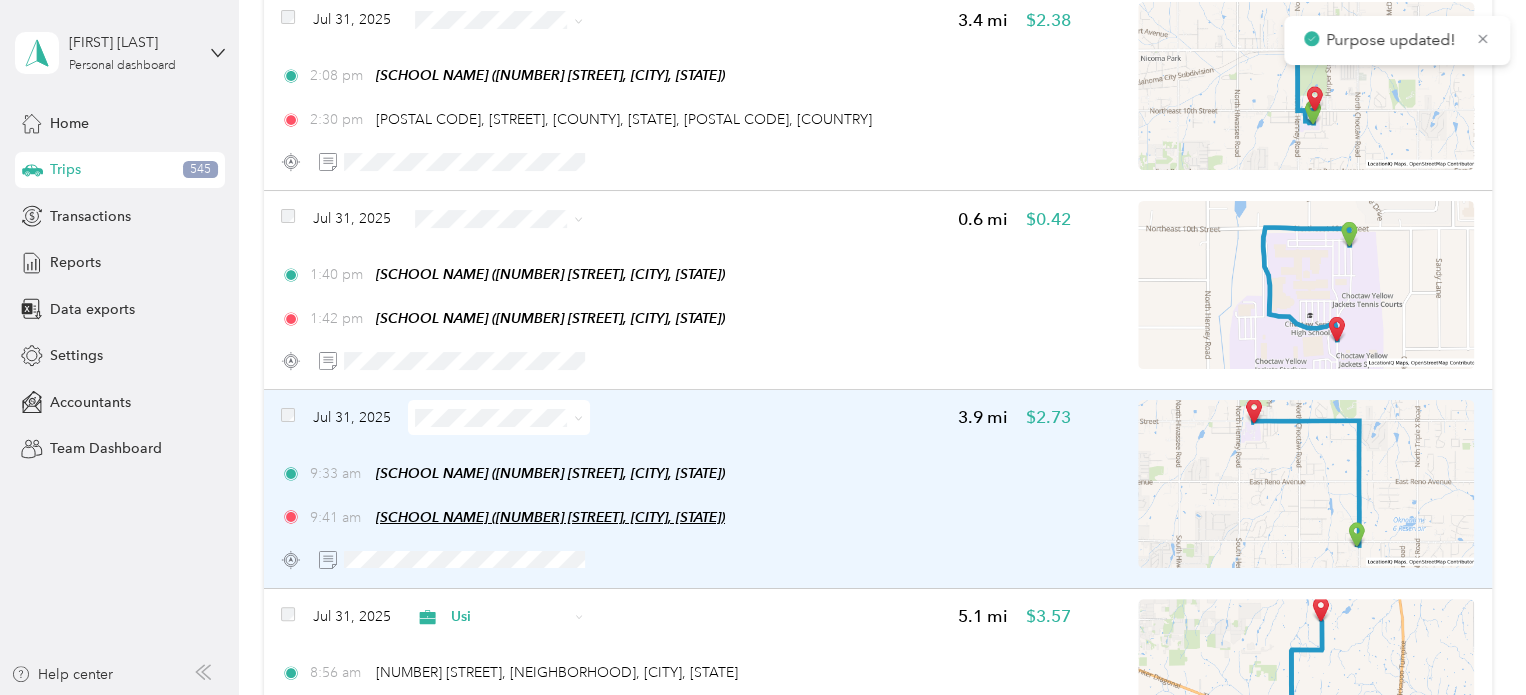 scroll, scrollTop: 3271, scrollLeft: 0, axis: vertical 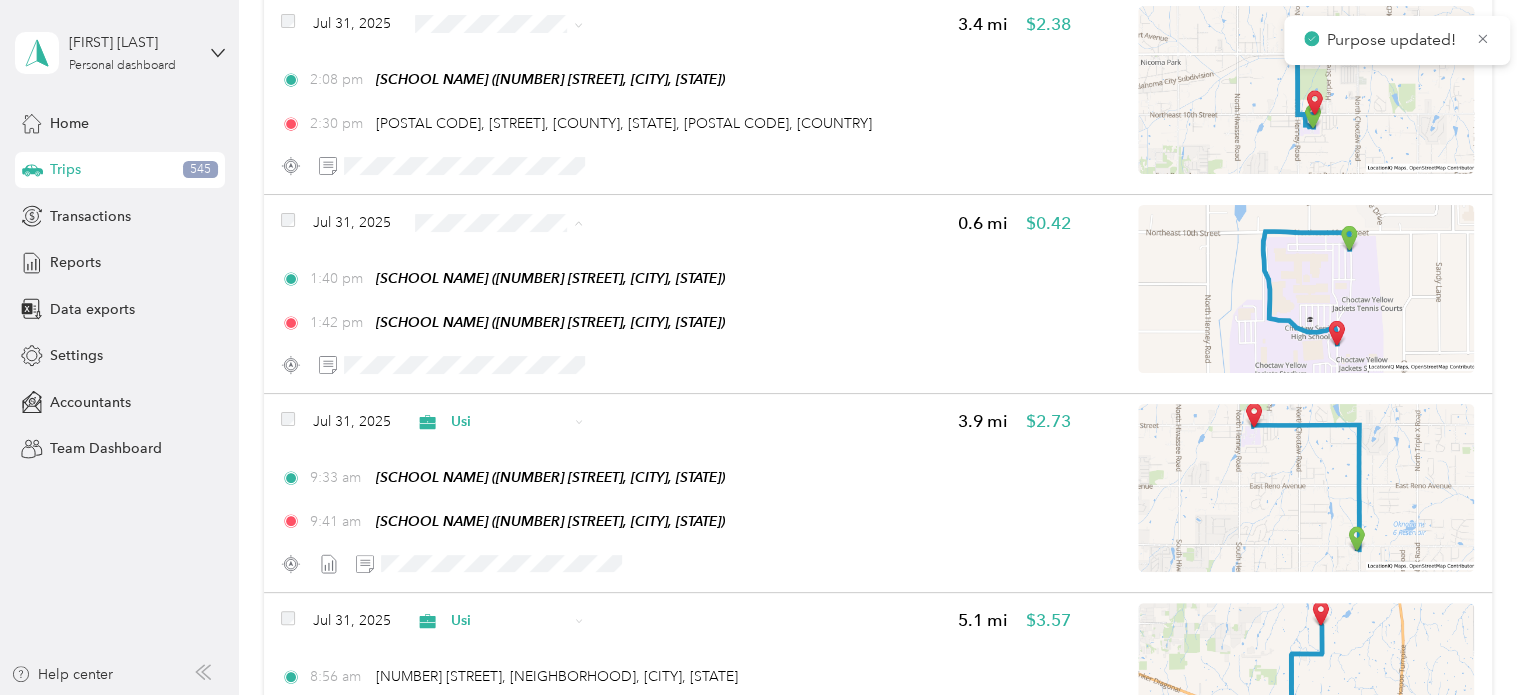 click on "Usi" at bounding box center [516, 329] 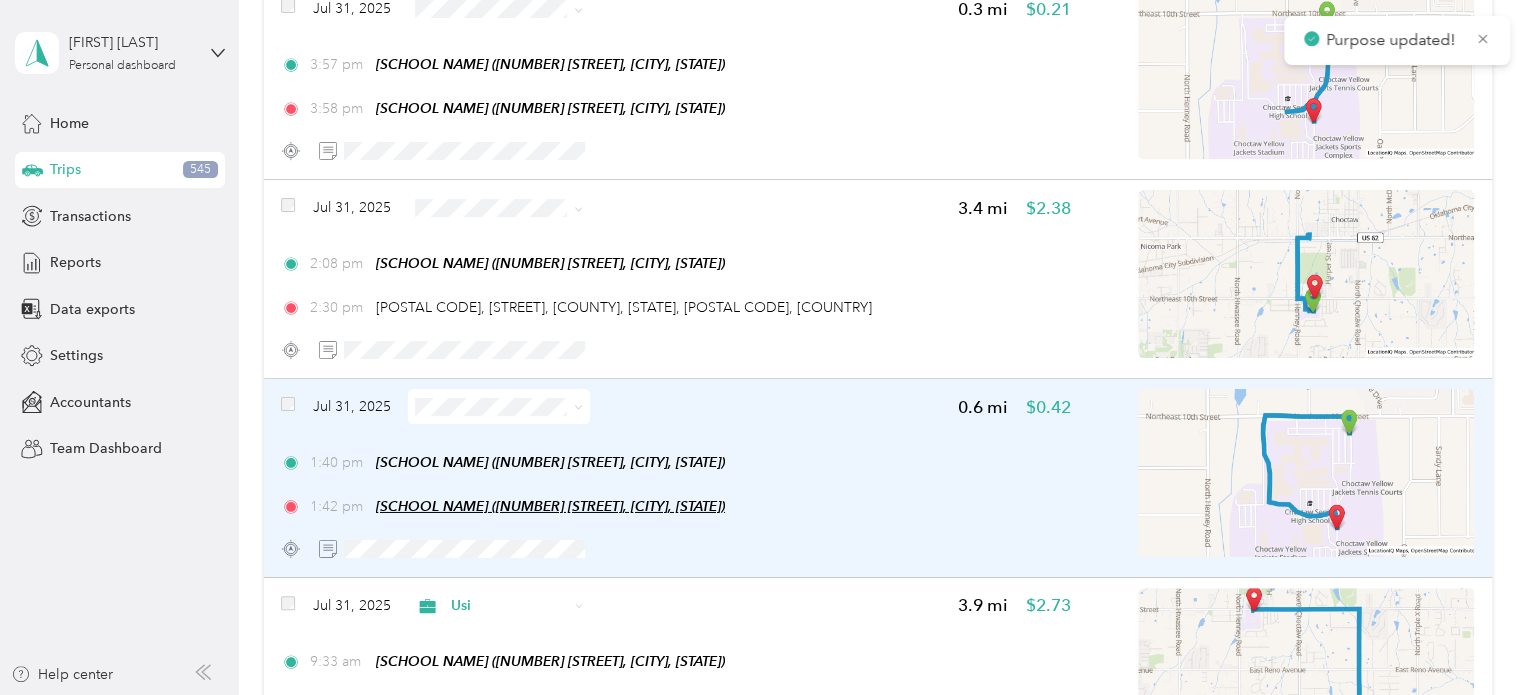 scroll, scrollTop: 3076, scrollLeft: 0, axis: vertical 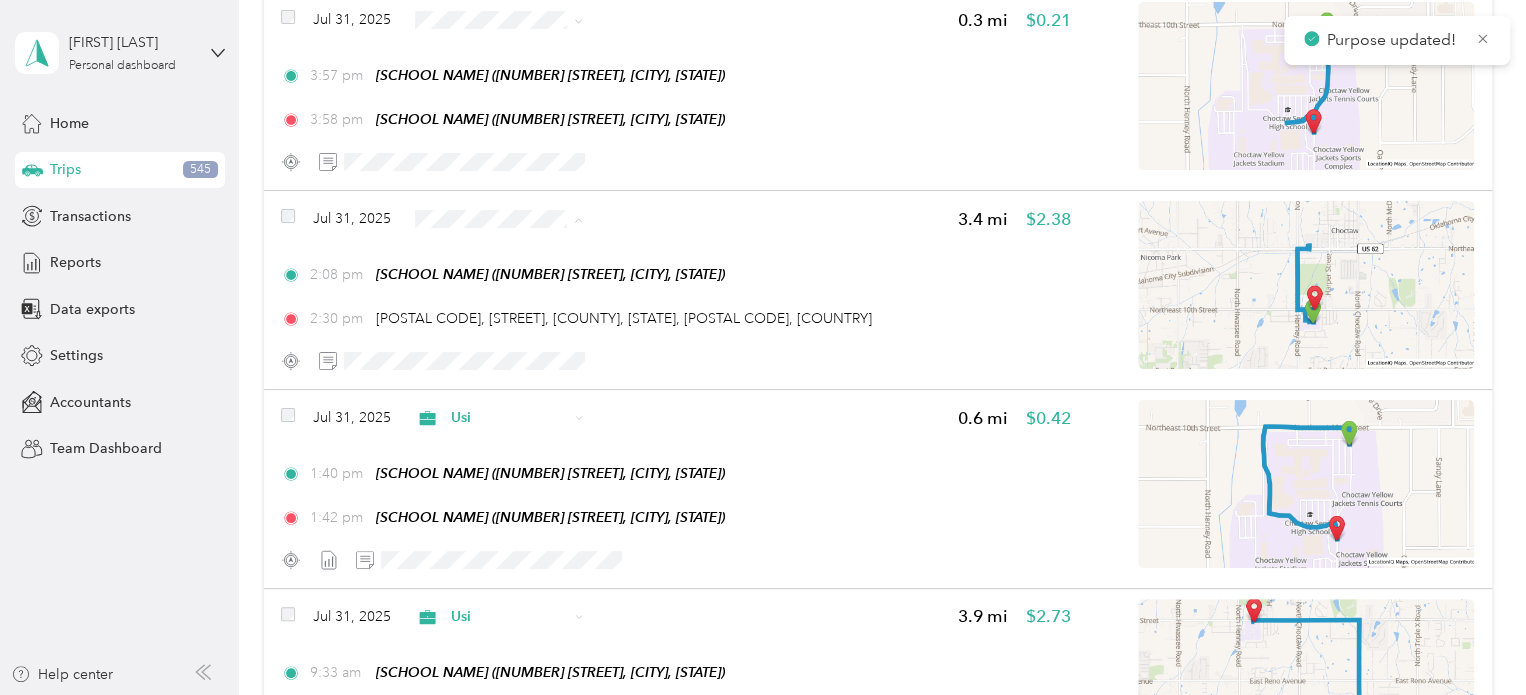 click on "Usi" at bounding box center (498, 324) 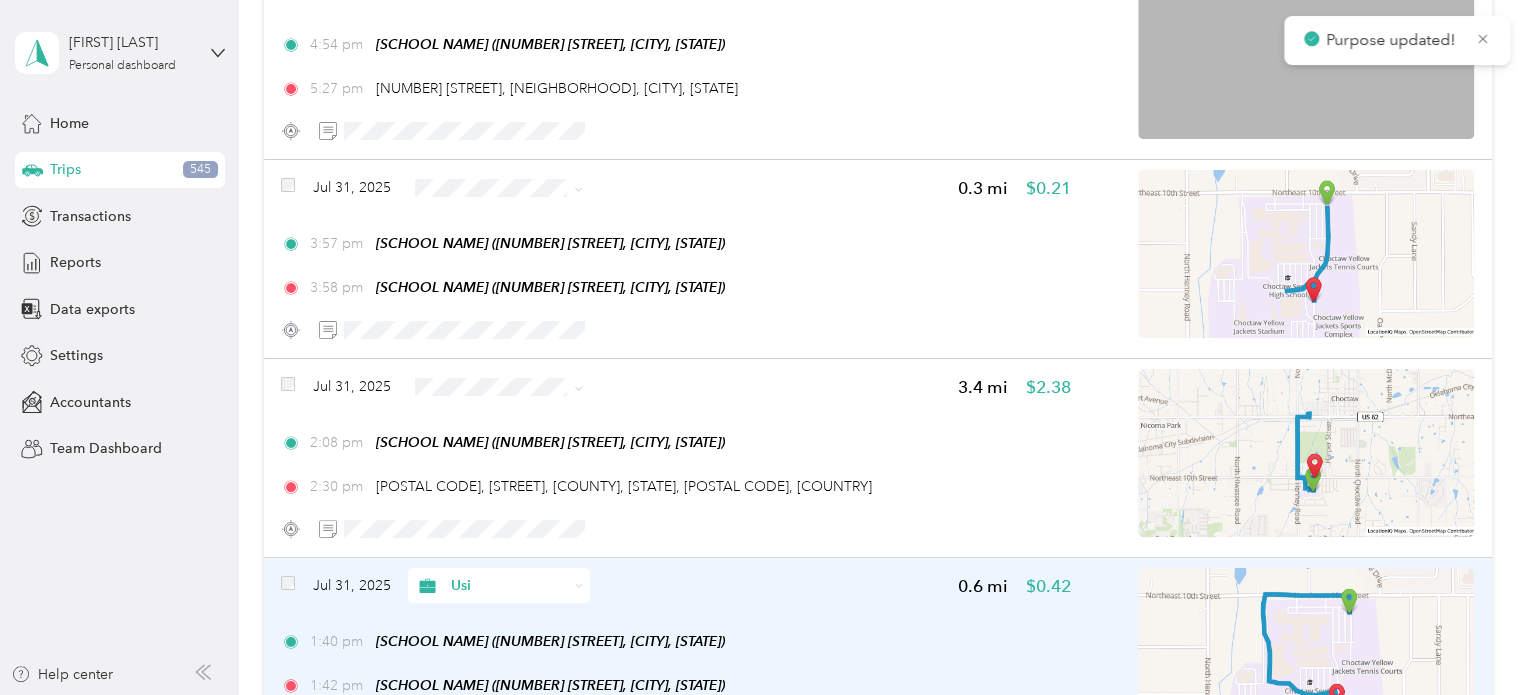 scroll, scrollTop: 2883, scrollLeft: 0, axis: vertical 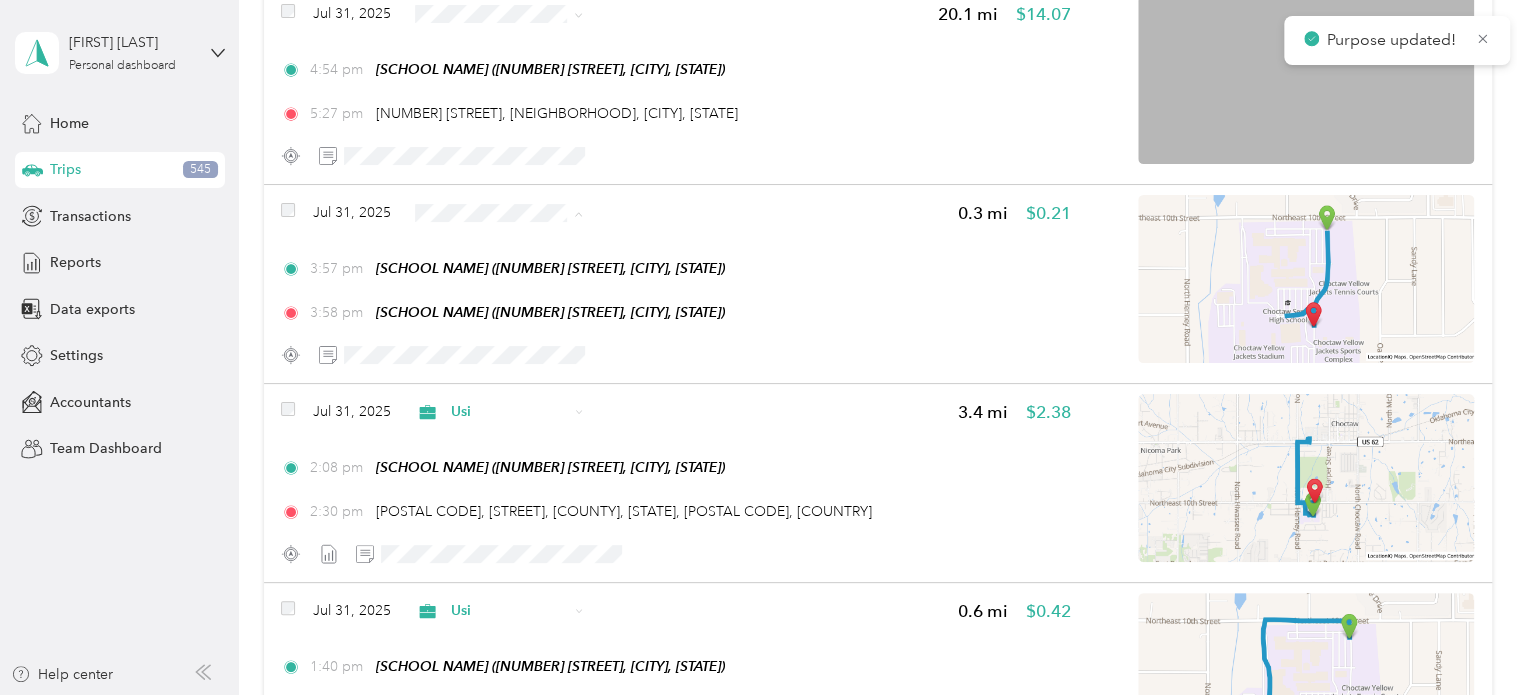click on "Usi" at bounding box center [516, 319] 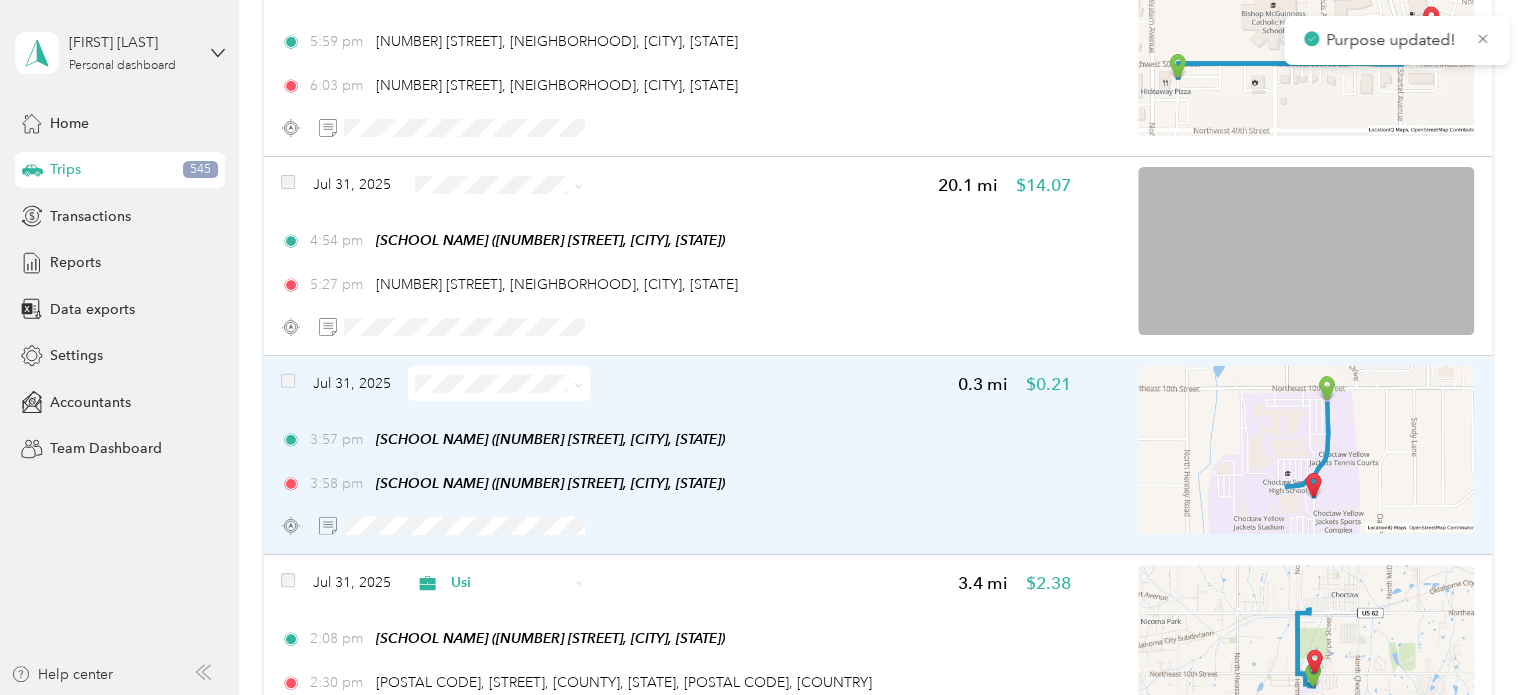 scroll, scrollTop: 2704, scrollLeft: 0, axis: vertical 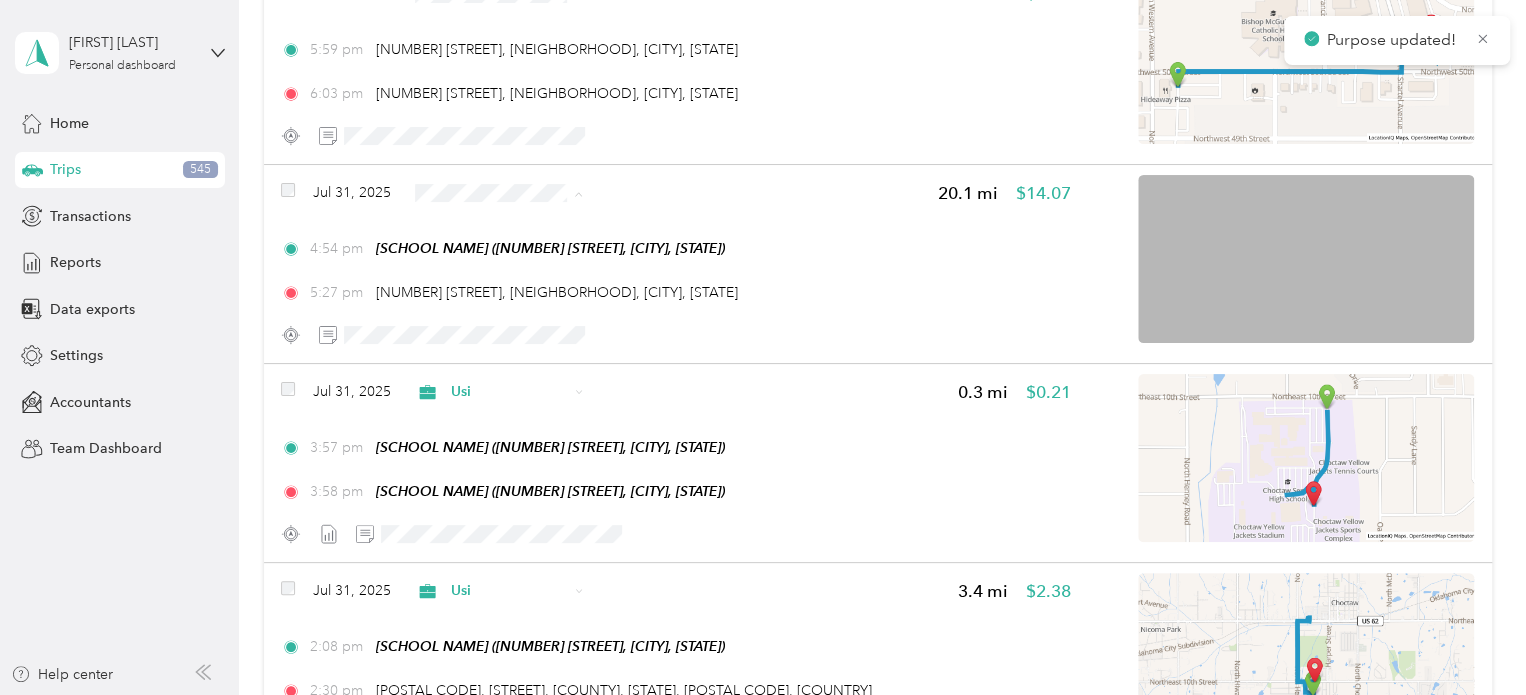 click on "Usi" at bounding box center (516, 298) 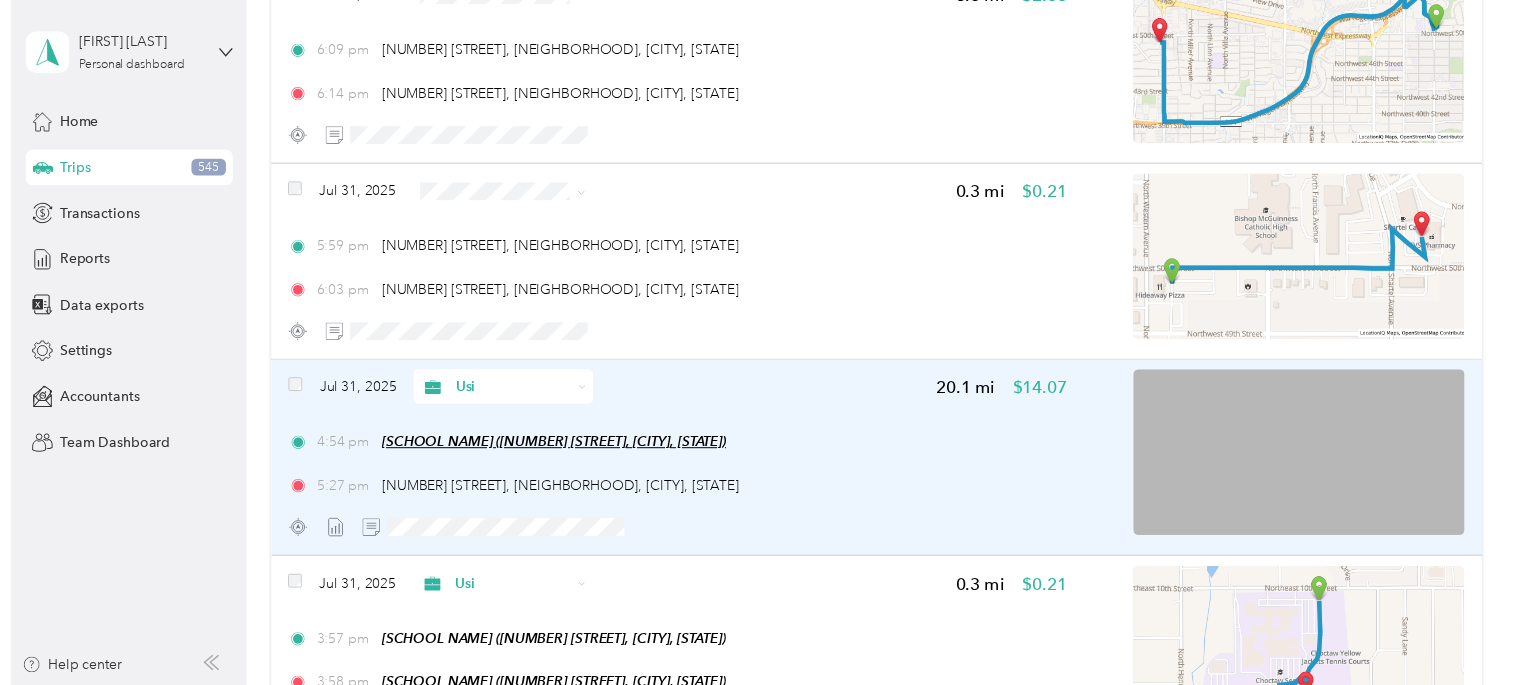 scroll, scrollTop: 2510, scrollLeft: 0, axis: vertical 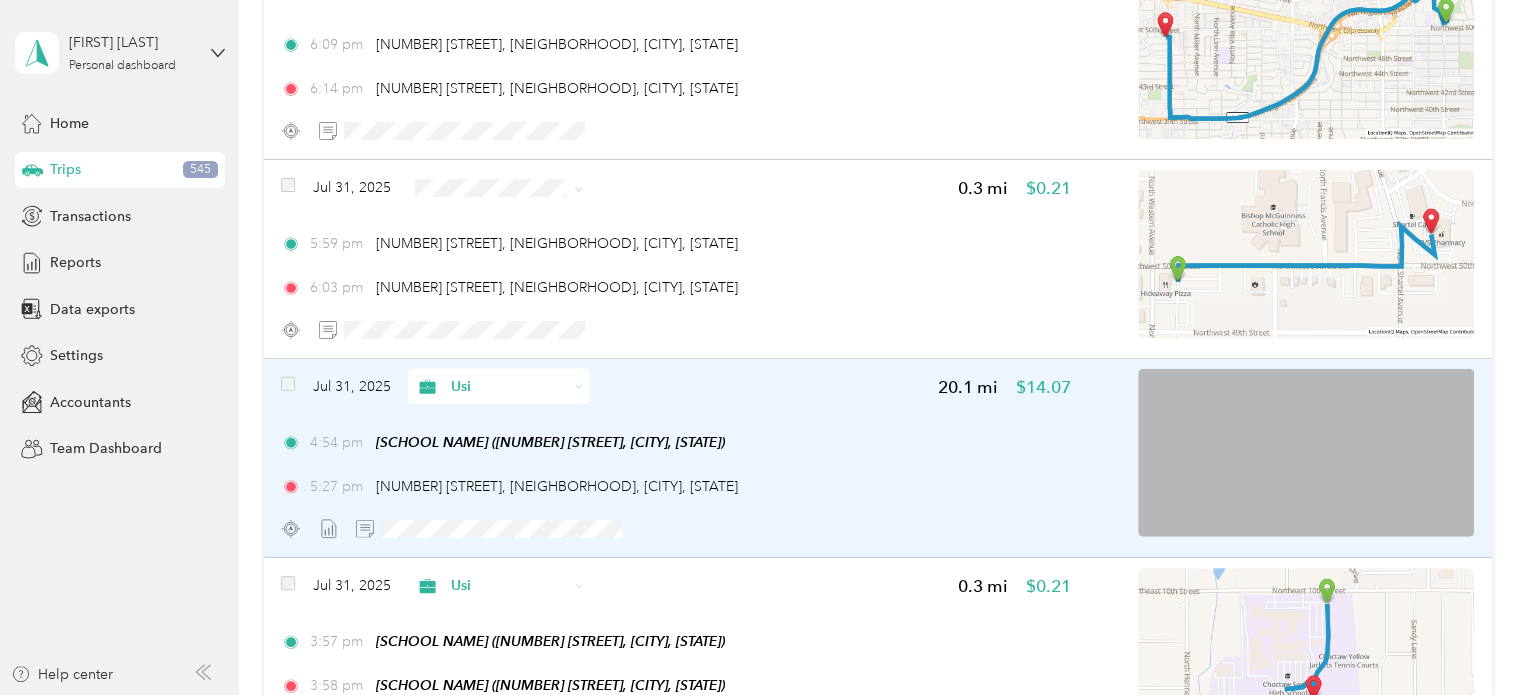 click at bounding box center (1306, 453) 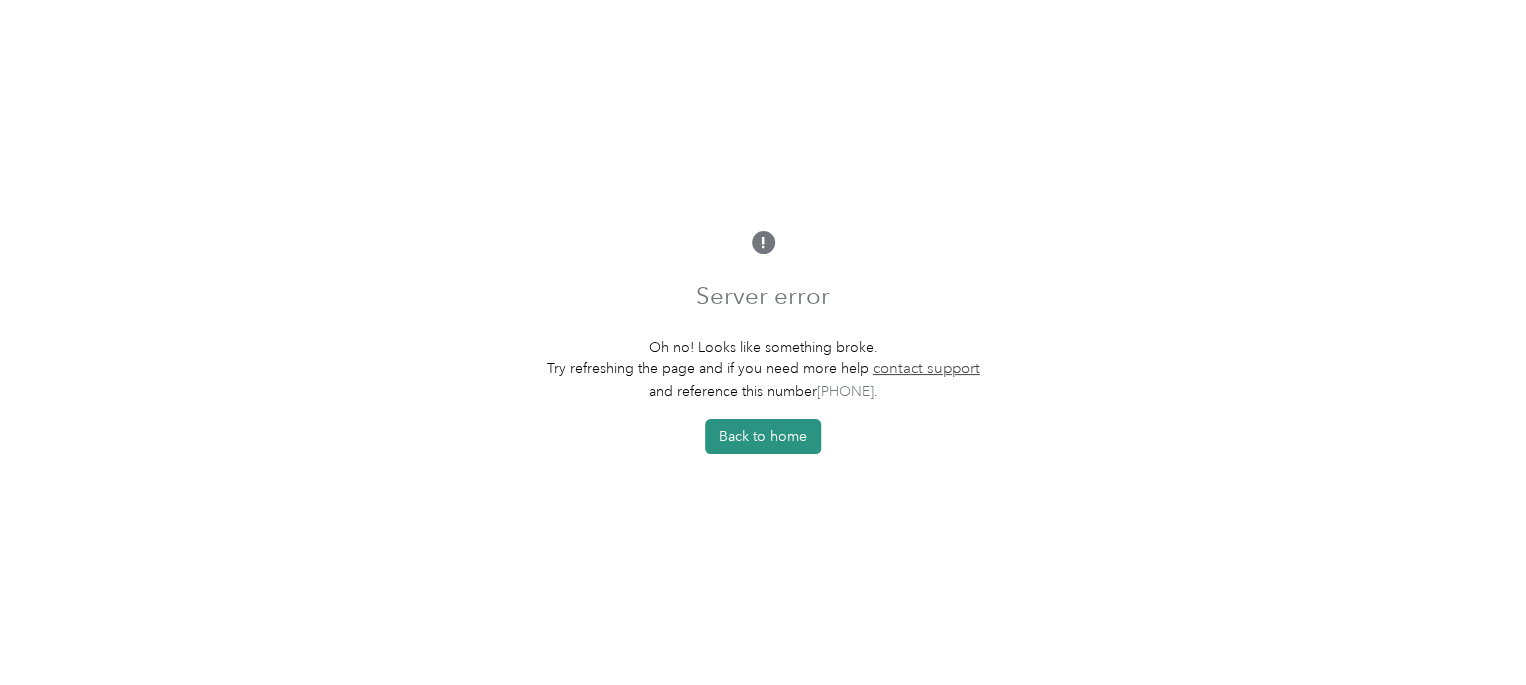 click on "Back to home" at bounding box center [763, 436] 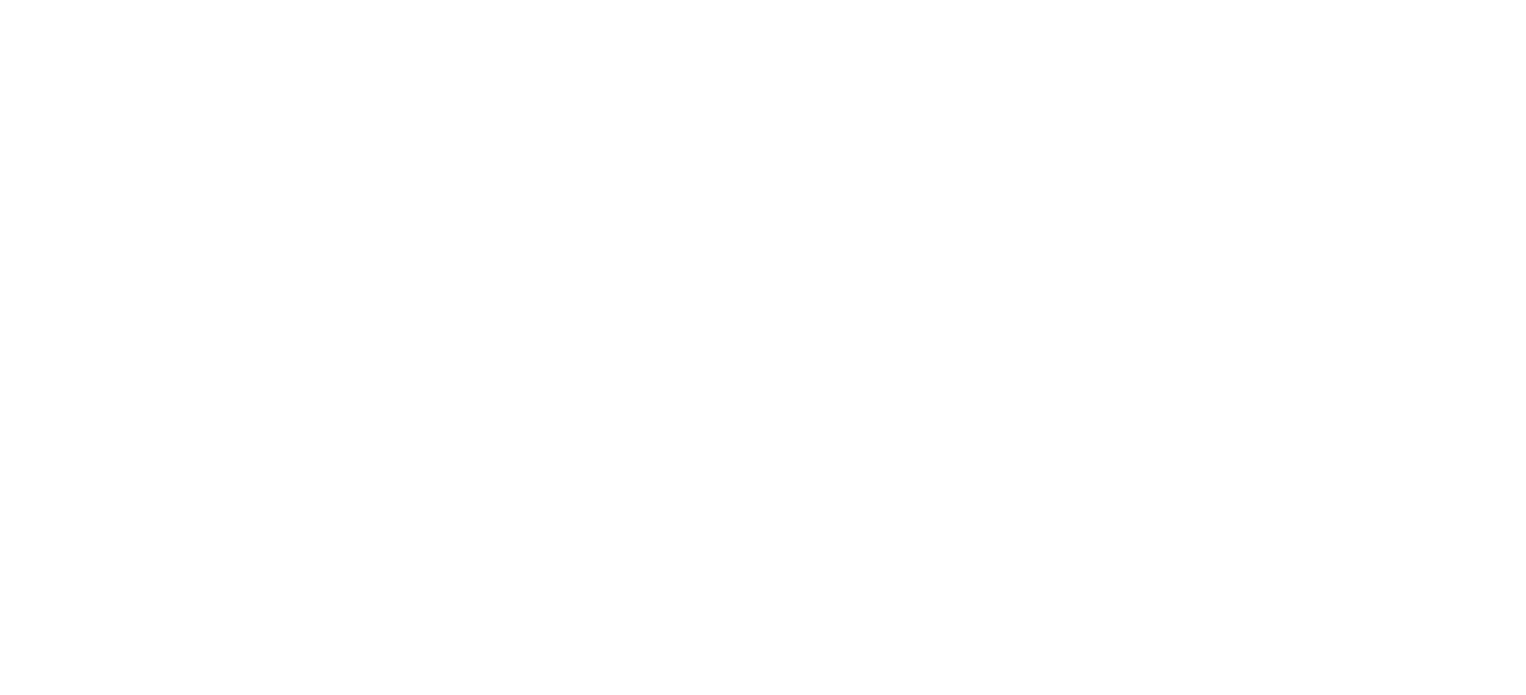 scroll, scrollTop: 0, scrollLeft: 0, axis: both 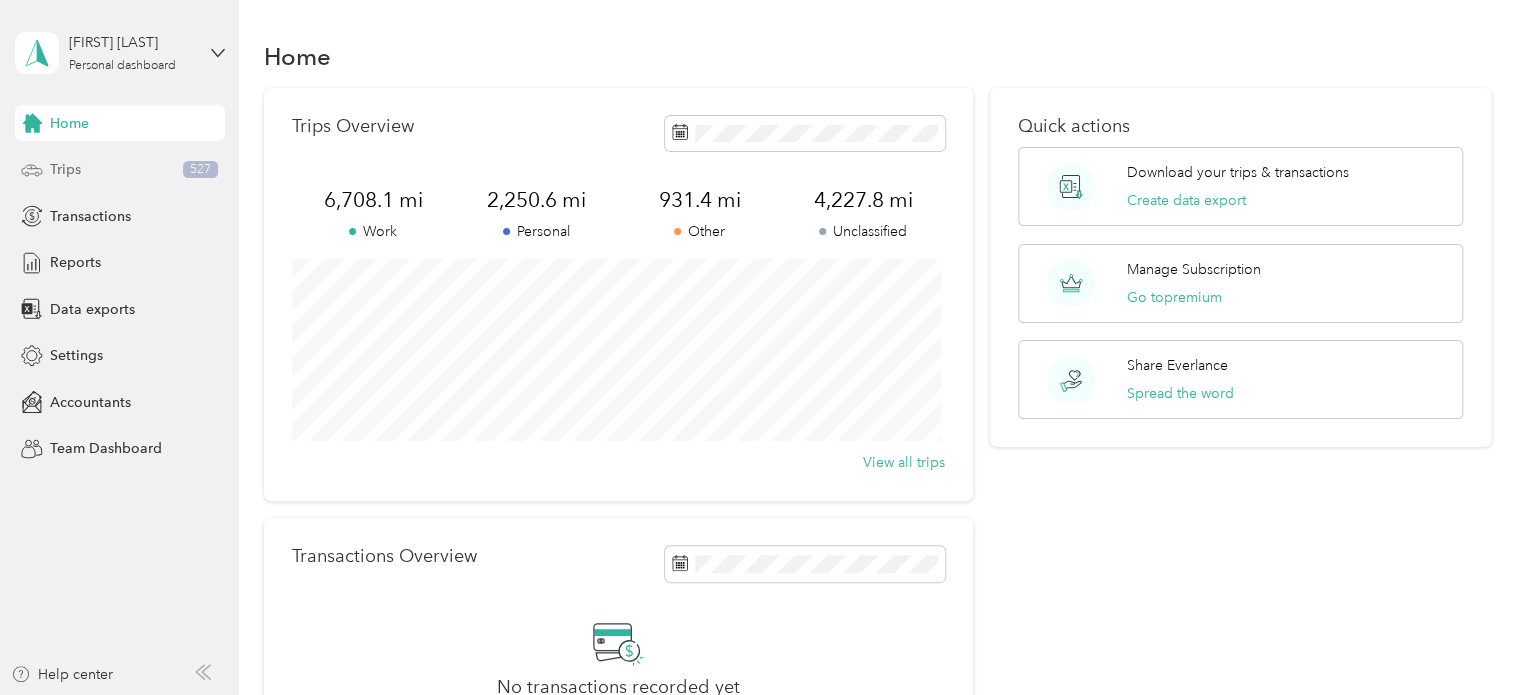 click on "Trips 527" at bounding box center [120, 170] 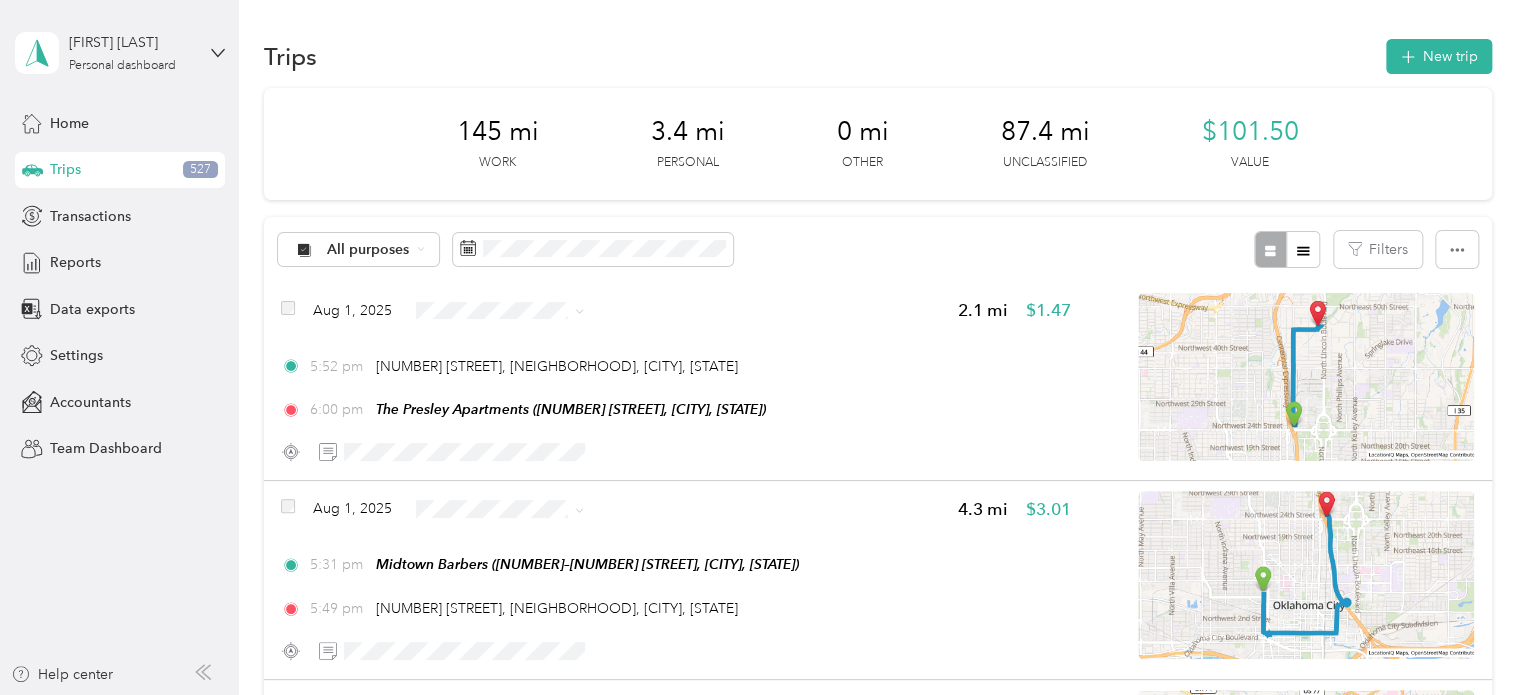 click on "All purposes Filters" at bounding box center [878, 249] 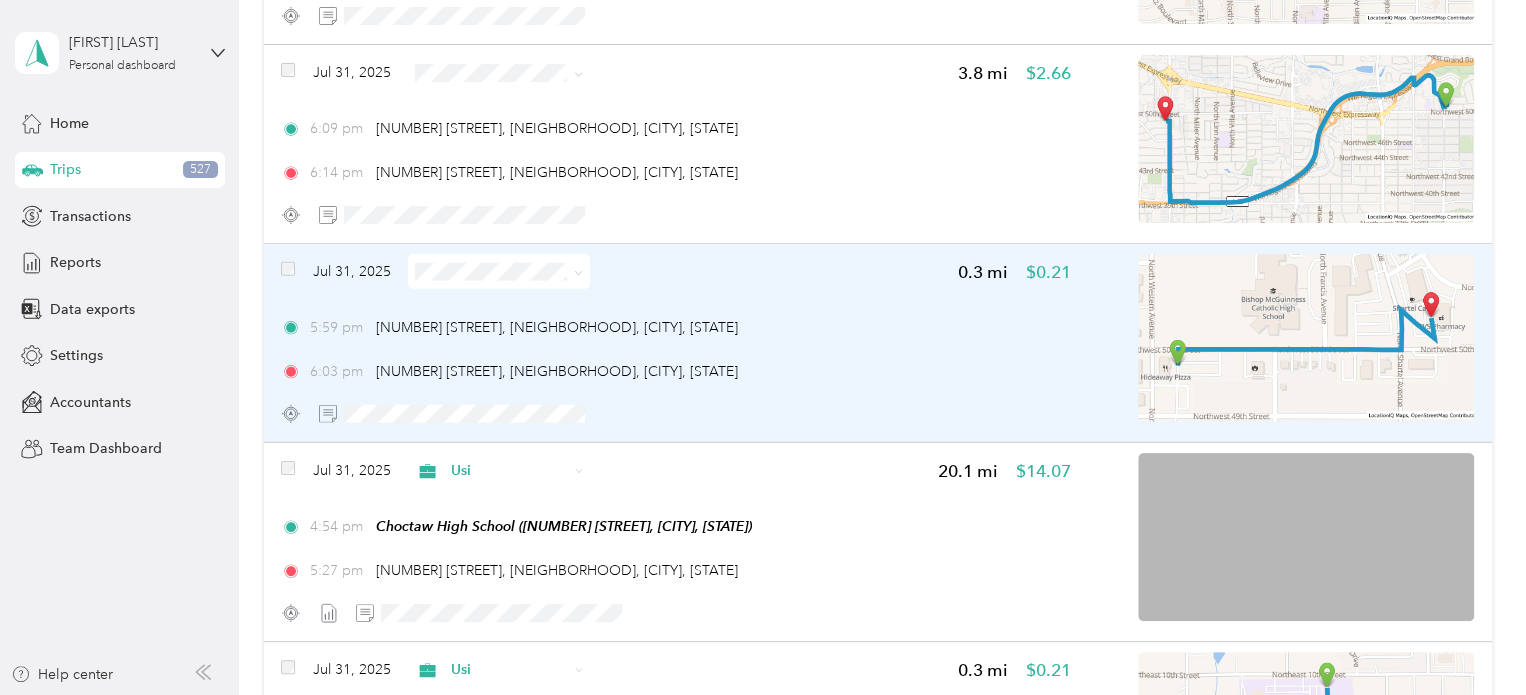 scroll, scrollTop: 2424, scrollLeft: 0, axis: vertical 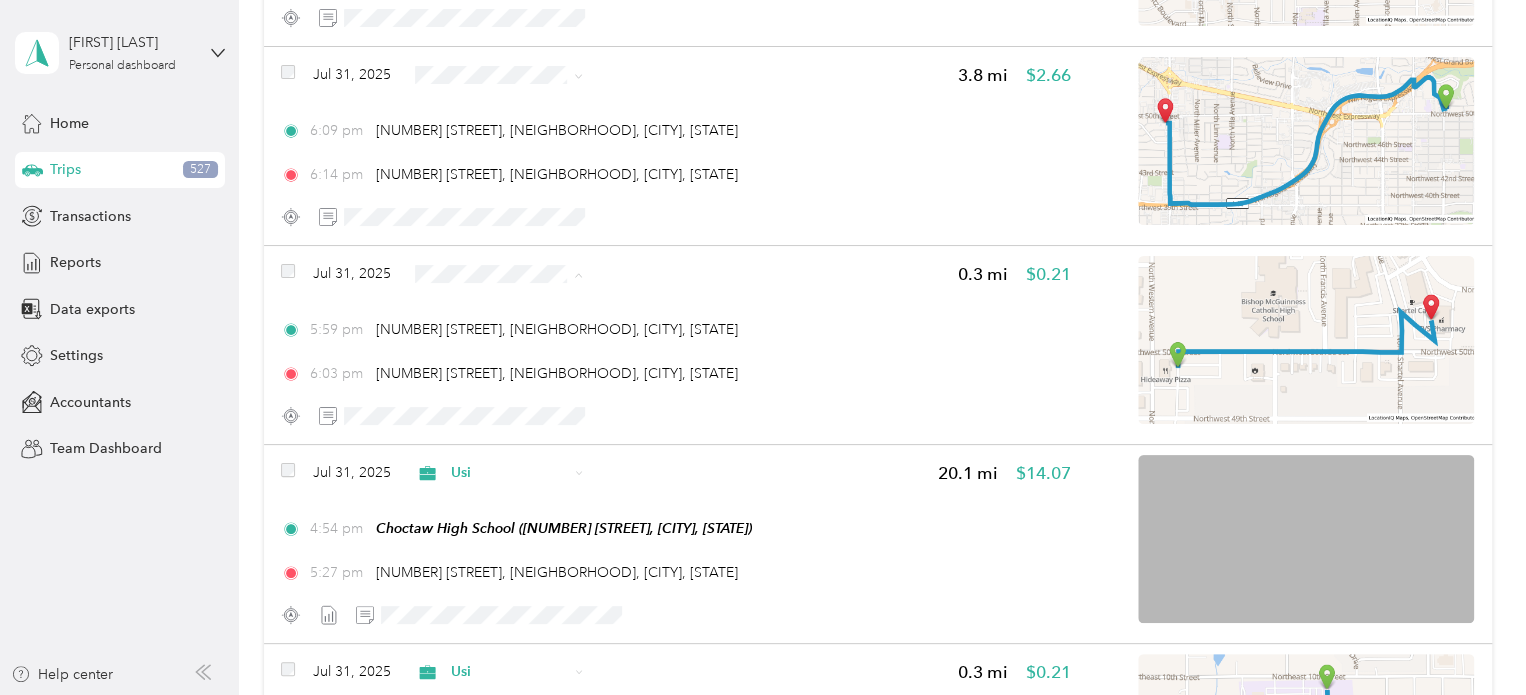 click on "Personal" at bounding box center [498, 345] 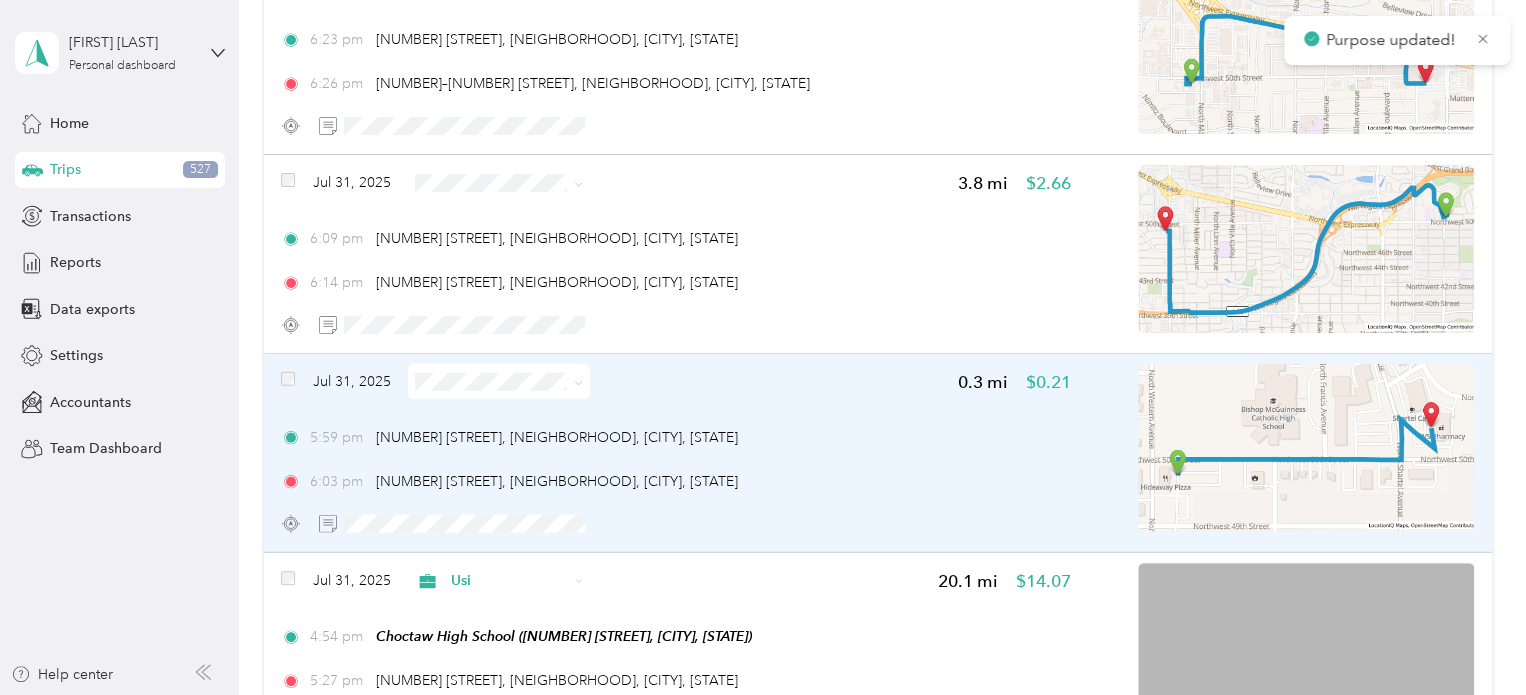 scroll, scrollTop: 2303, scrollLeft: 0, axis: vertical 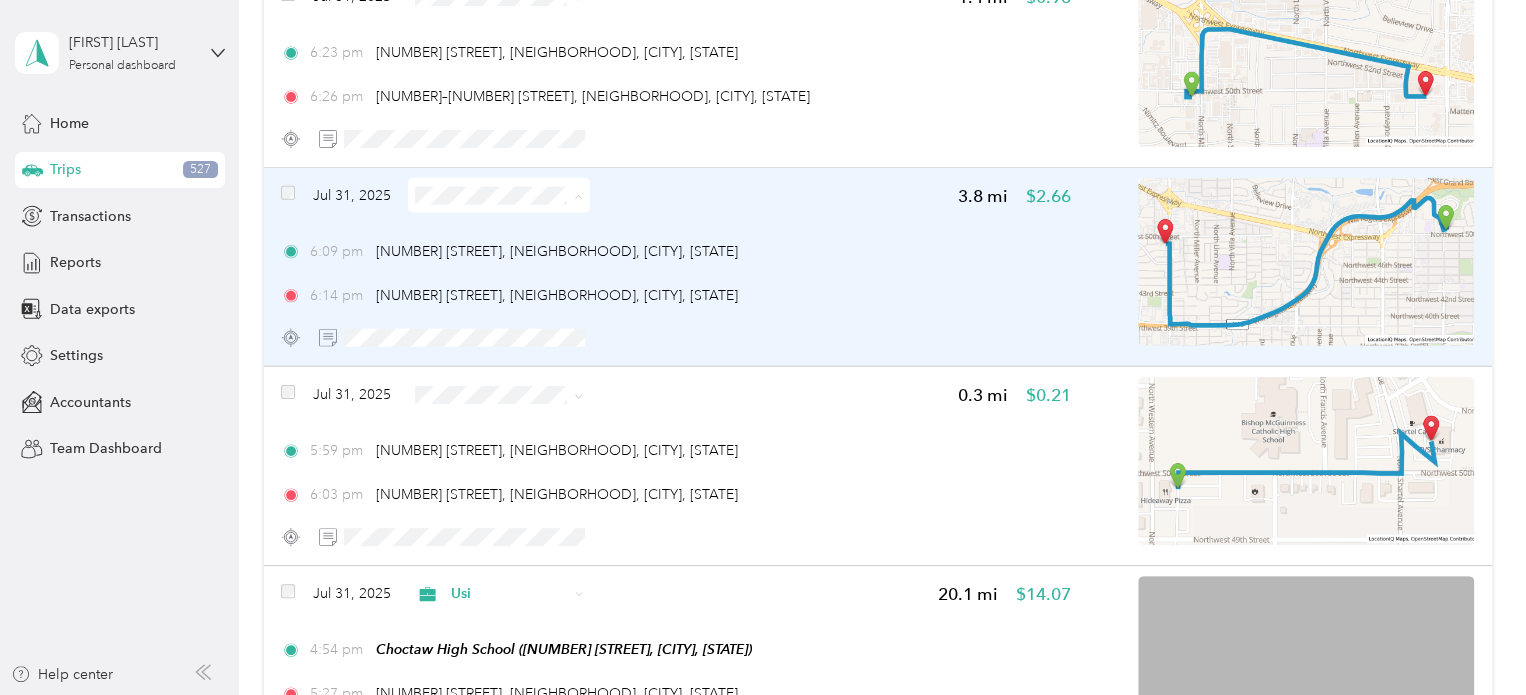 click on "Personal" at bounding box center (516, 267) 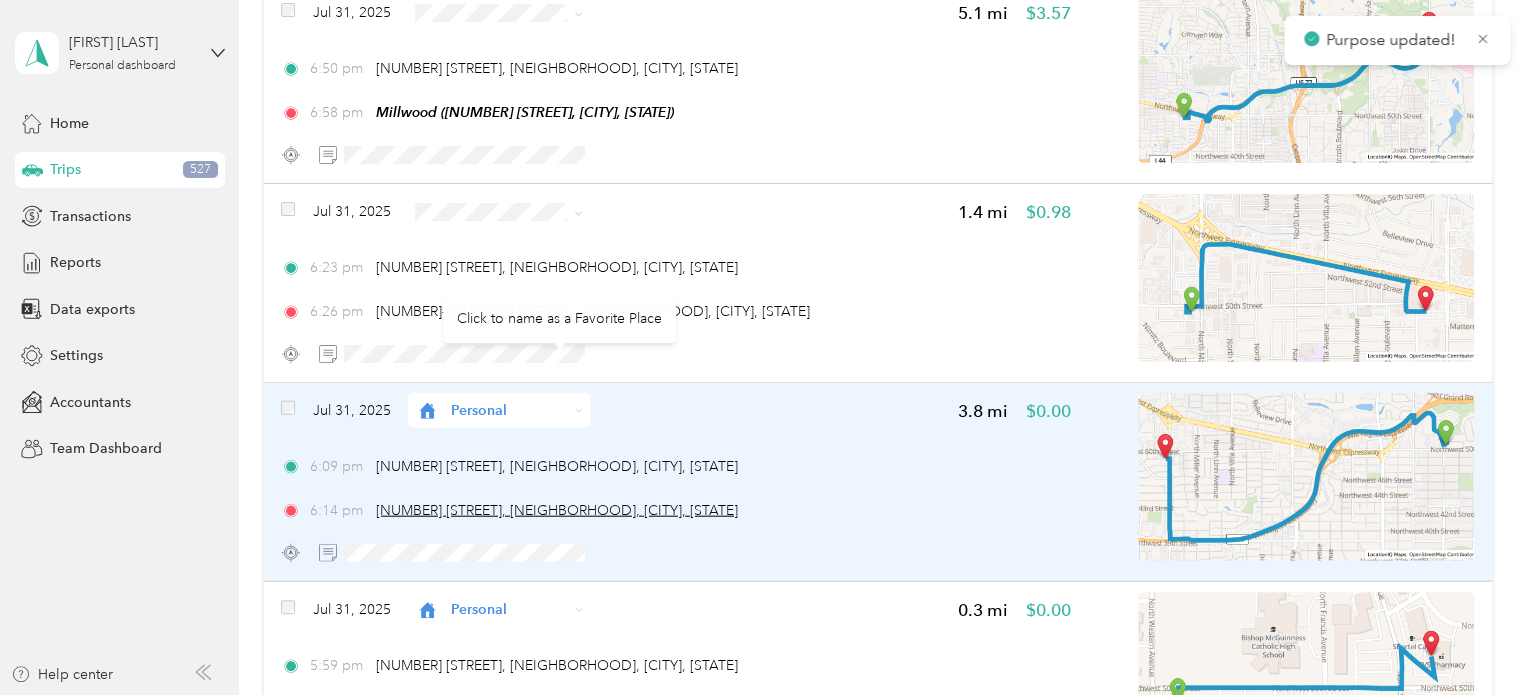 scroll, scrollTop: 2048, scrollLeft: 0, axis: vertical 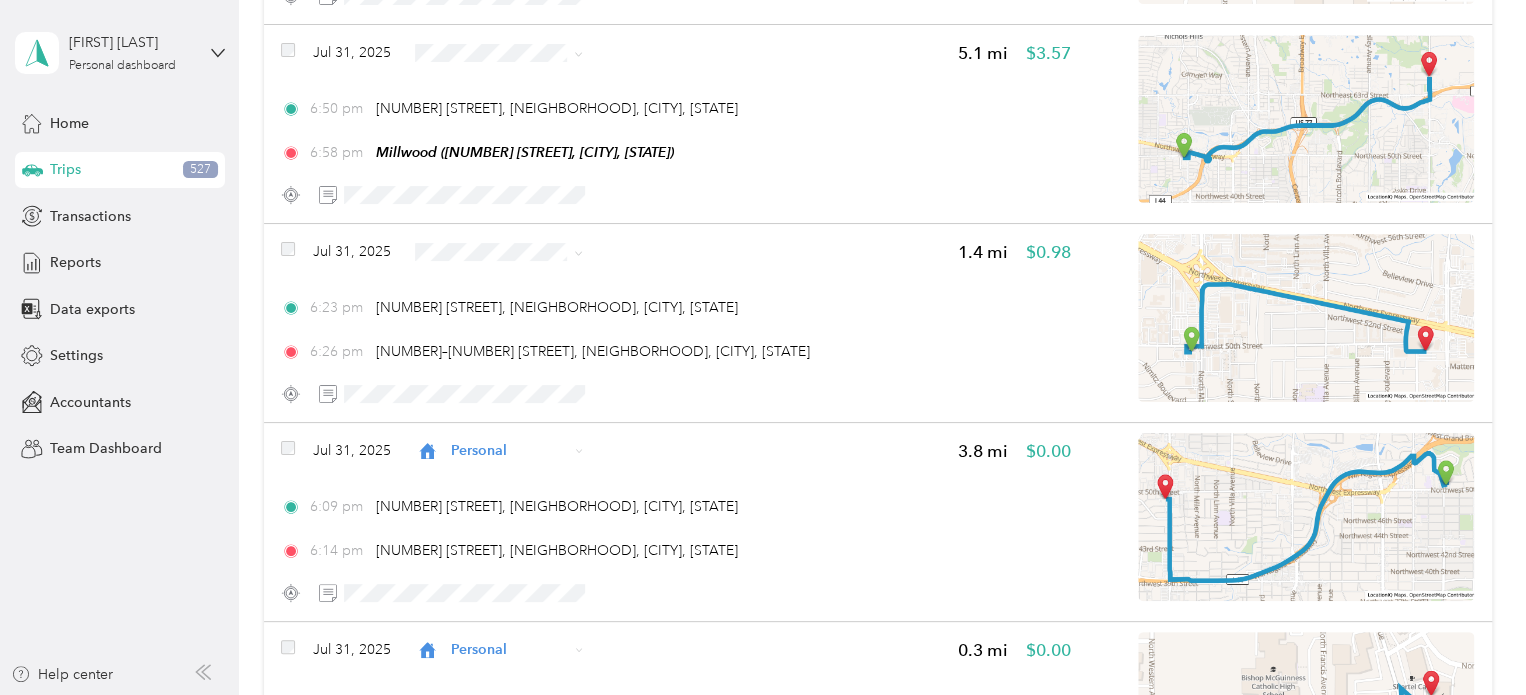 click on "Personal" at bounding box center [516, 319] 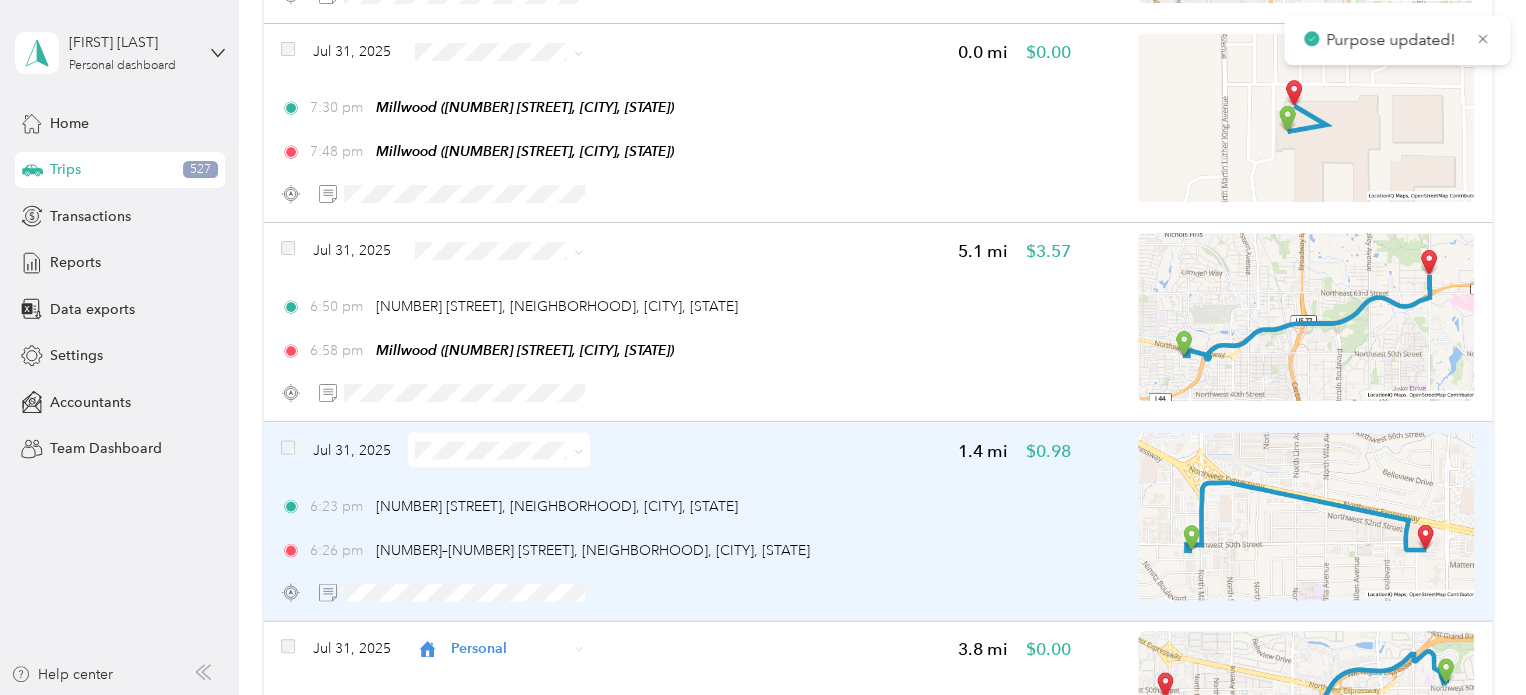 scroll, scrollTop: 1839, scrollLeft: 0, axis: vertical 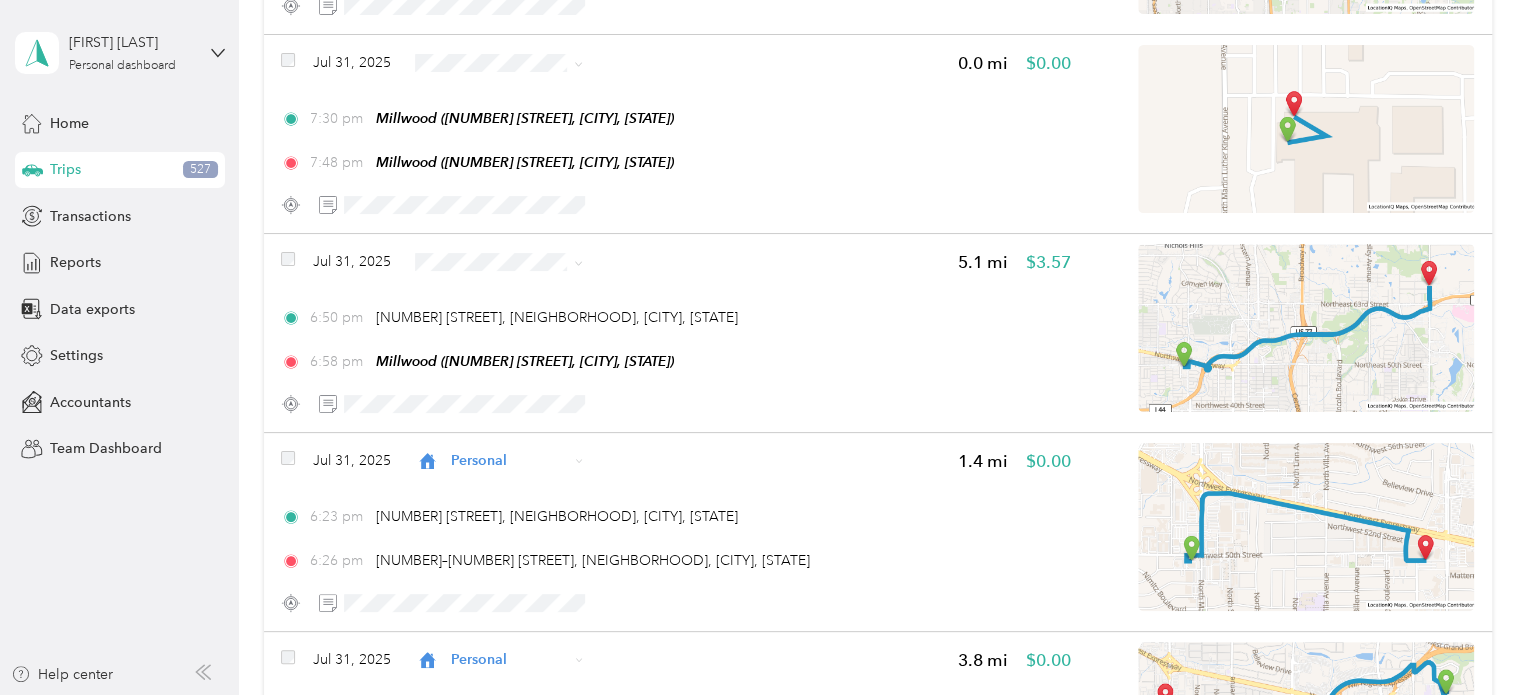 click on "Personal" at bounding box center [498, 325] 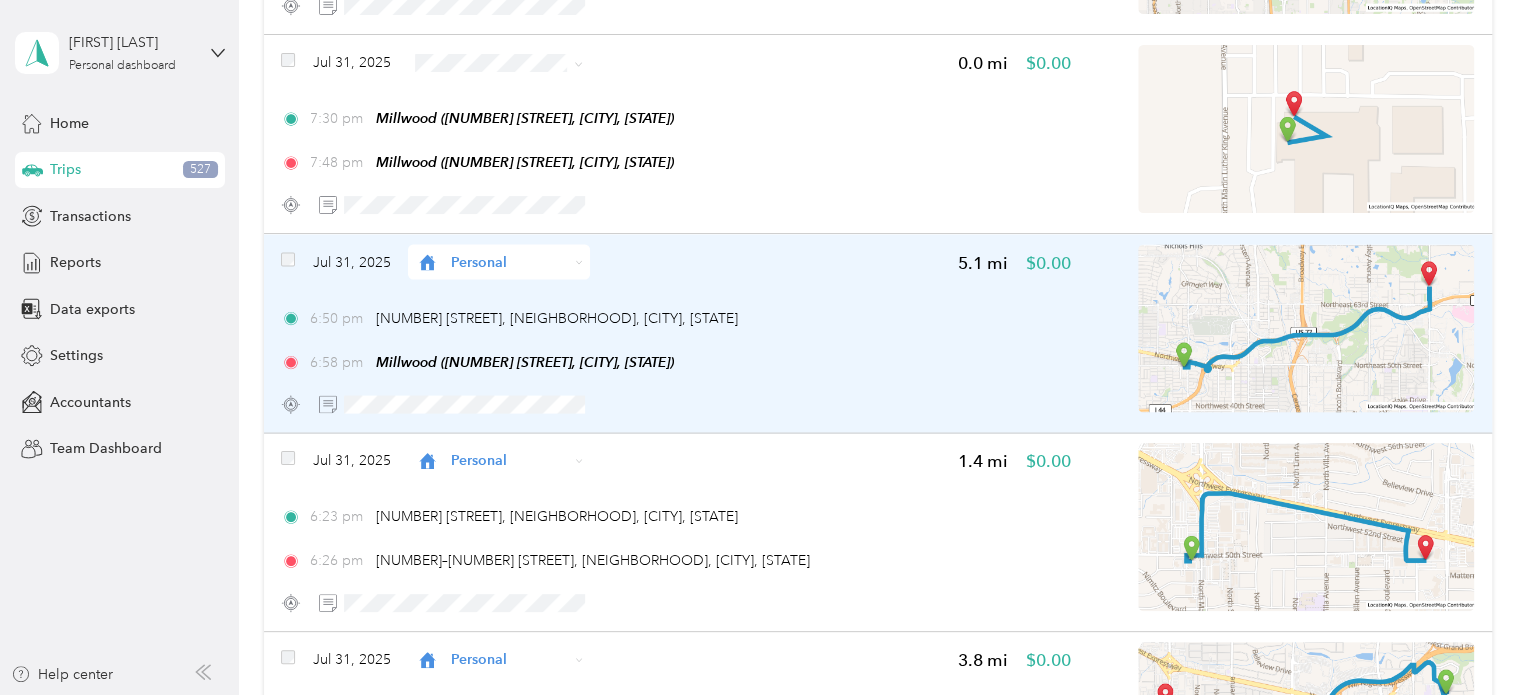 click on "Personal" at bounding box center (509, 261) 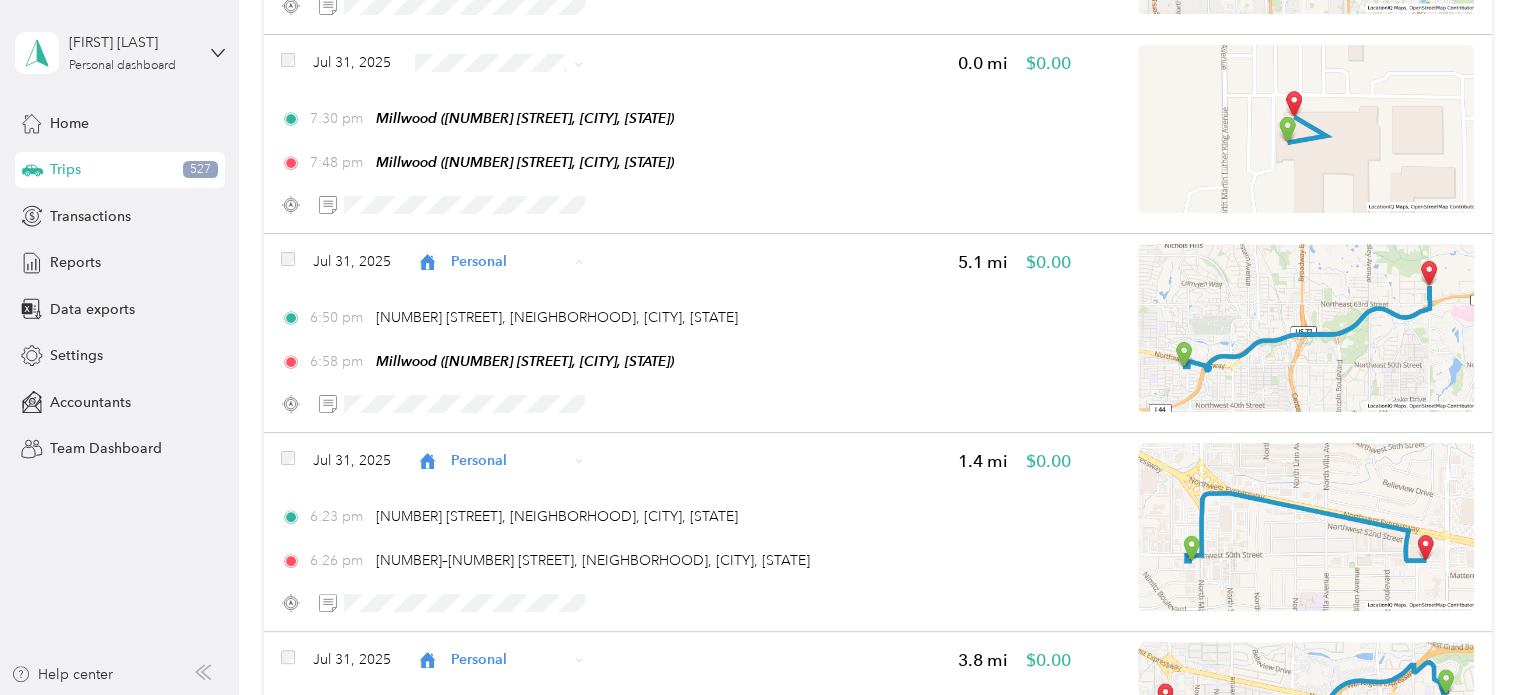 click on "Usi" at bounding box center (498, 368) 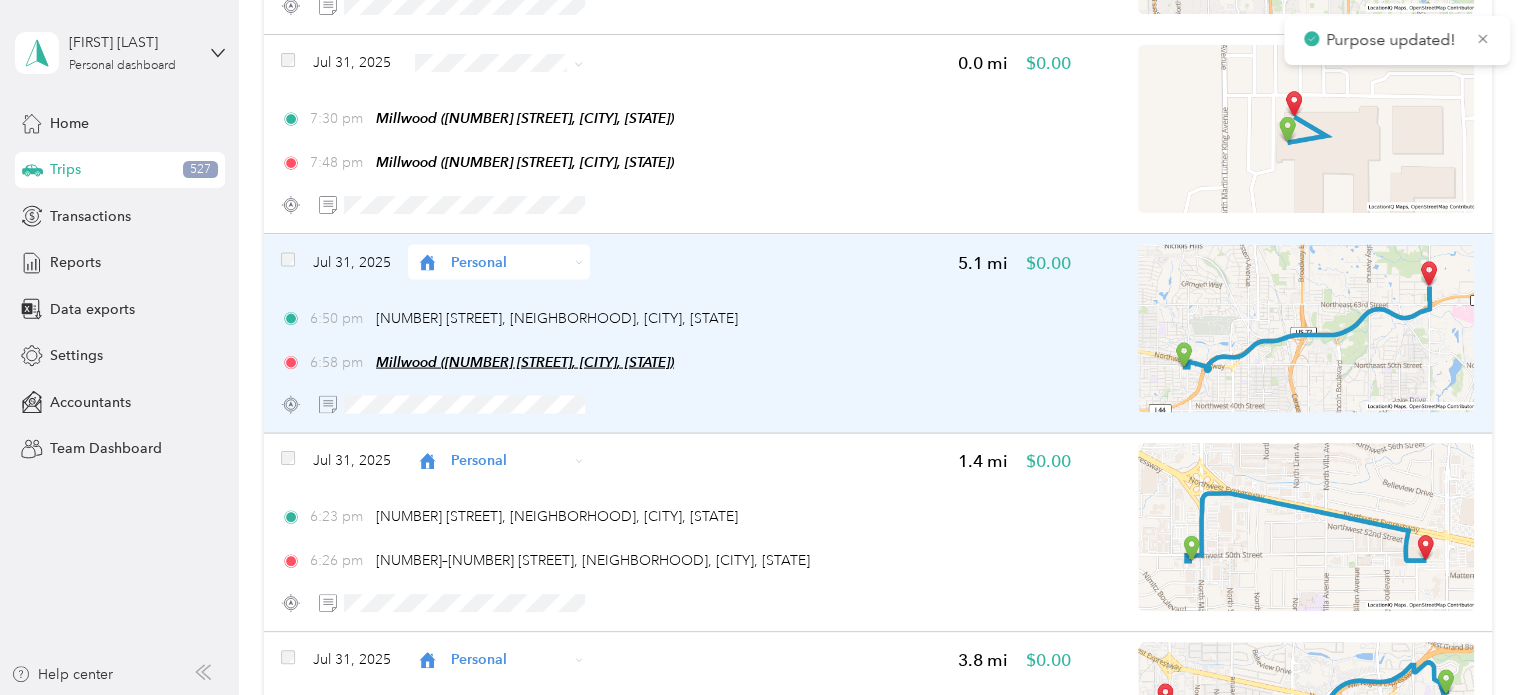 scroll, scrollTop: 1714, scrollLeft: 0, axis: vertical 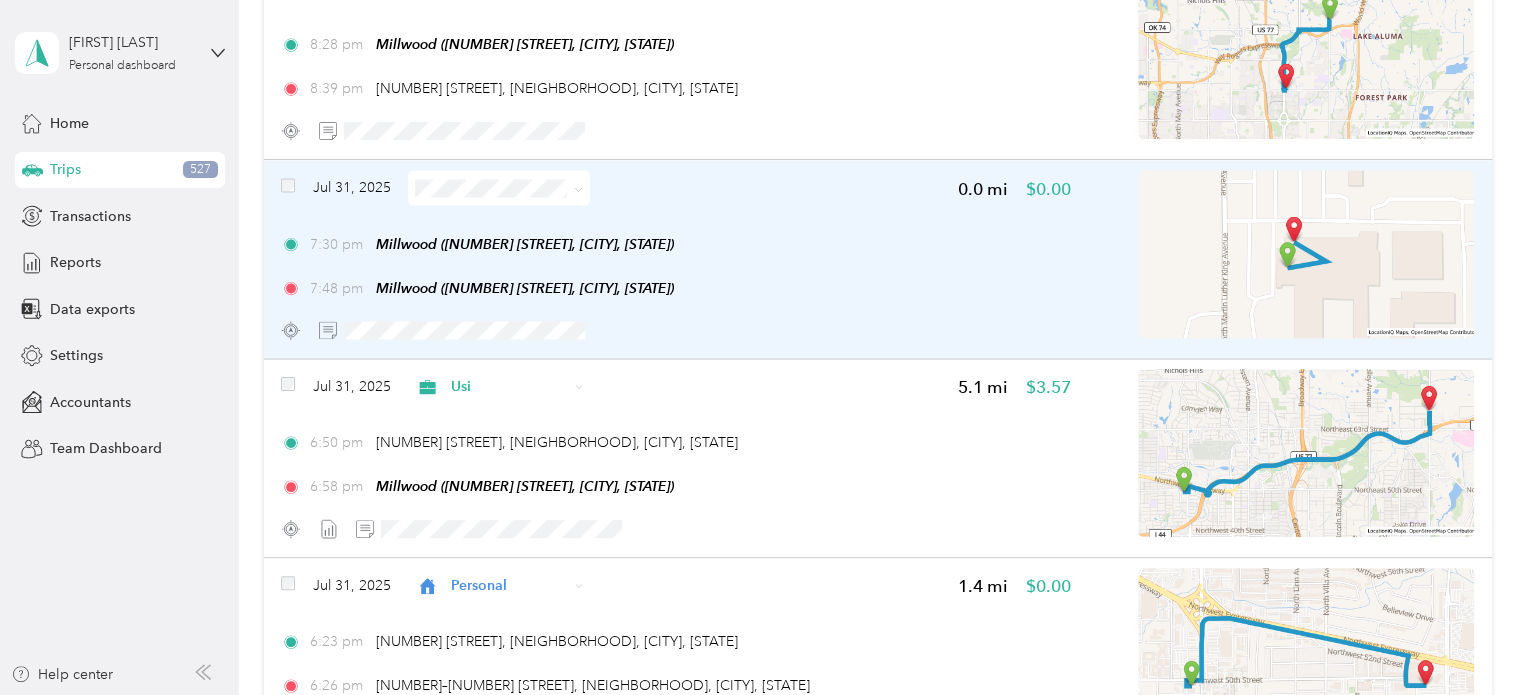 click at bounding box center [675, 329] 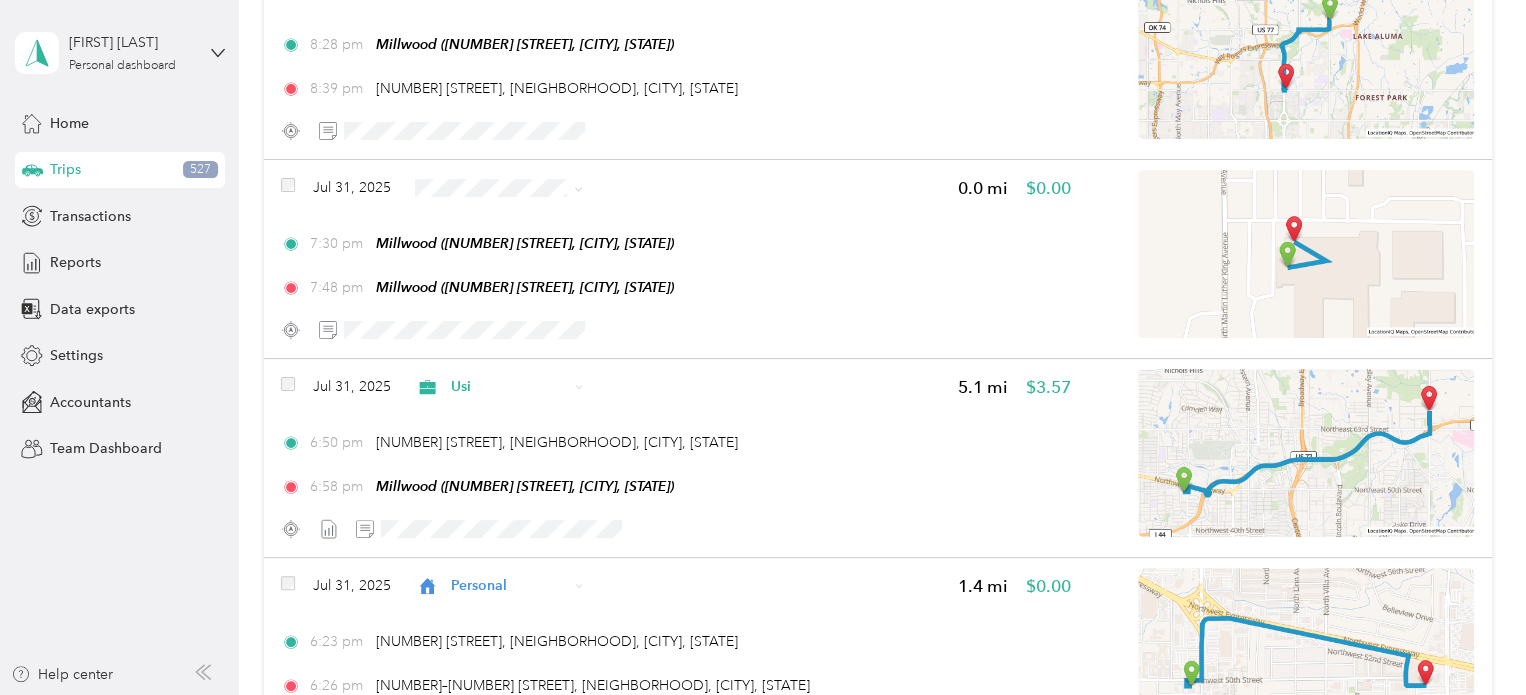 click on "Personal" at bounding box center [516, 247] 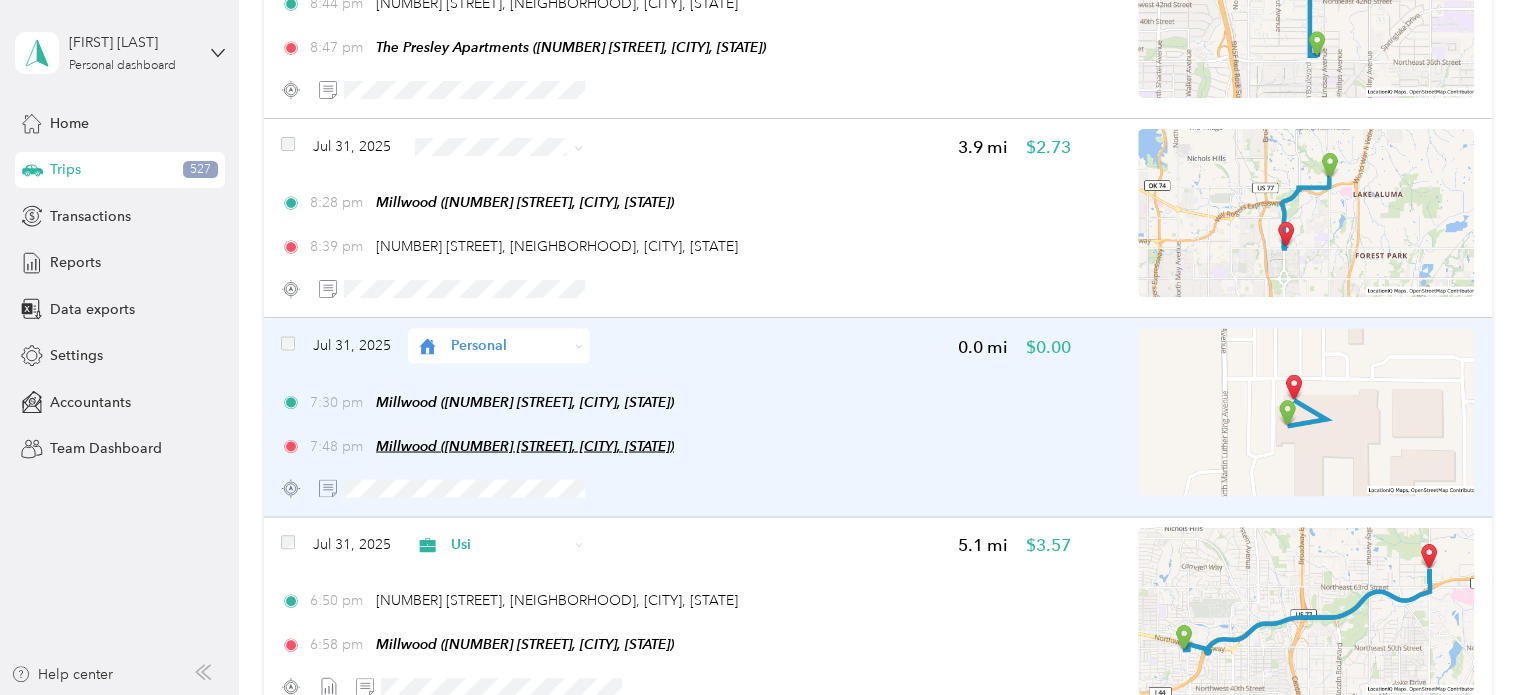 scroll, scrollTop: 1560, scrollLeft: 0, axis: vertical 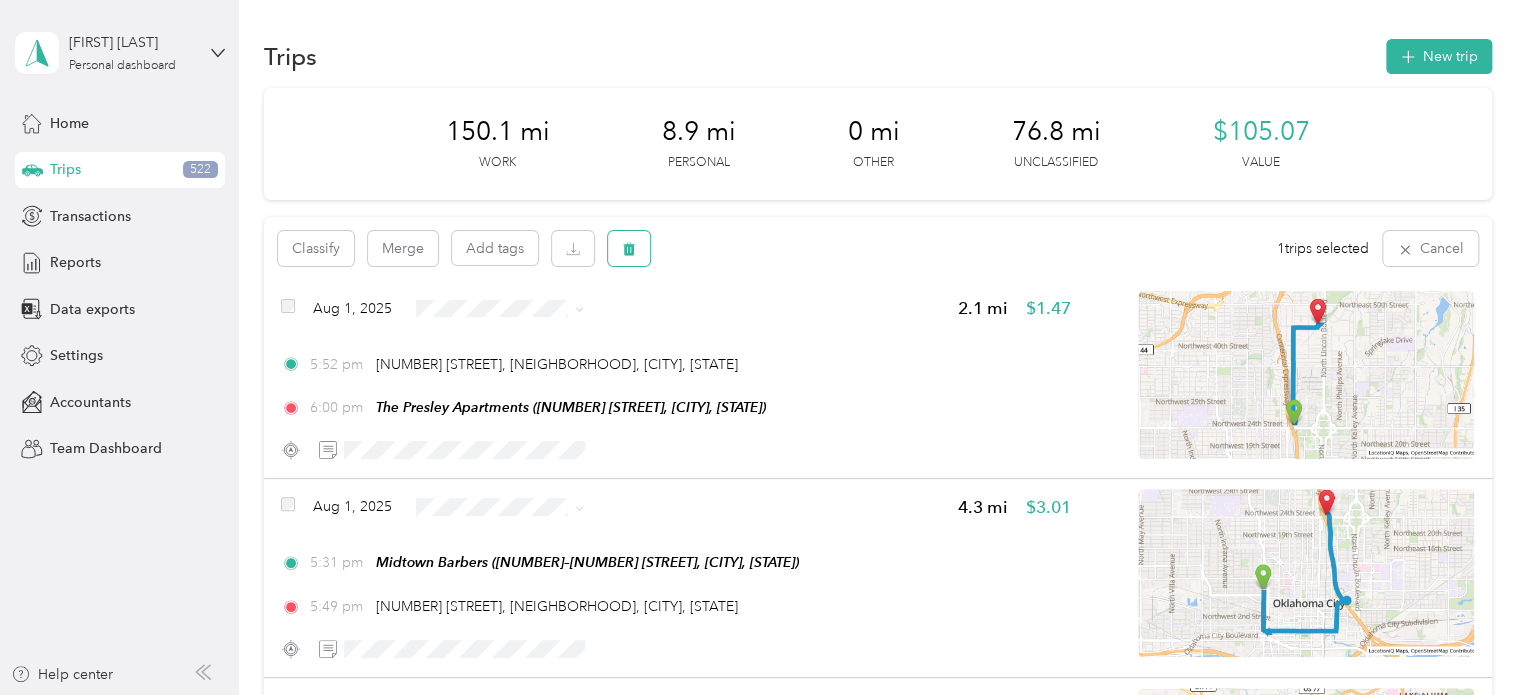 click 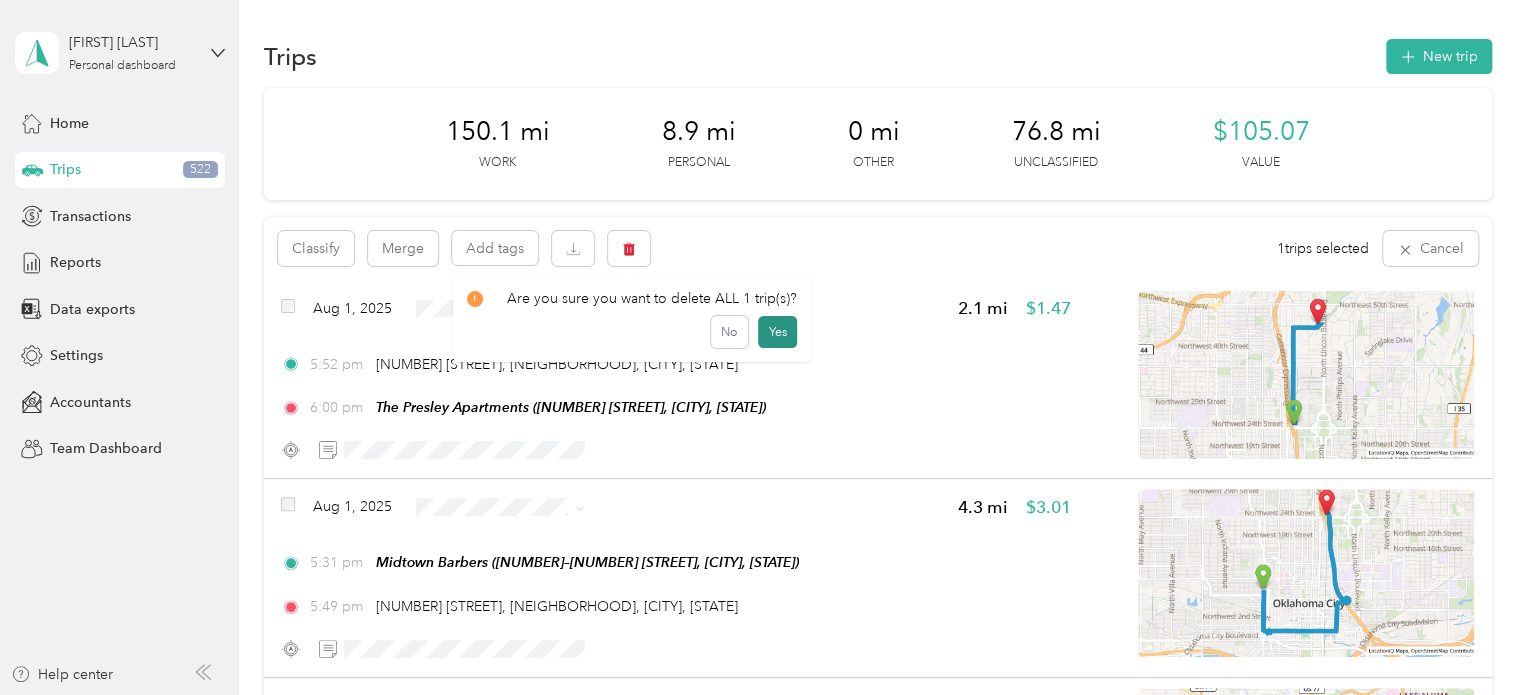 click on "Yes" at bounding box center (777, 332) 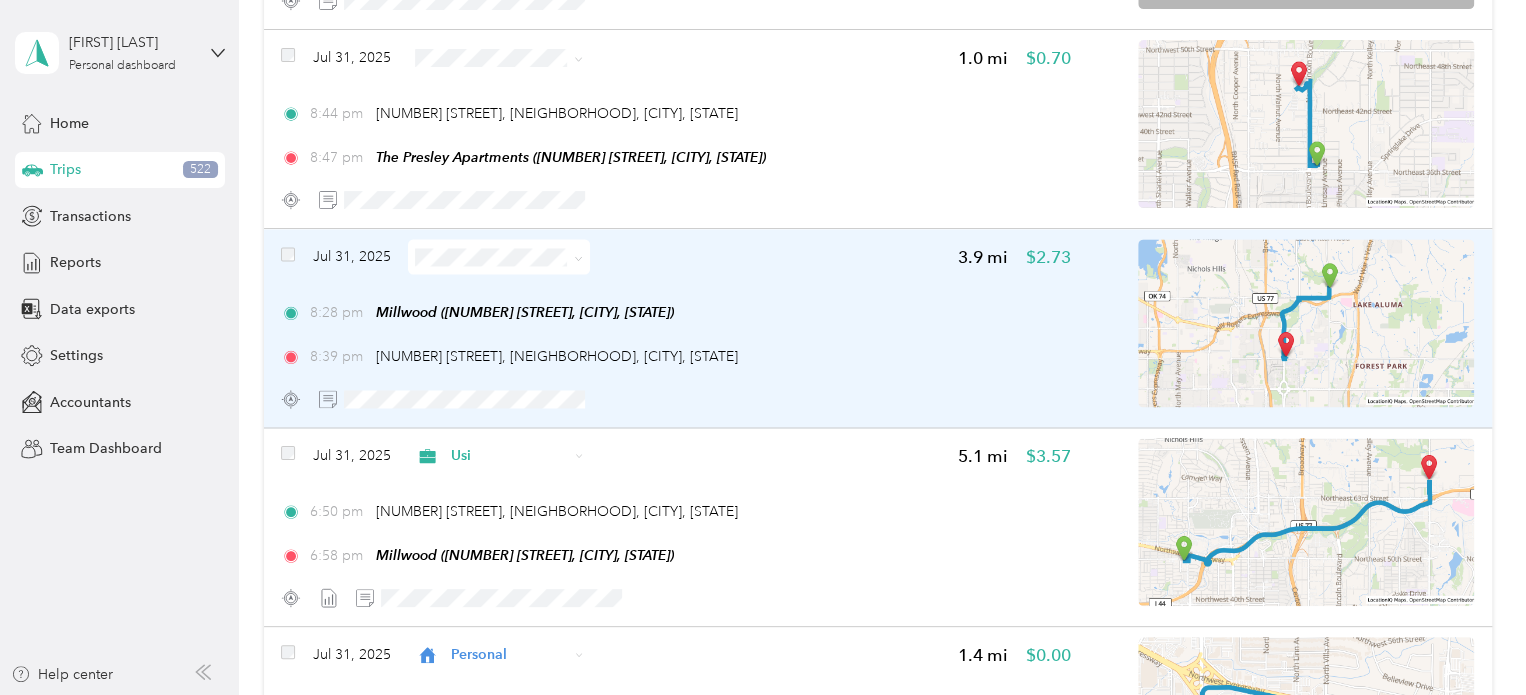 scroll, scrollTop: 1431, scrollLeft: 0, axis: vertical 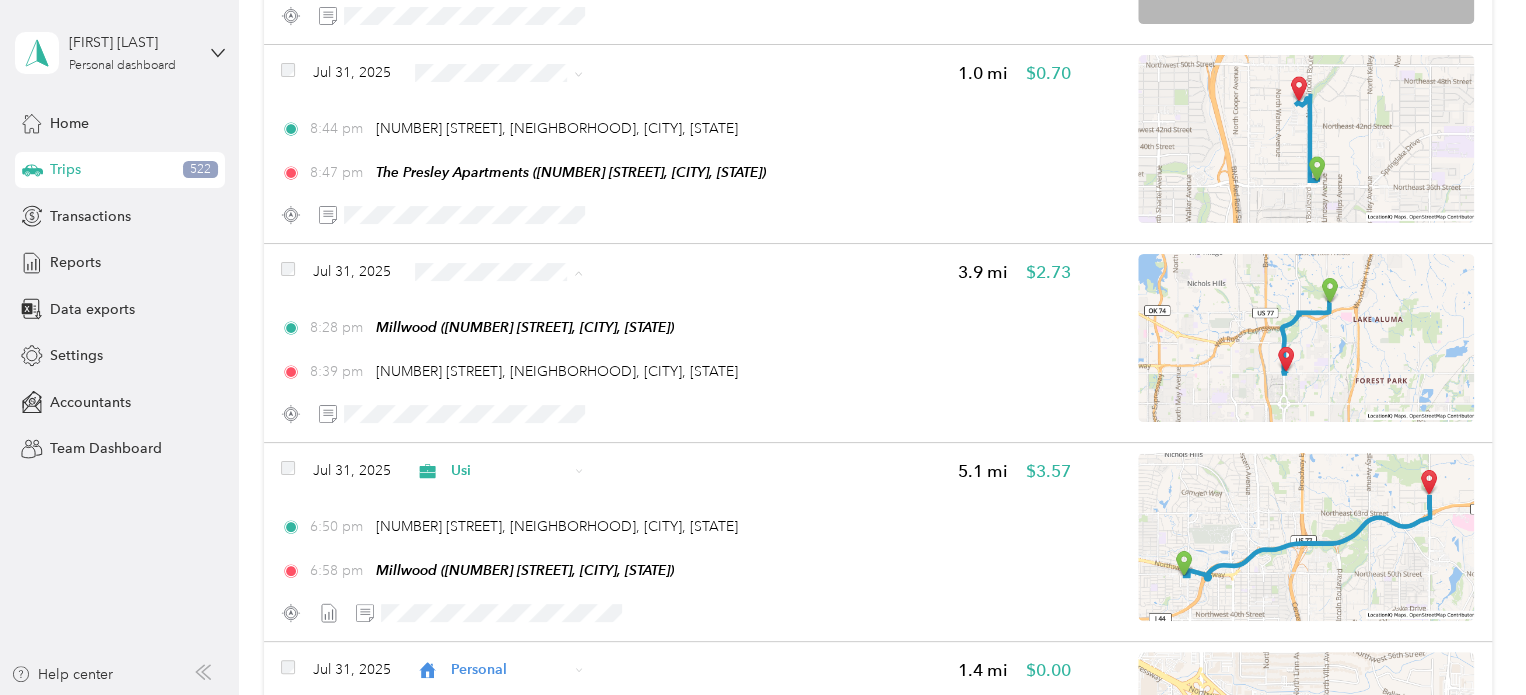 click on "Usi" at bounding box center (516, 378) 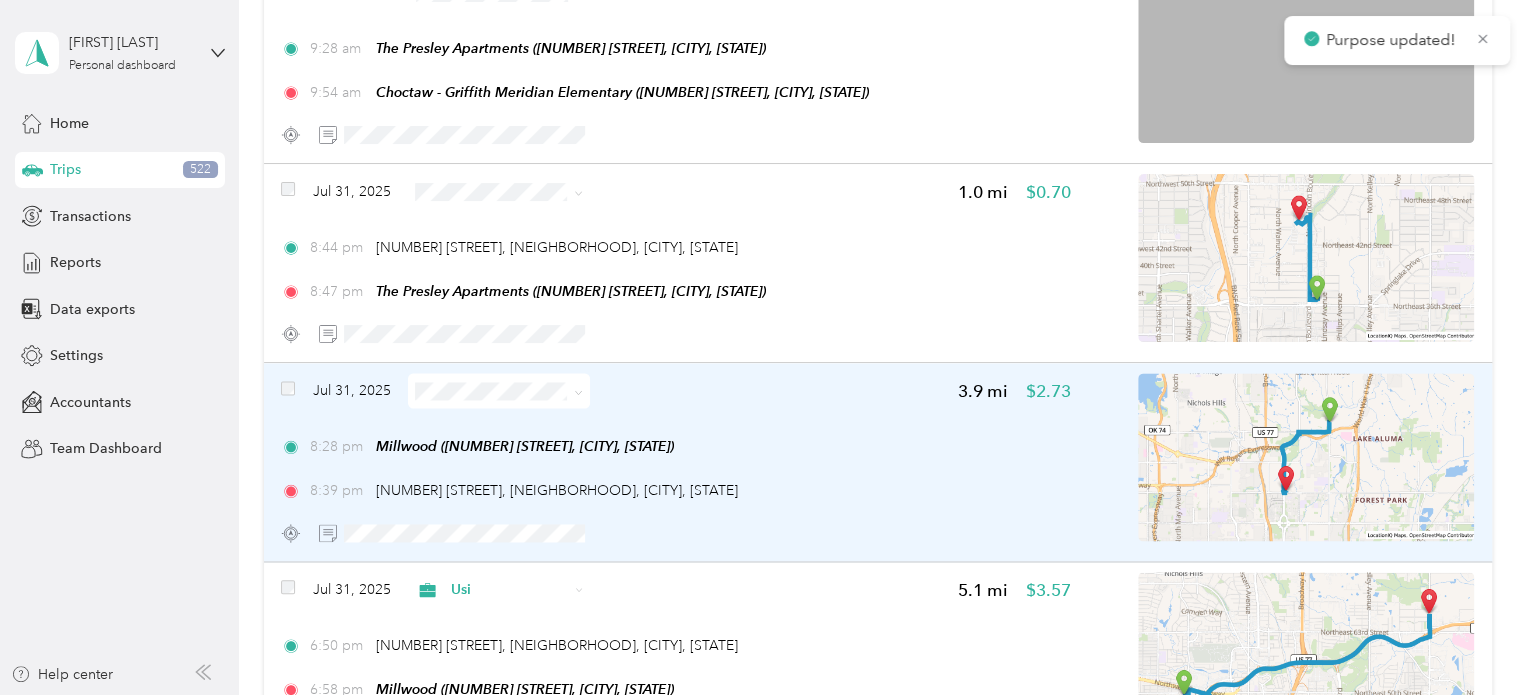 scroll, scrollTop: 1291, scrollLeft: 0, axis: vertical 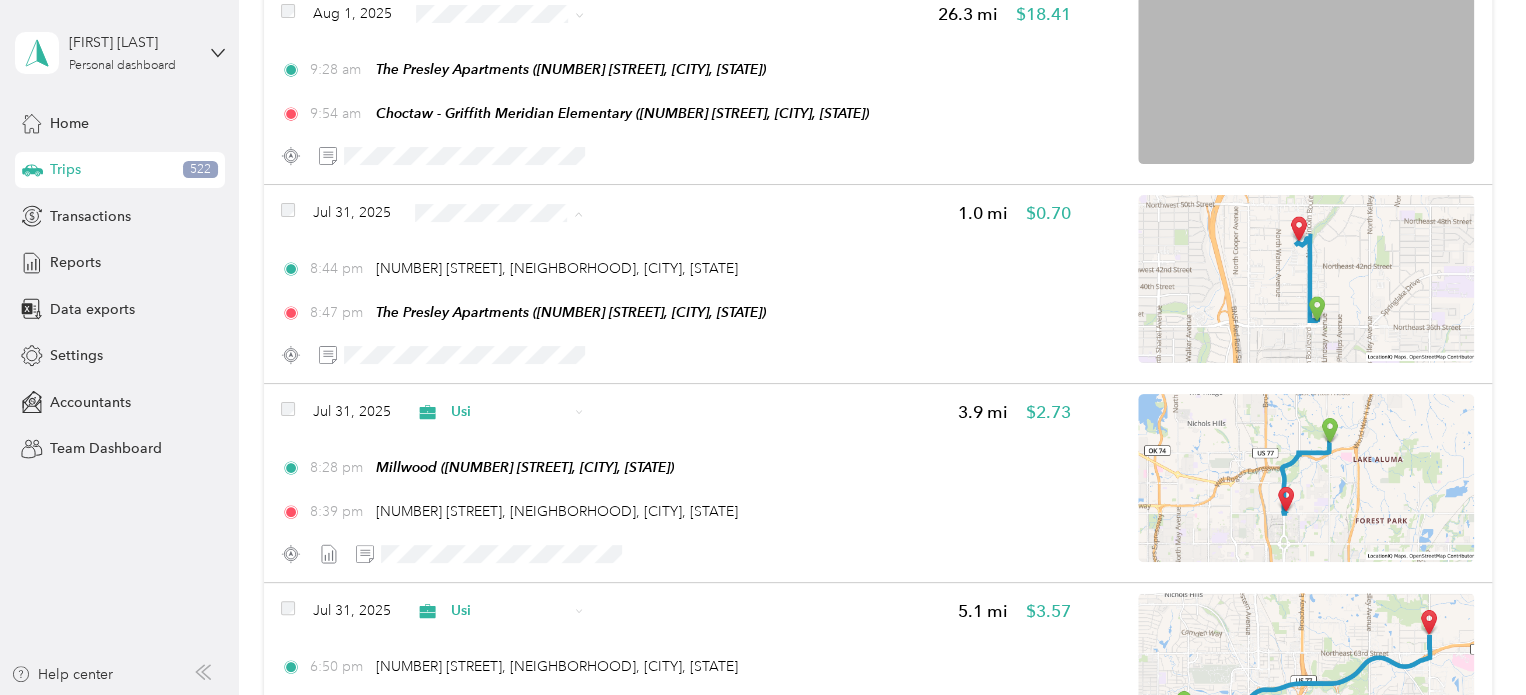 click on "Personal" at bounding box center [516, 284] 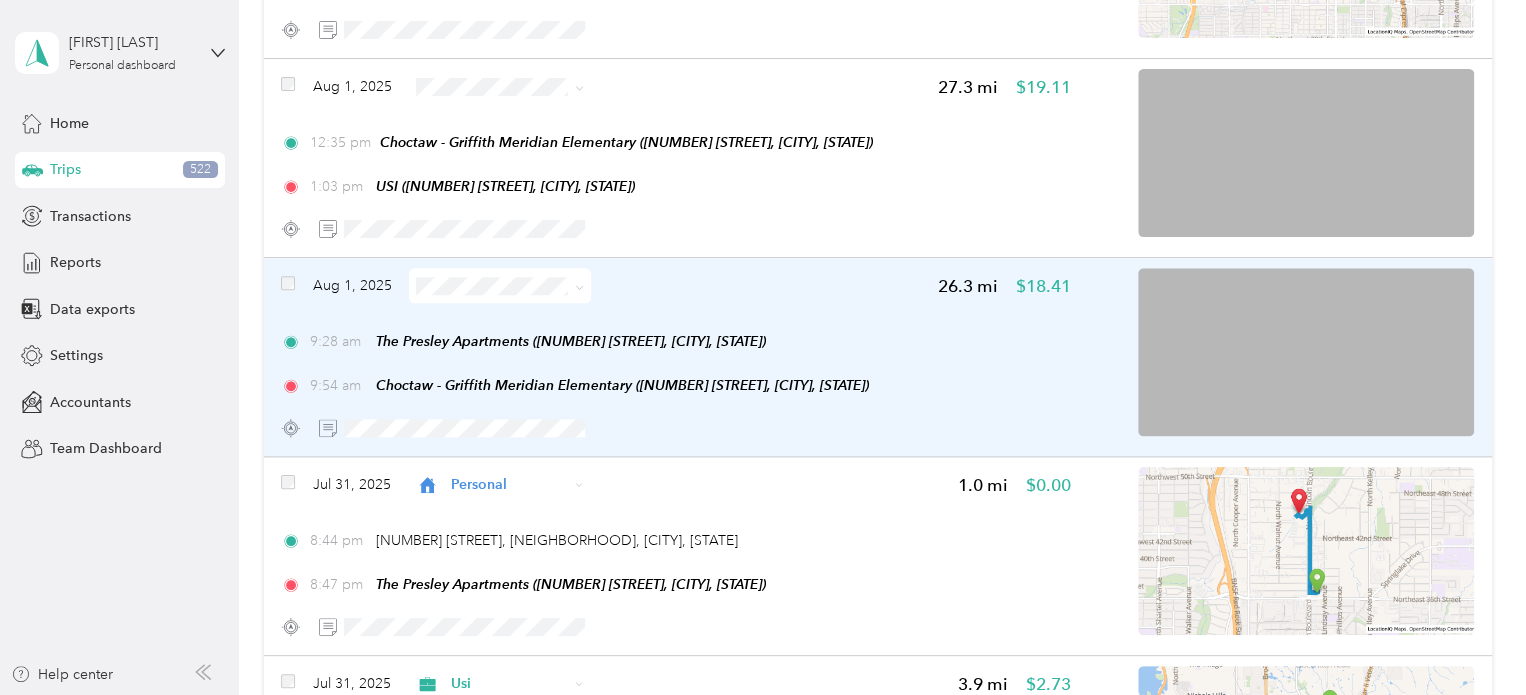 scroll, scrollTop: 1018, scrollLeft: 0, axis: vertical 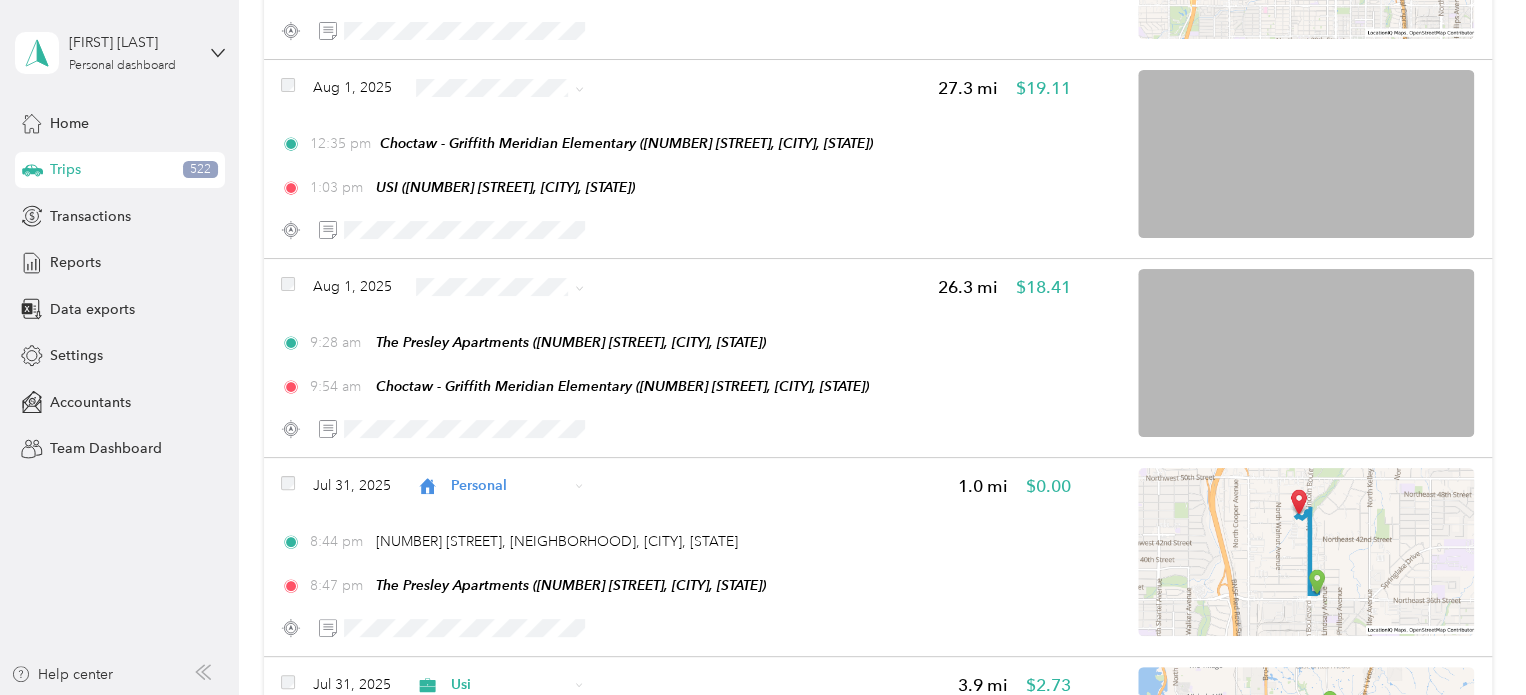 click on "Usi" at bounding box center (498, 393) 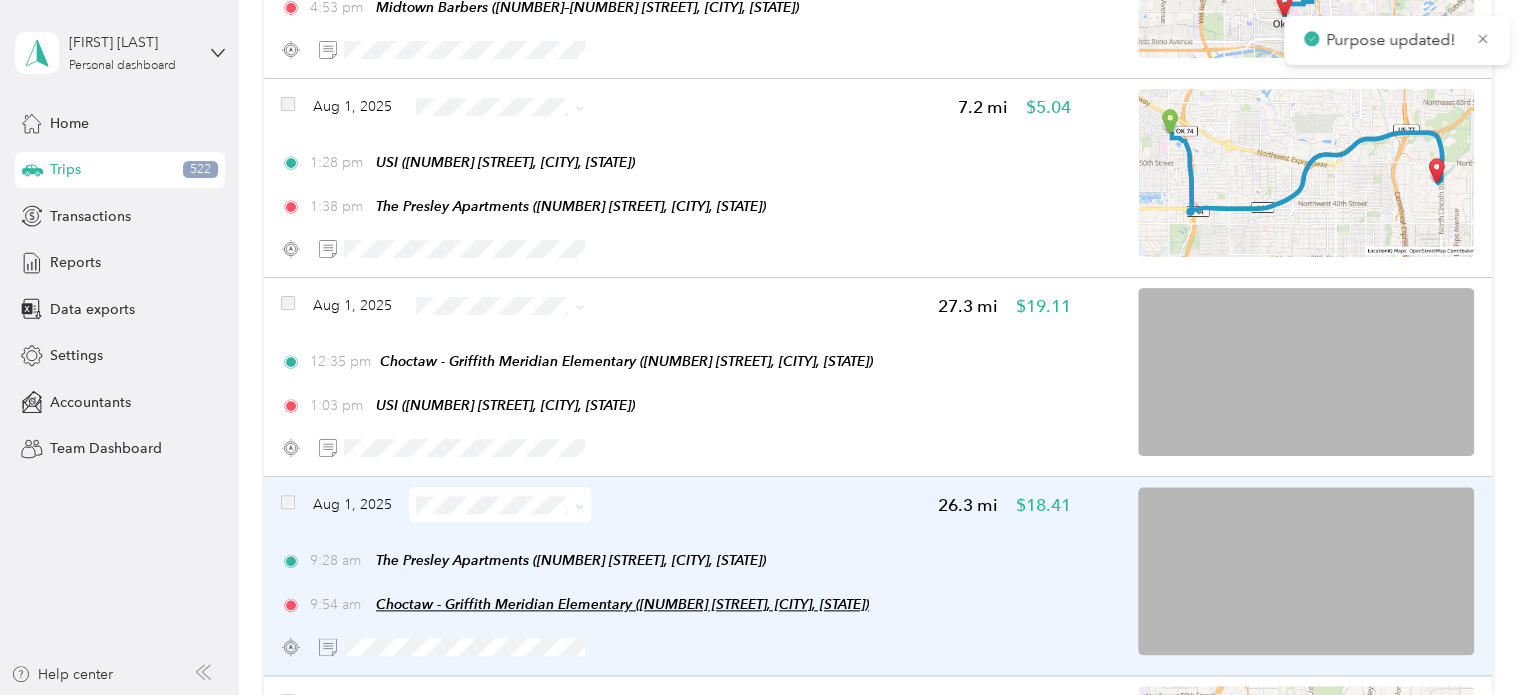 scroll, scrollTop: 794, scrollLeft: 0, axis: vertical 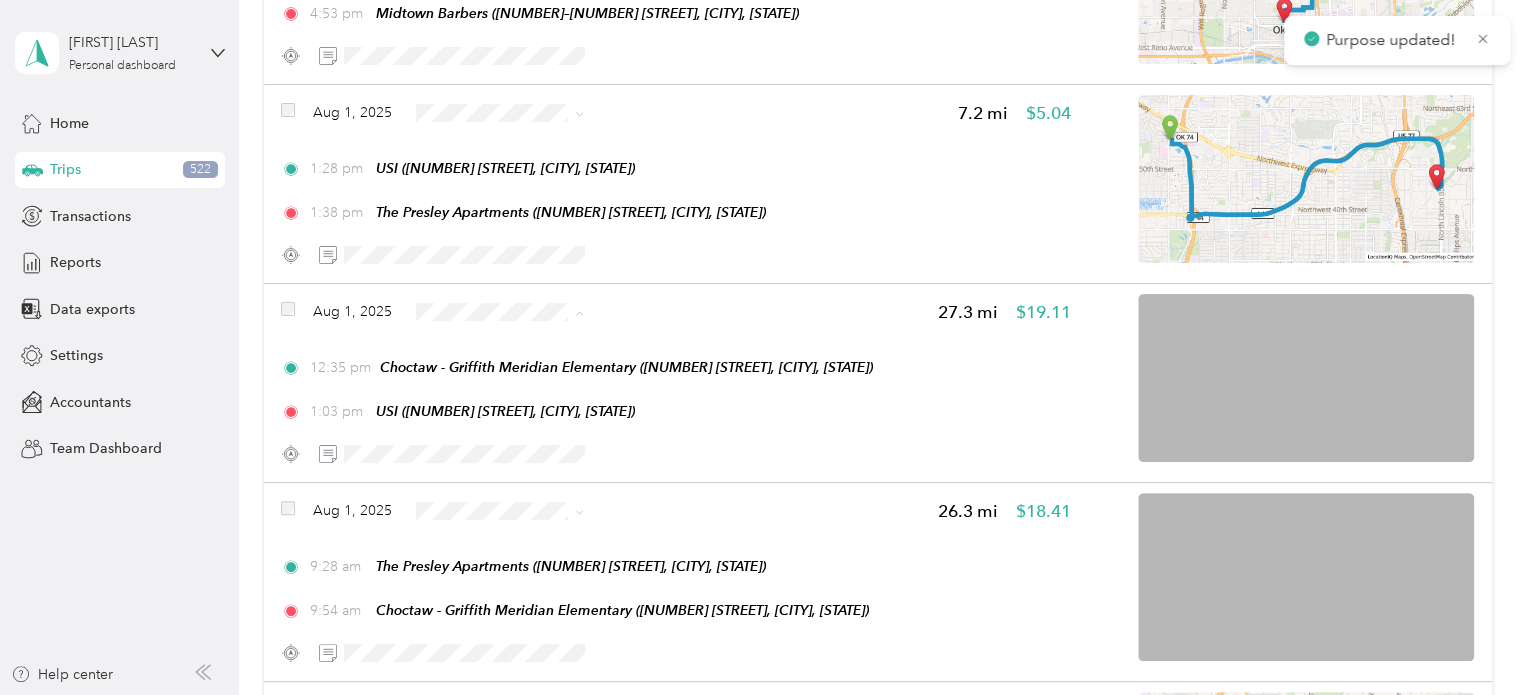 click on "Usi" at bounding box center (498, 418) 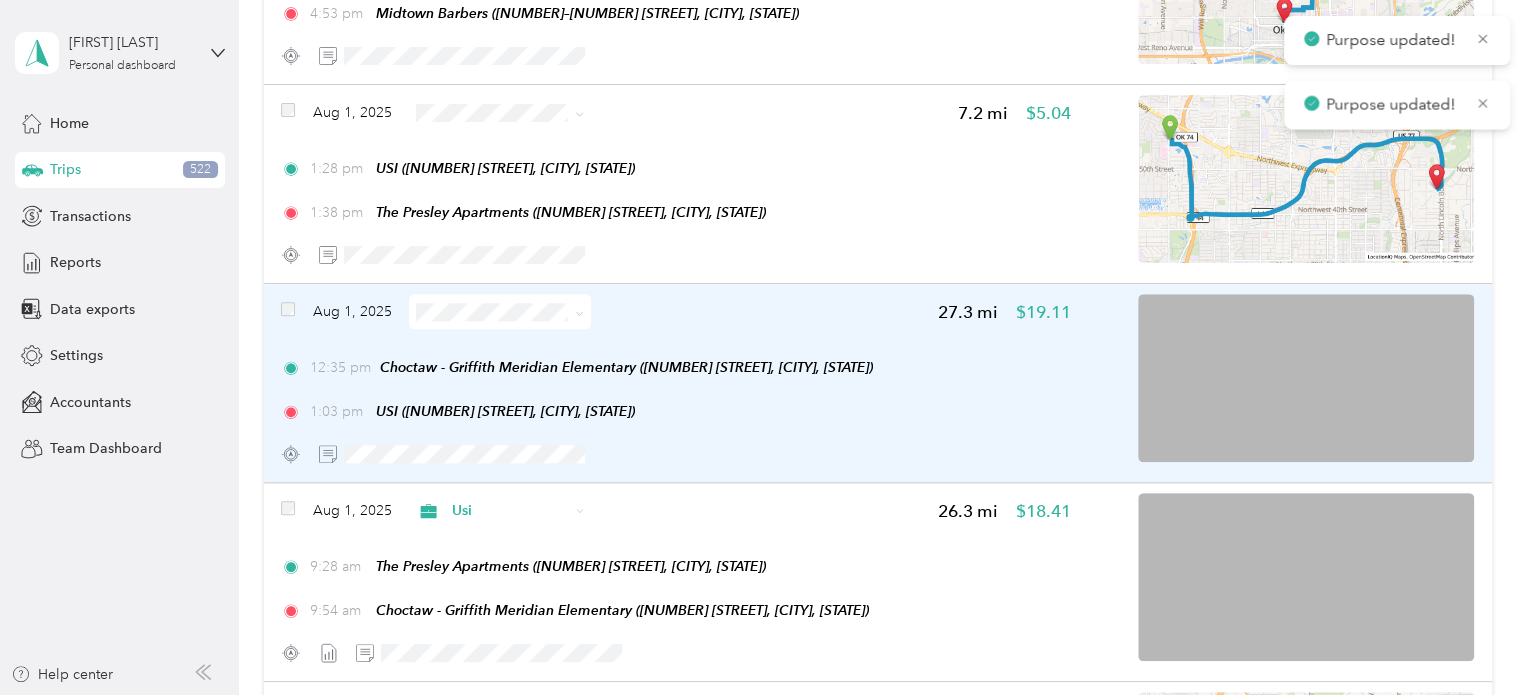 scroll, scrollTop: 628, scrollLeft: 0, axis: vertical 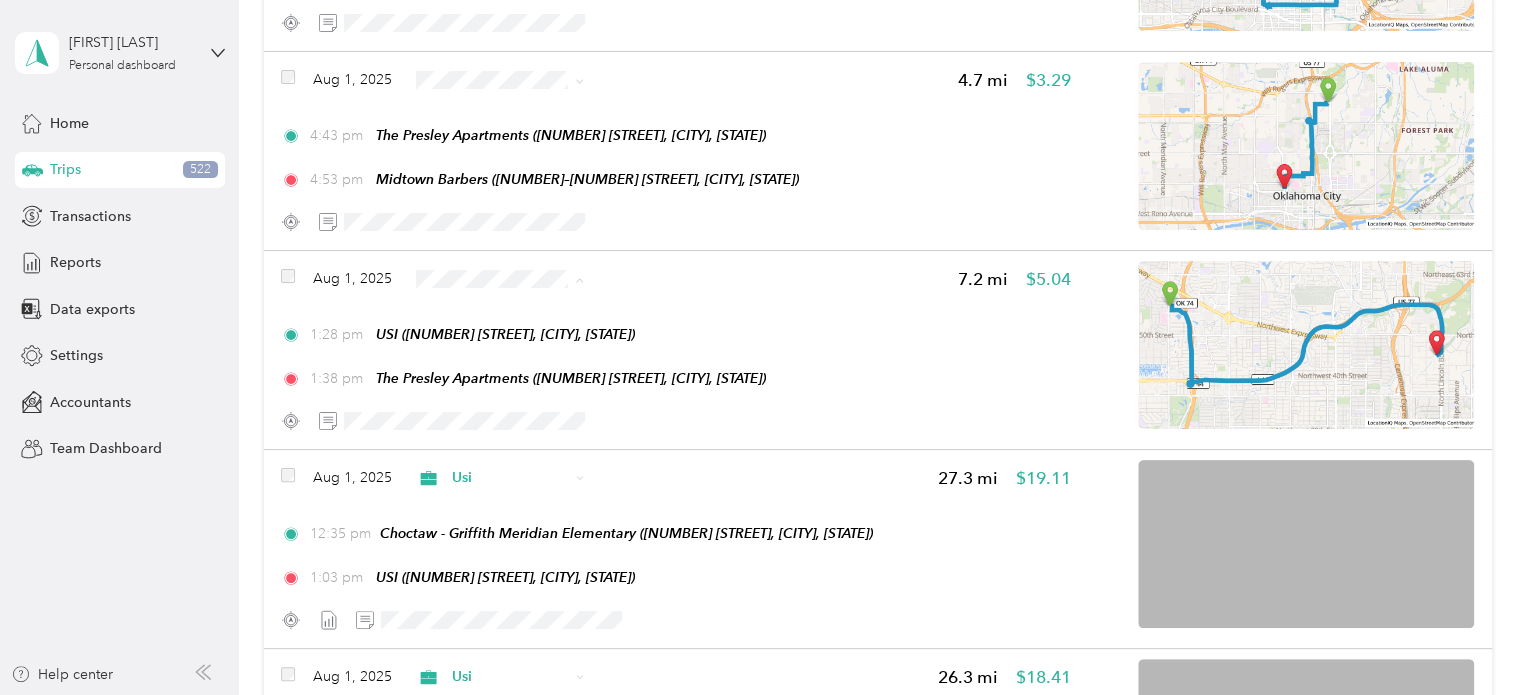 click on "Usi" at bounding box center (516, 384) 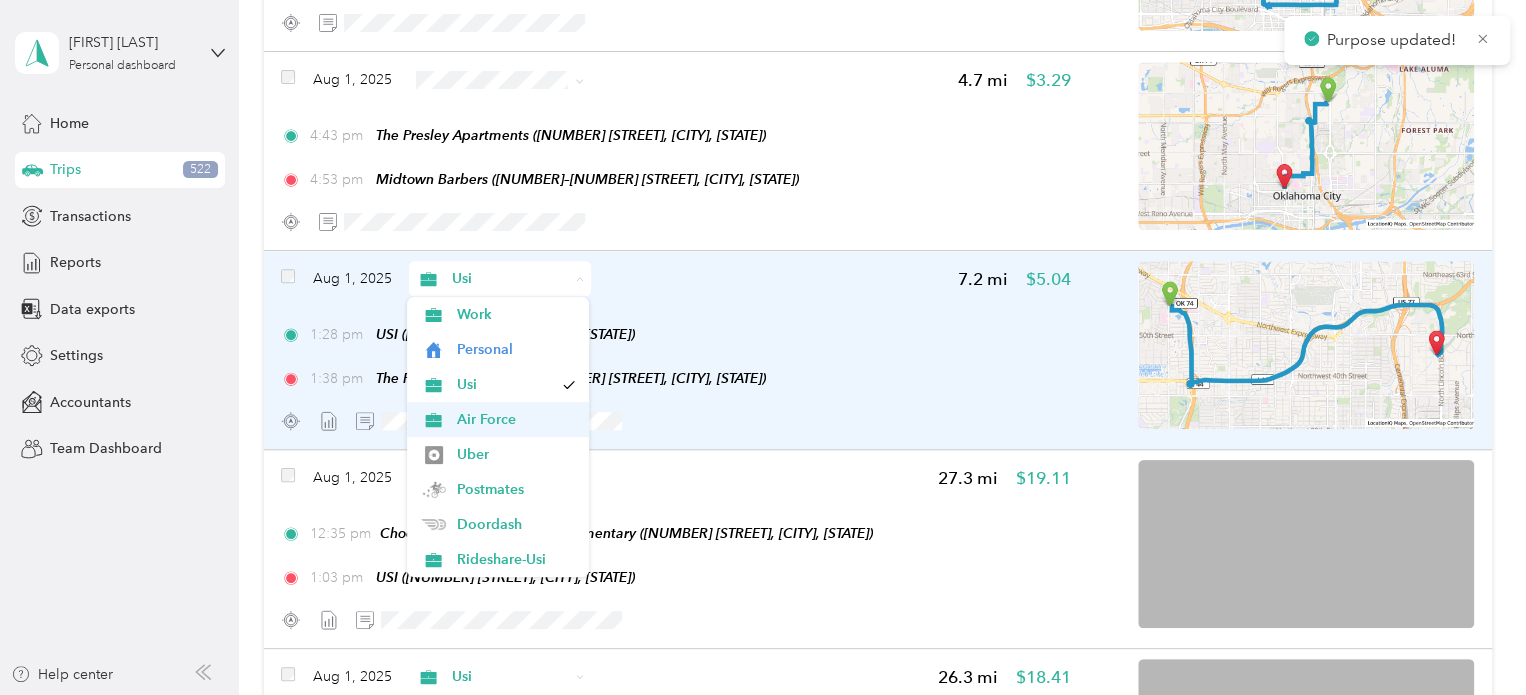 scroll, scrollTop: 209, scrollLeft: 0, axis: vertical 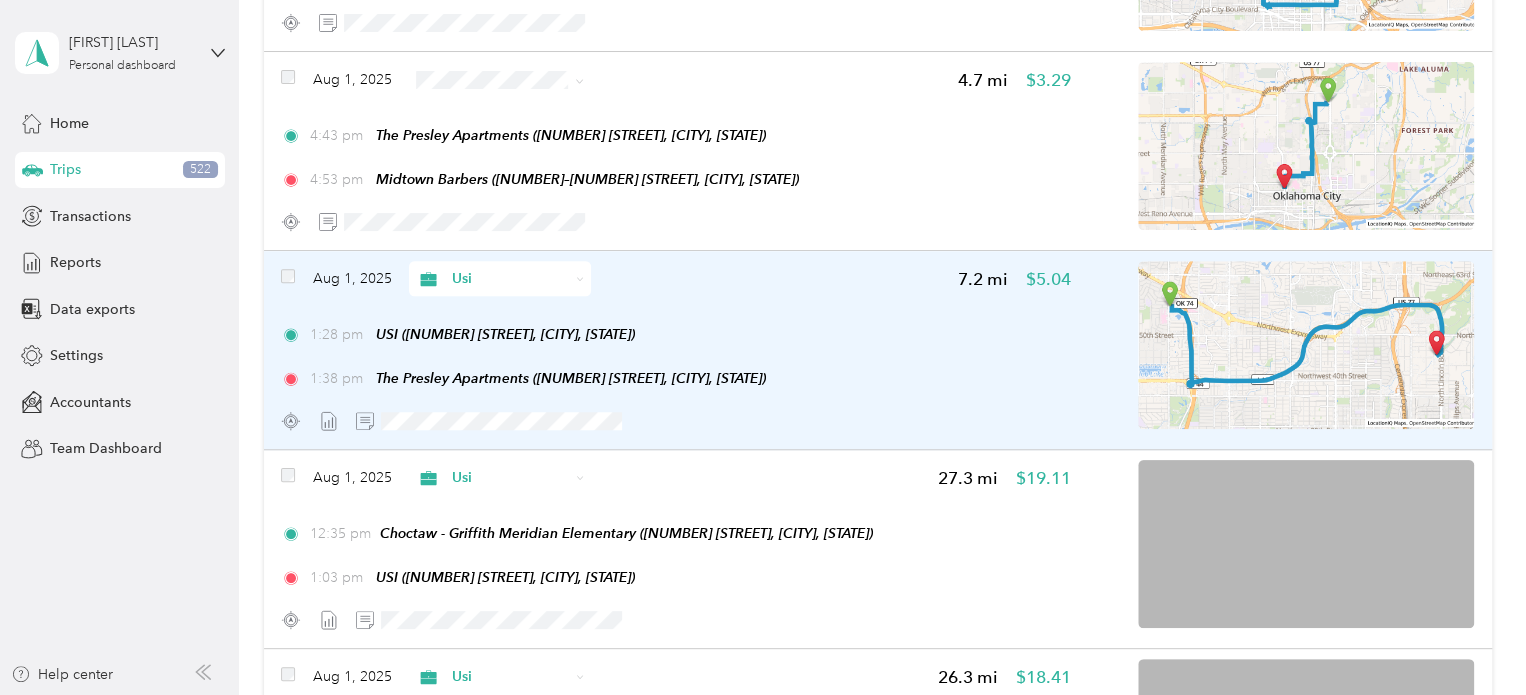 click on "Commute" at bounding box center (498, 560) 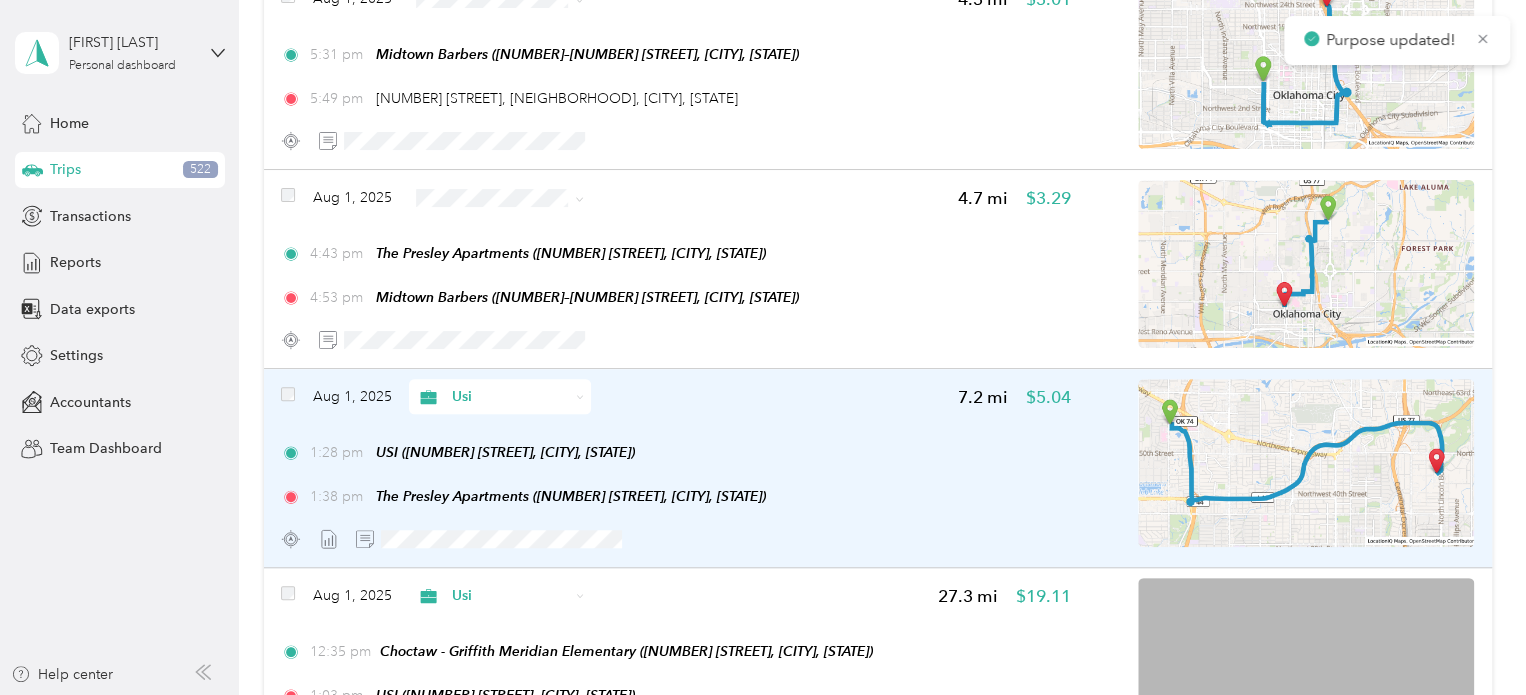 scroll, scrollTop: 478, scrollLeft: 0, axis: vertical 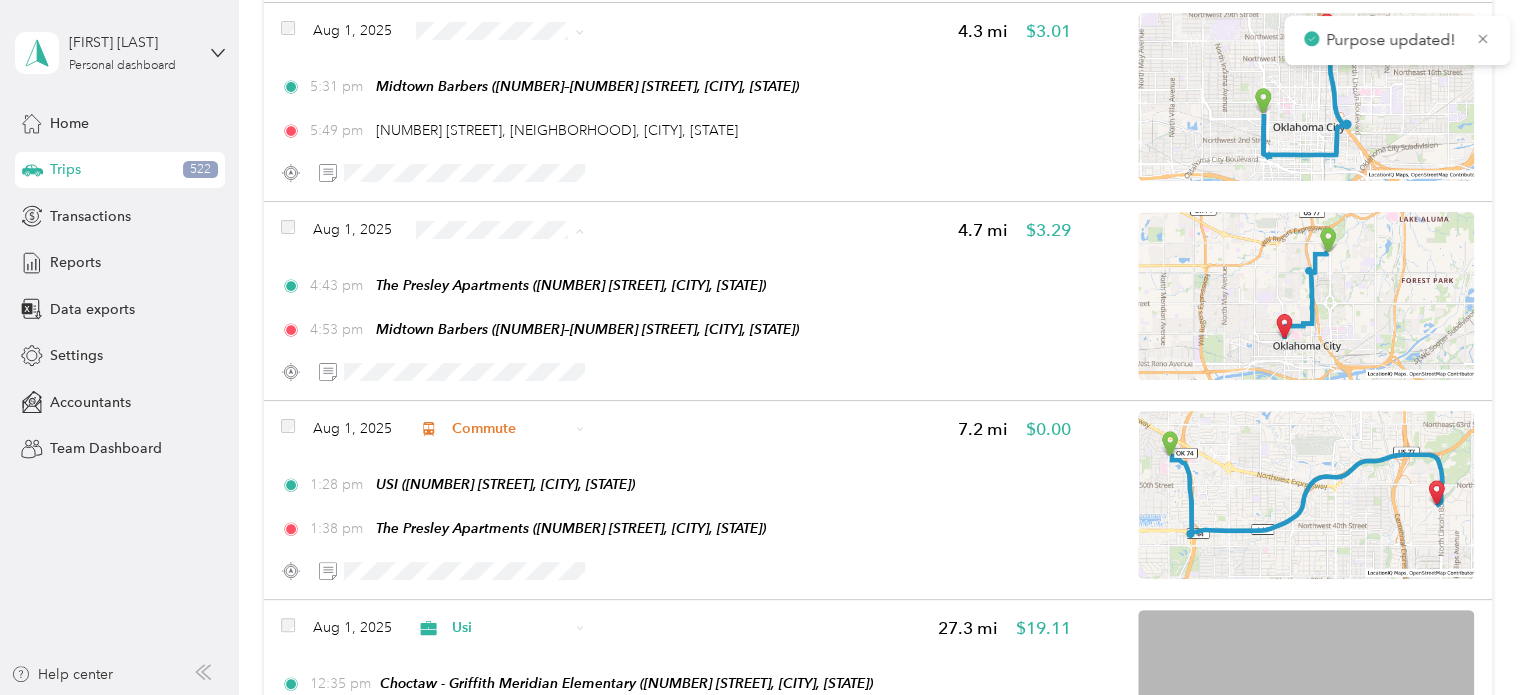 click on "Personal" at bounding box center (516, 301) 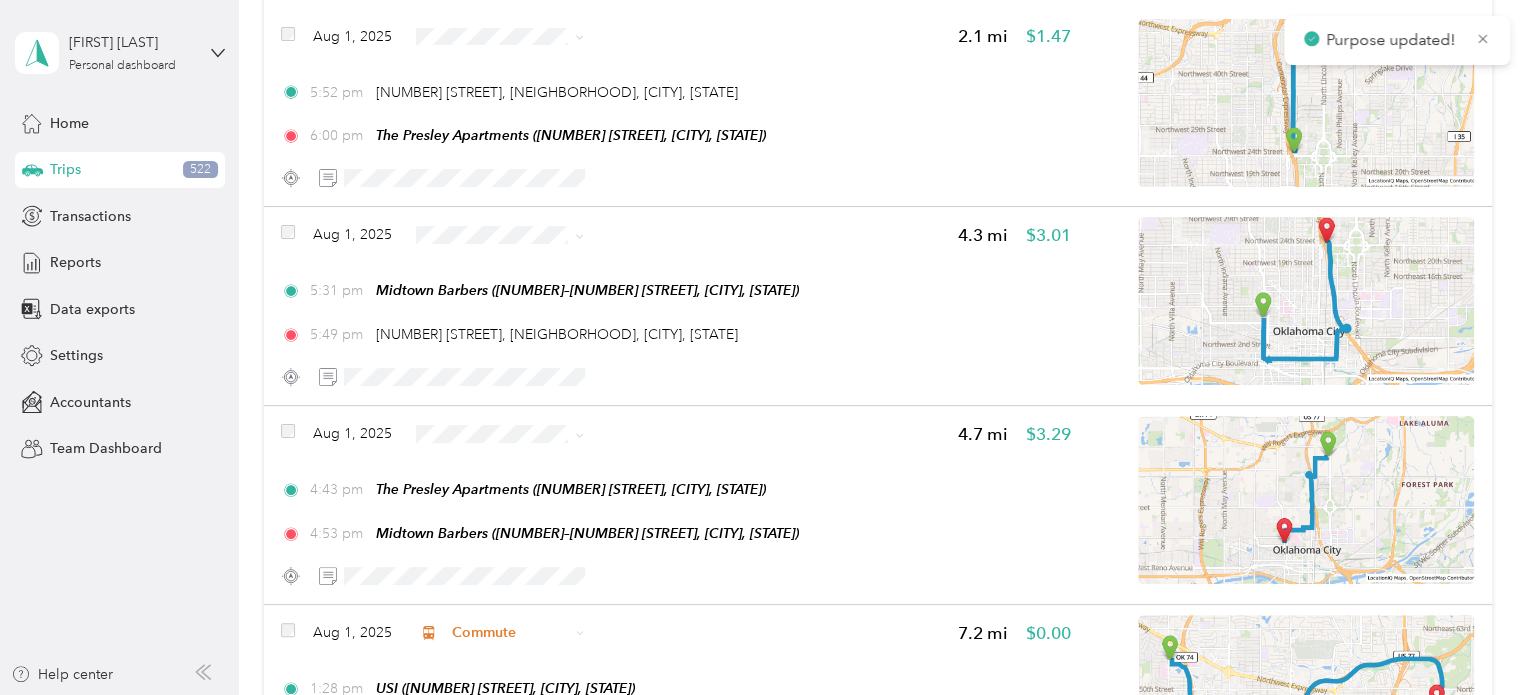 scroll, scrollTop: 266, scrollLeft: 0, axis: vertical 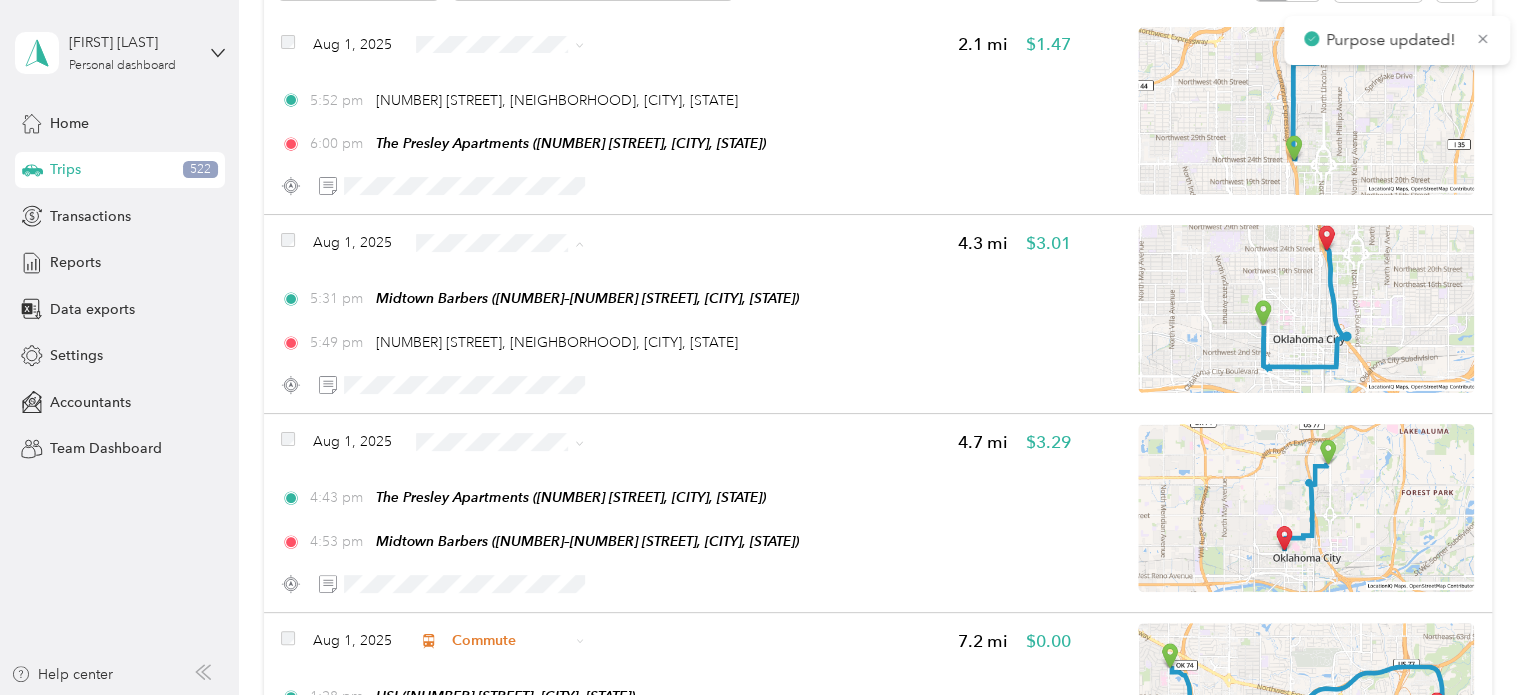 click on "Personal" at bounding box center (516, 314) 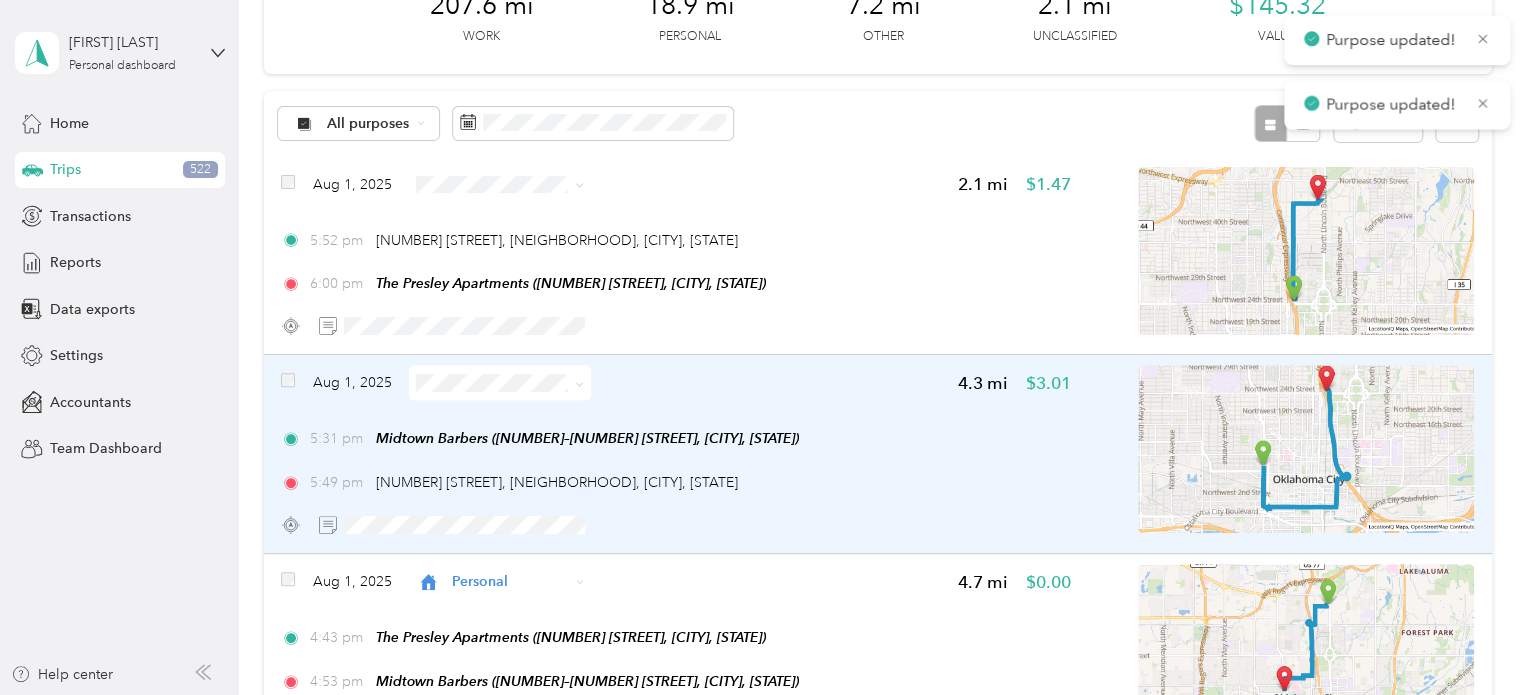 scroll, scrollTop: 120, scrollLeft: 0, axis: vertical 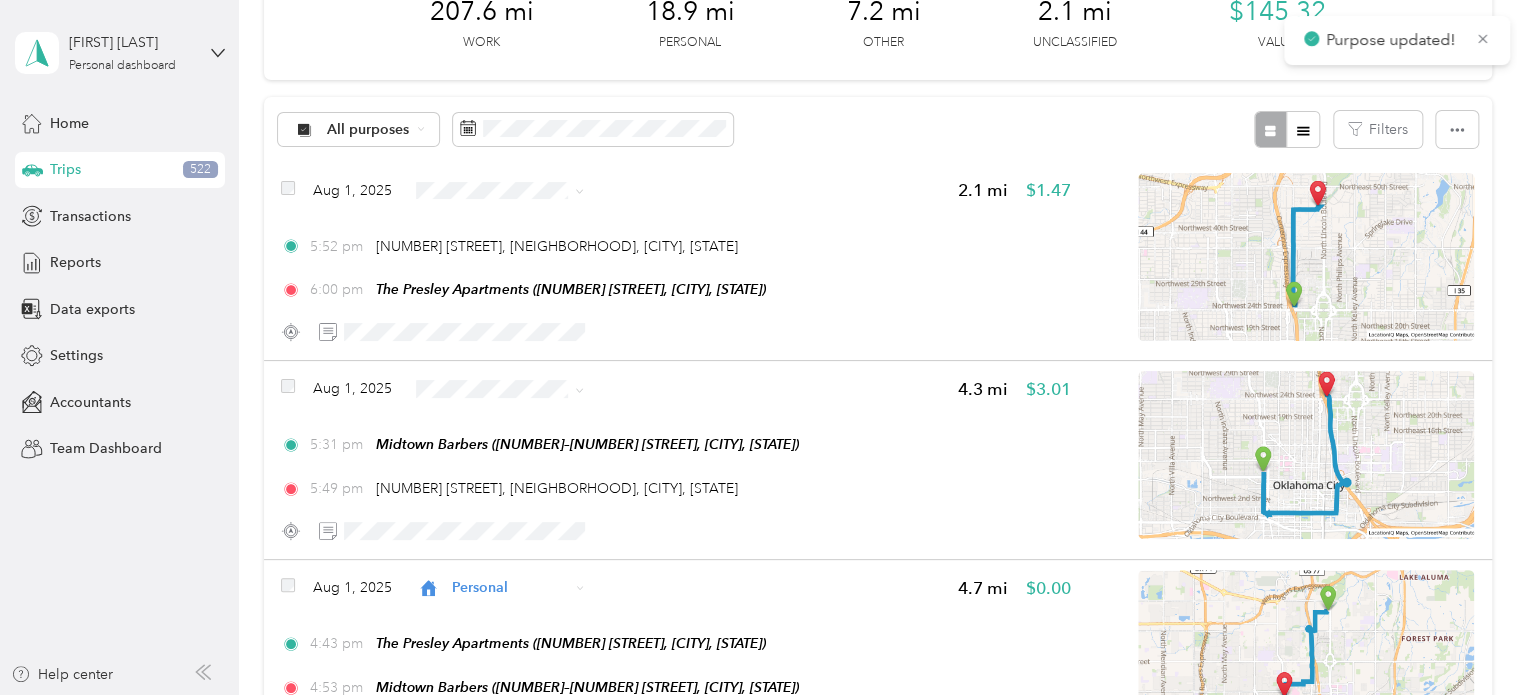 click on "Click to name as a Favorite Place" at bounding box center (511, 202) 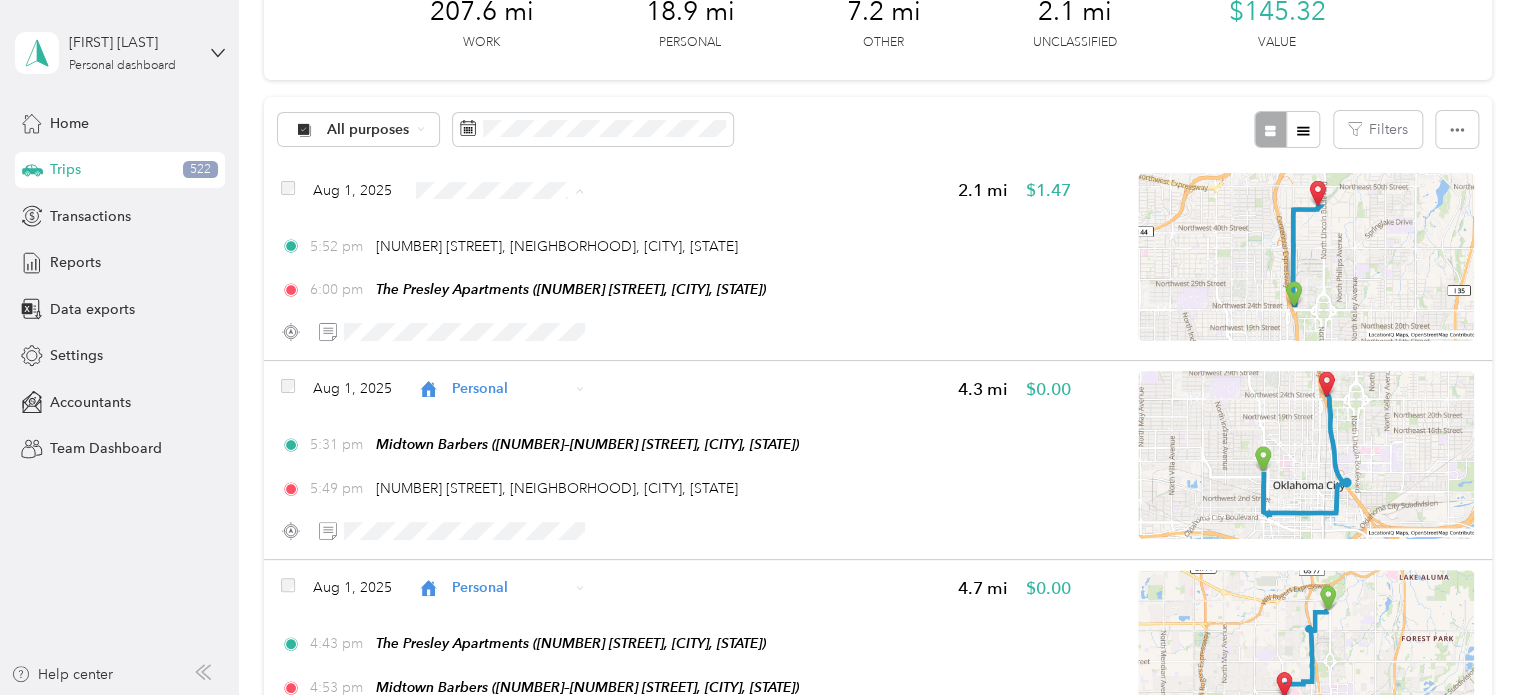 click on "Personal" at bounding box center [516, 261] 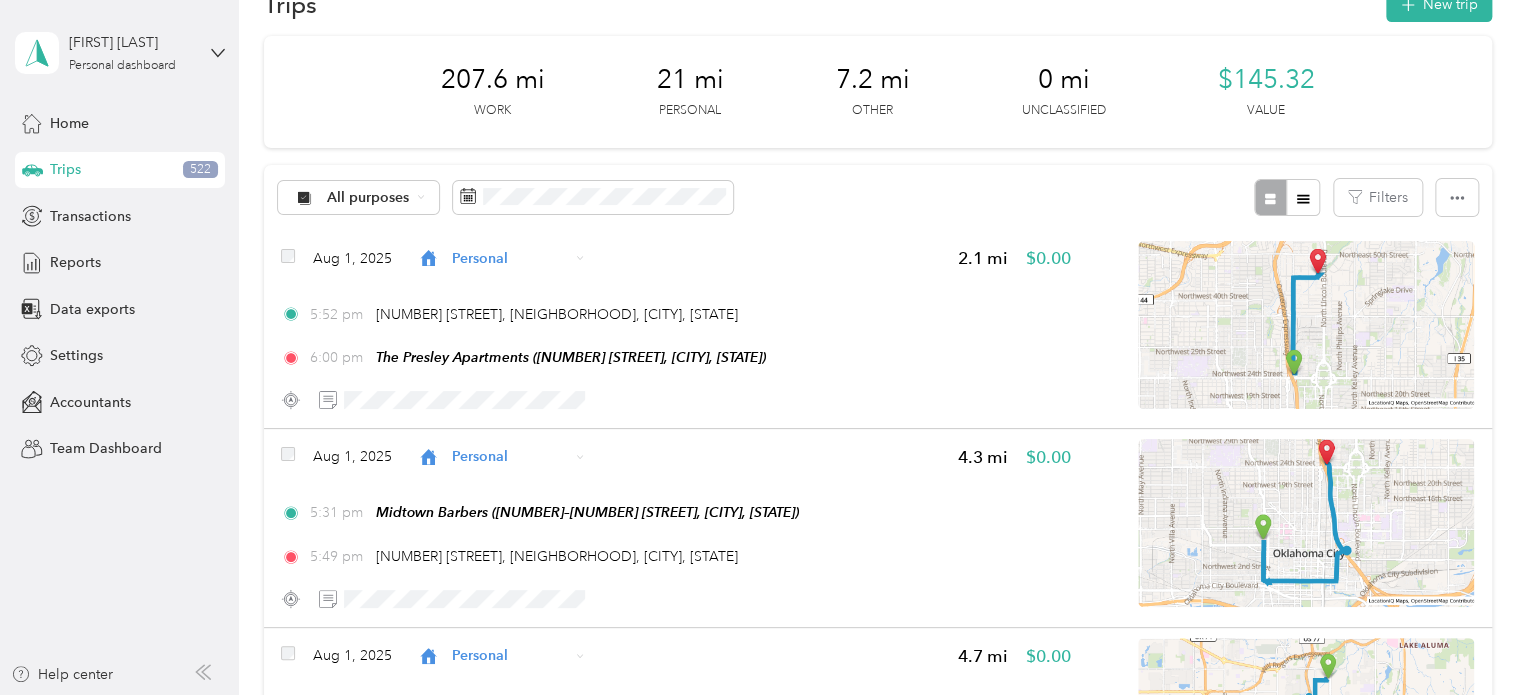 scroll, scrollTop: 0, scrollLeft: 0, axis: both 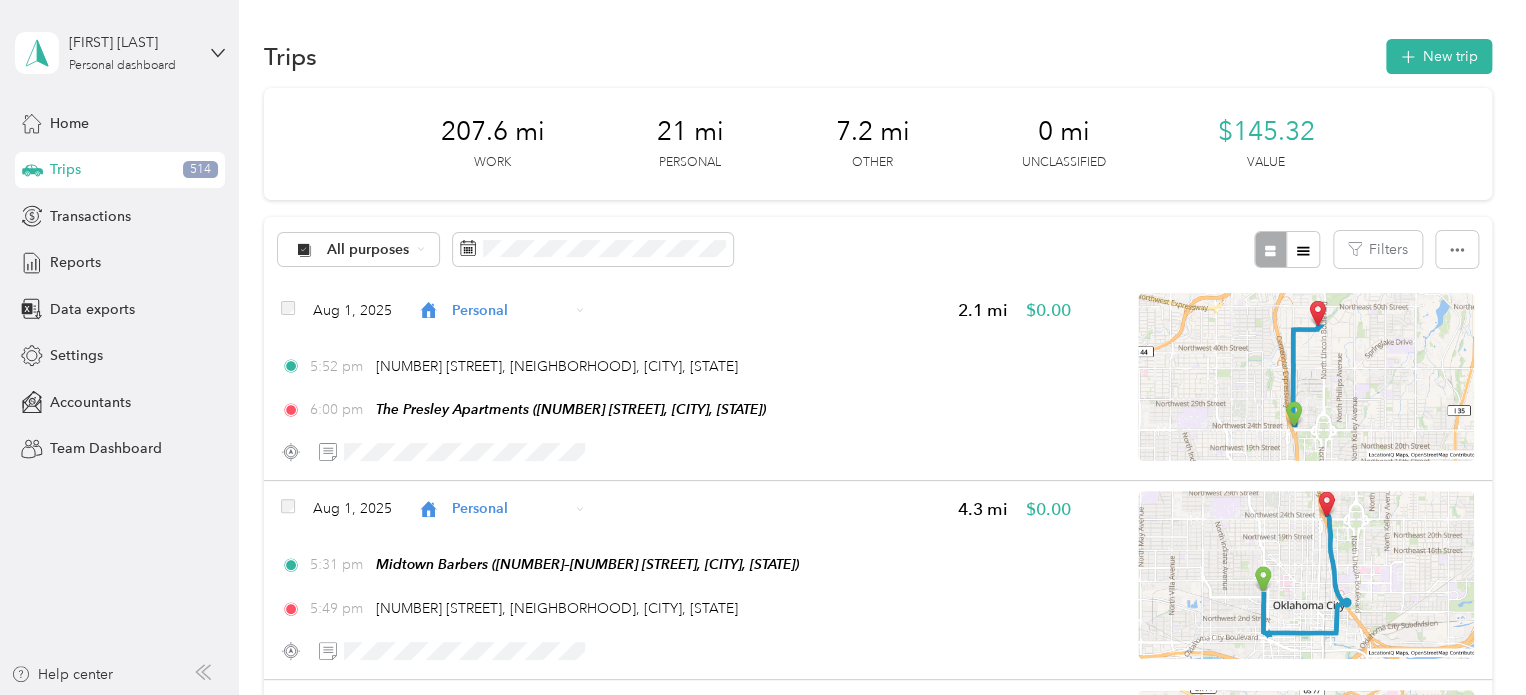 drag, startPoint x: 138, startPoint y: 350, endPoint x: 84, endPoint y: 540, distance: 197.52469 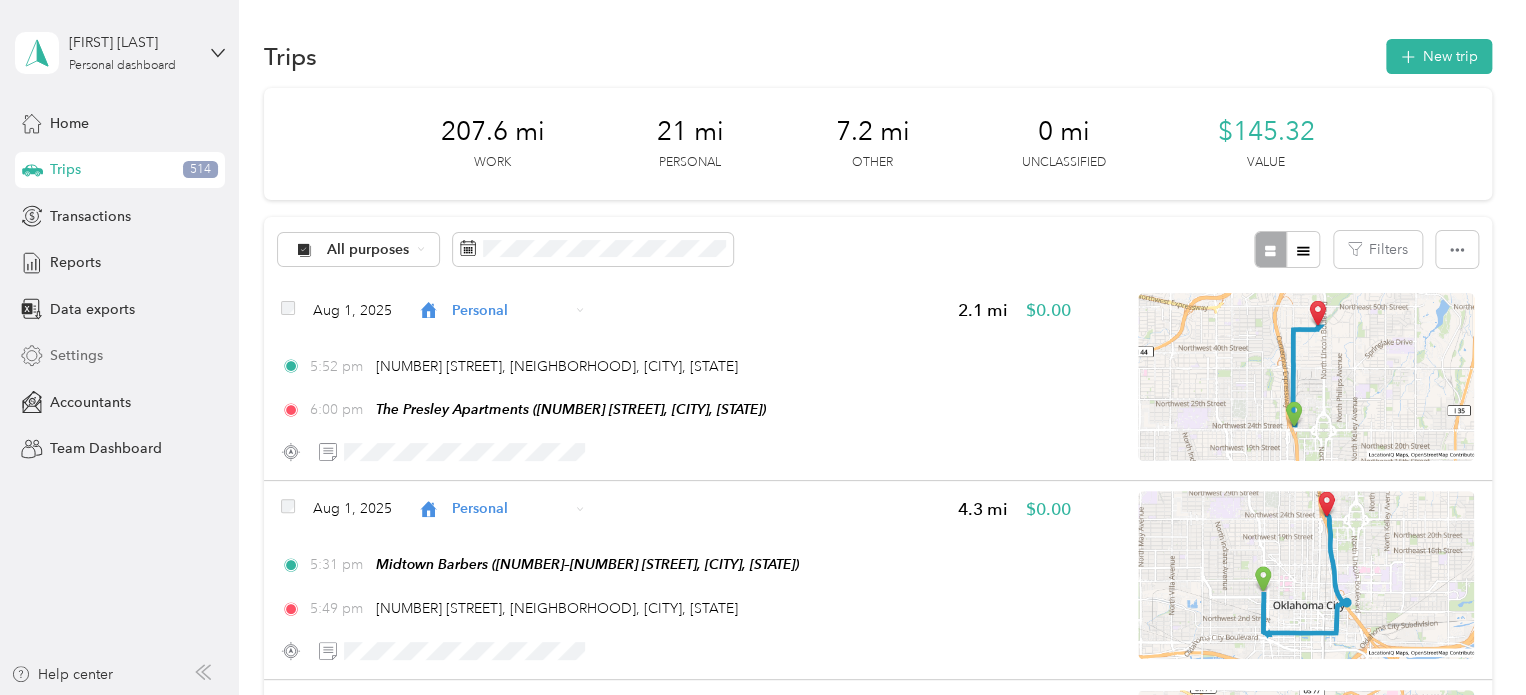 click on "Settings" at bounding box center [76, 355] 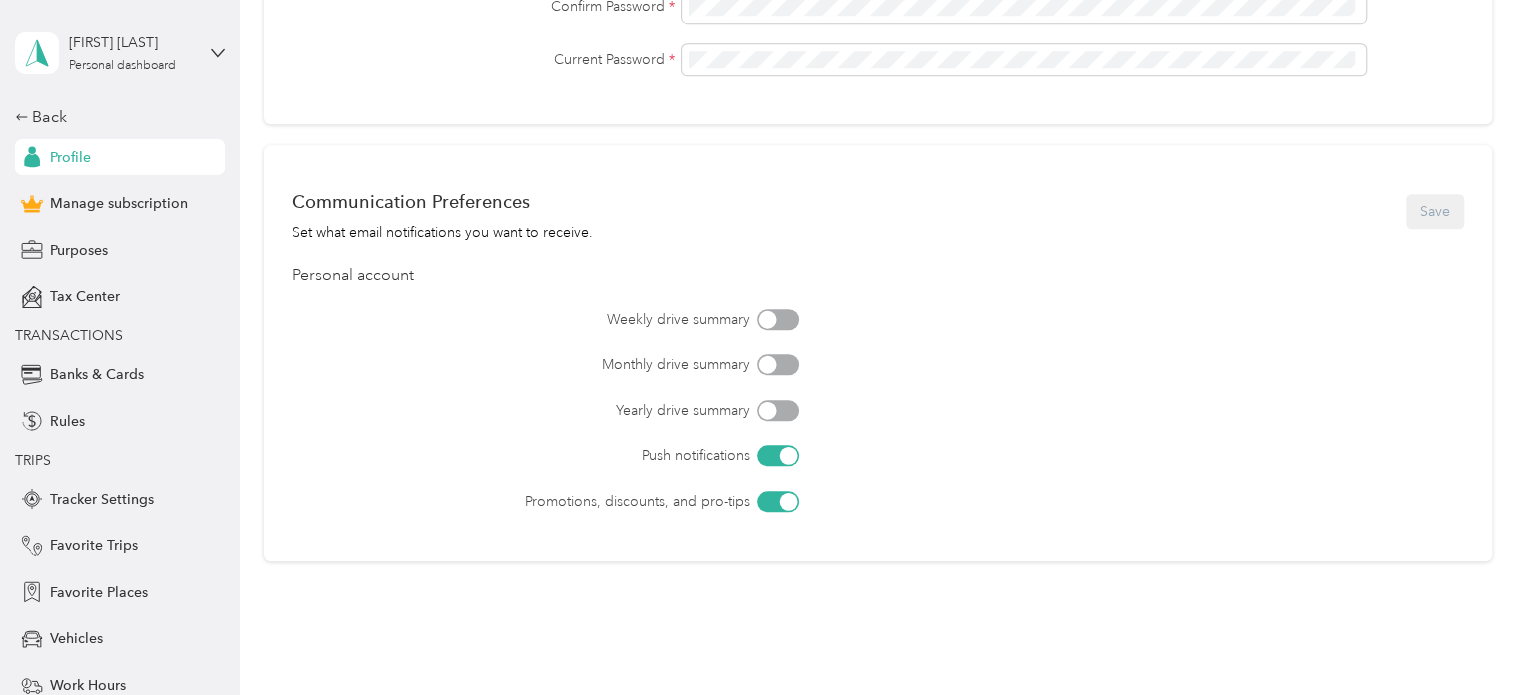 scroll, scrollTop: 837, scrollLeft: 0, axis: vertical 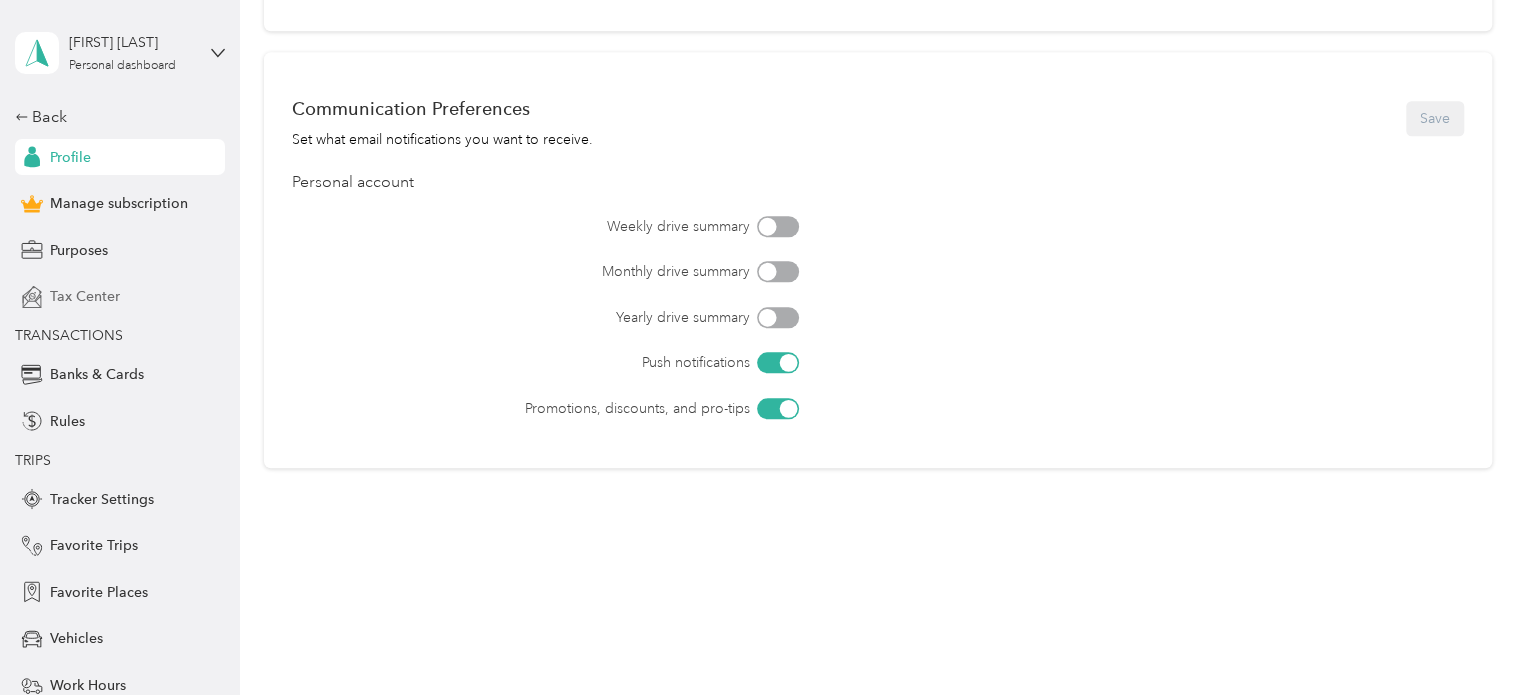 click on "Tax Center" at bounding box center [120, 297] 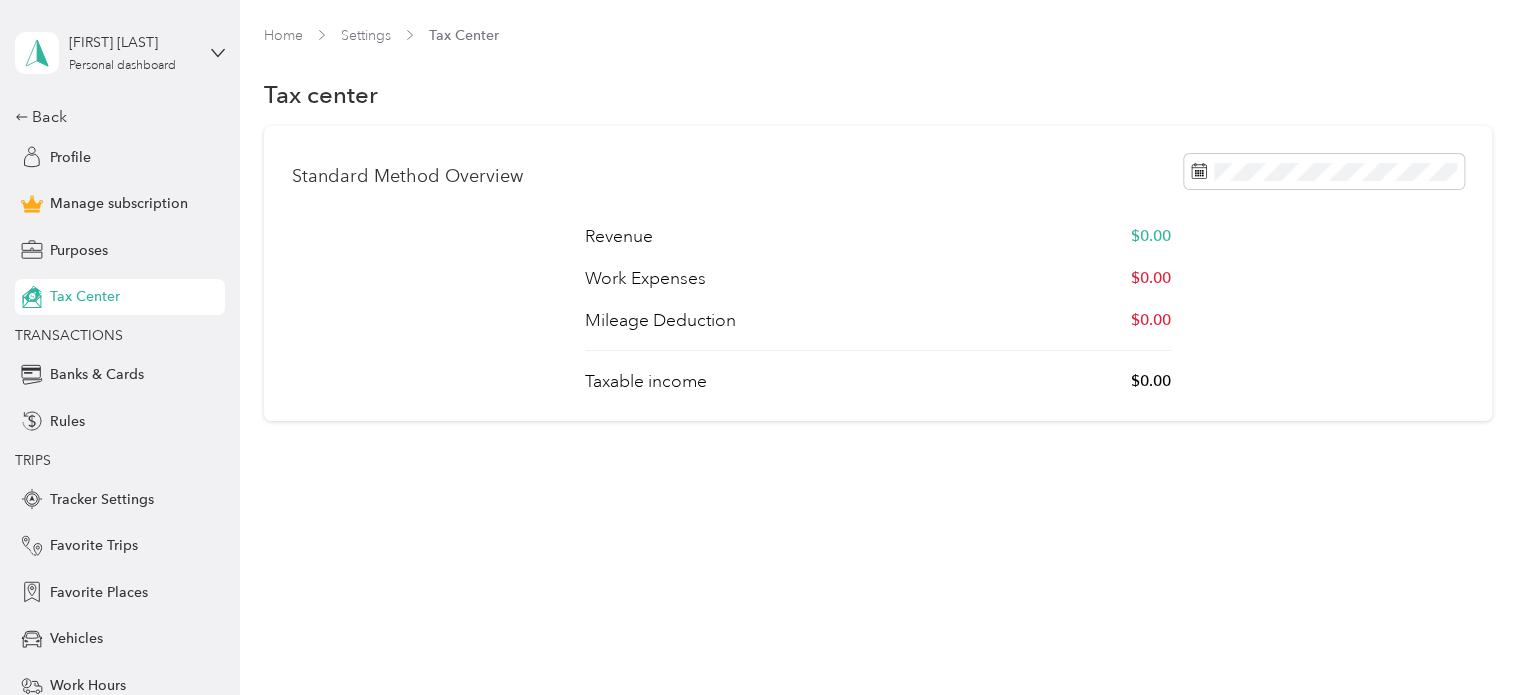 scroll, scrollTop: 0, scrollLeft: 0, axis: both 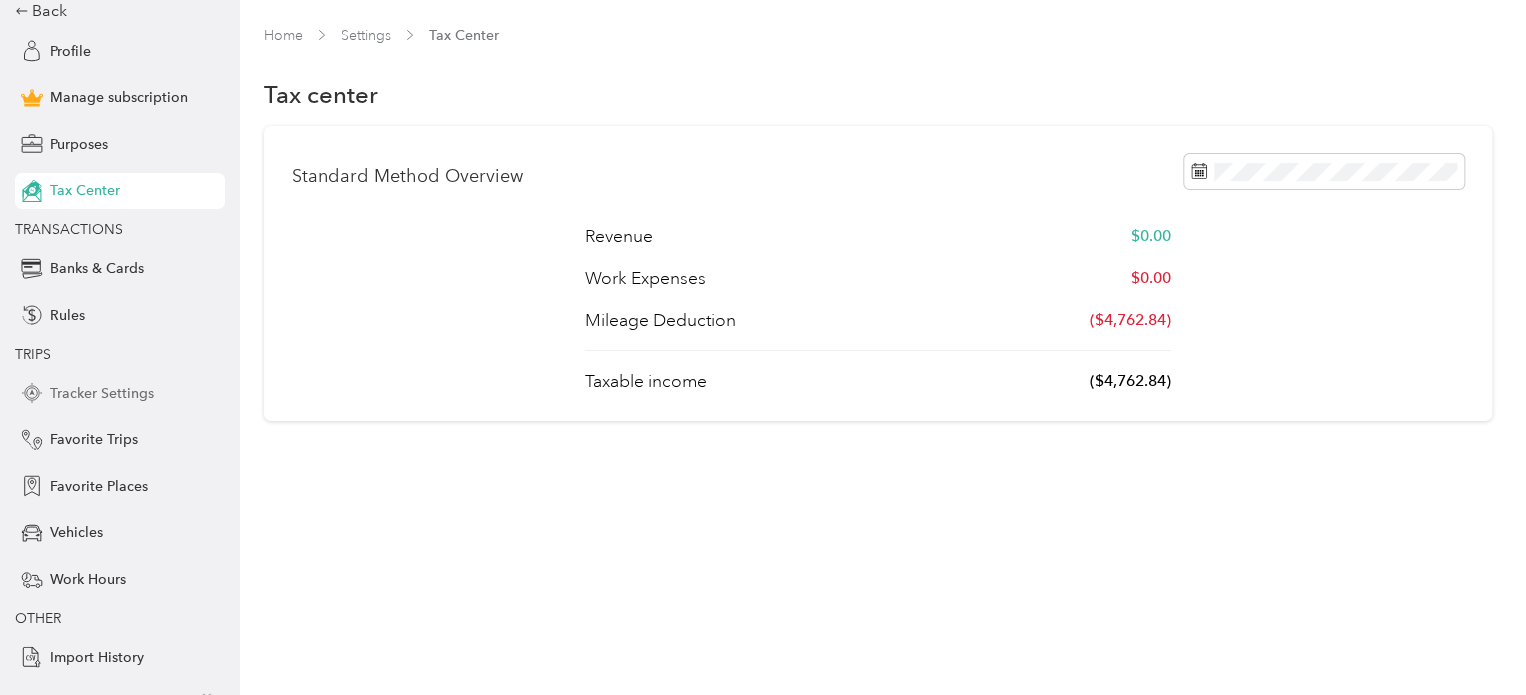 click on "Tracker Settings" at bounding box center [120, 393] 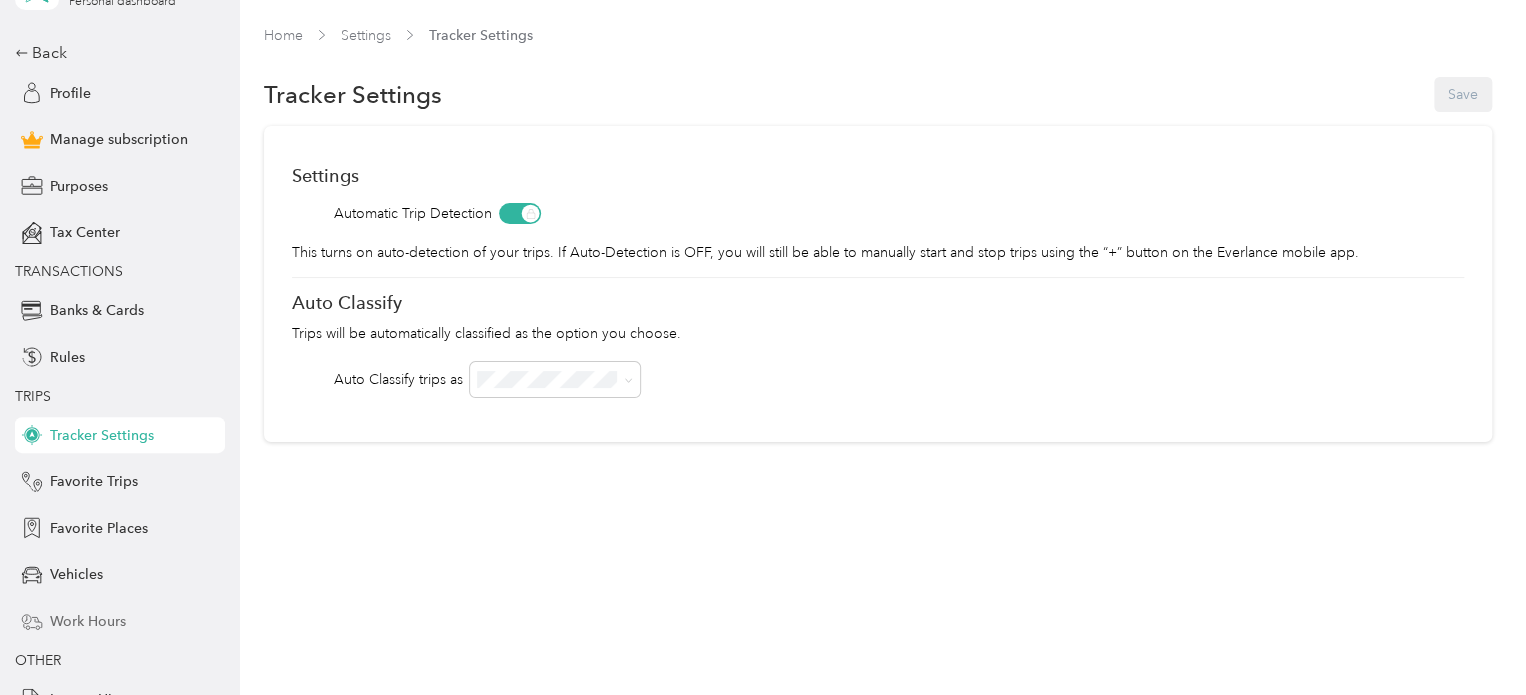 scroll, scrollTop: 47, scrollLeft: 0, axis: vertical 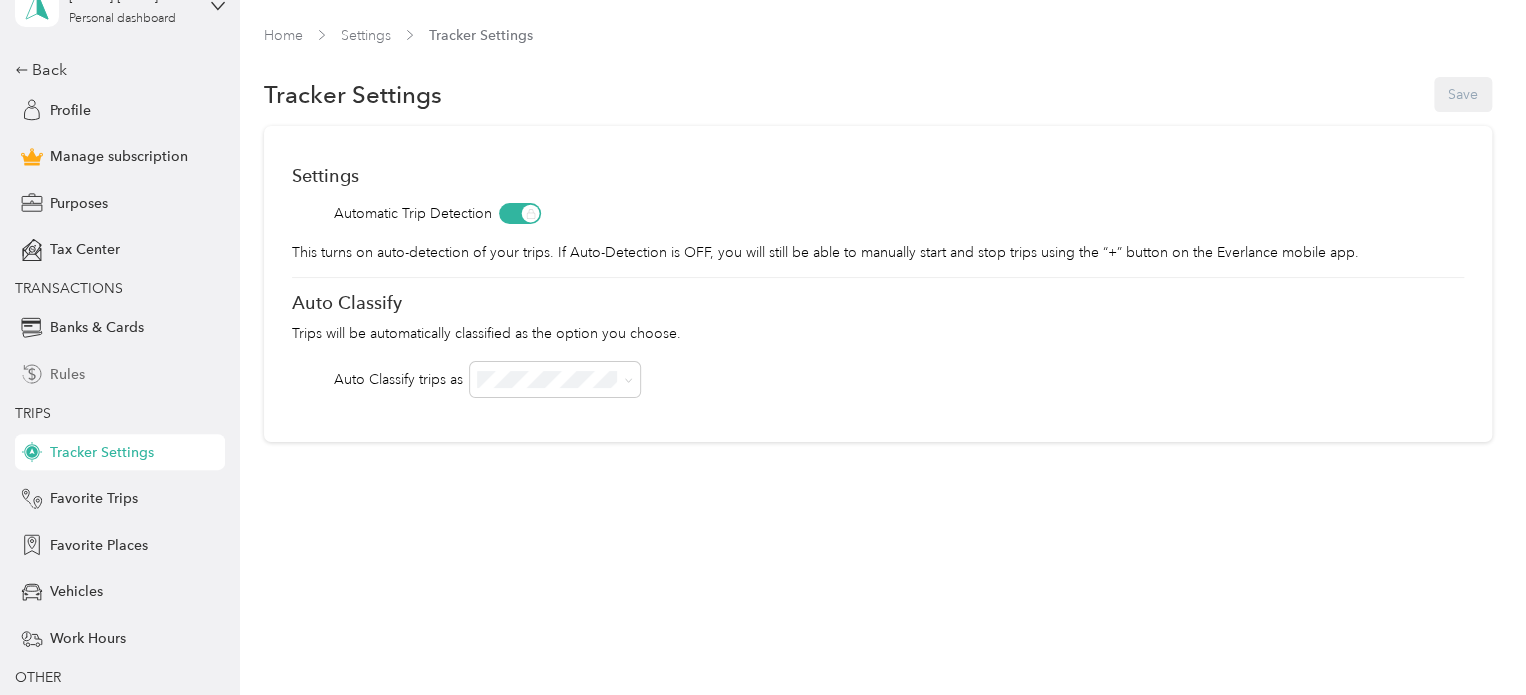 click on "Rules" at bounding box center (67, 374) 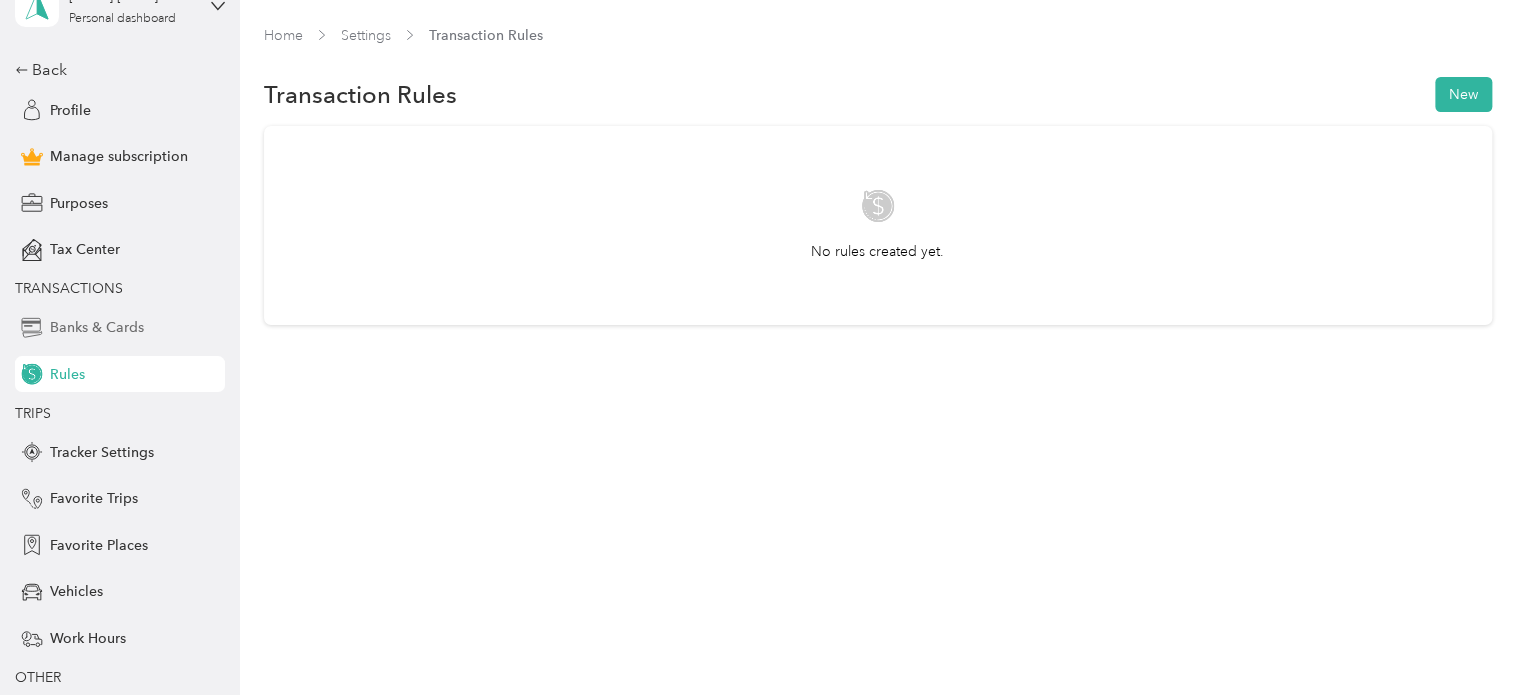 click on "Banks & Cards" at bounding box center [97, 327] 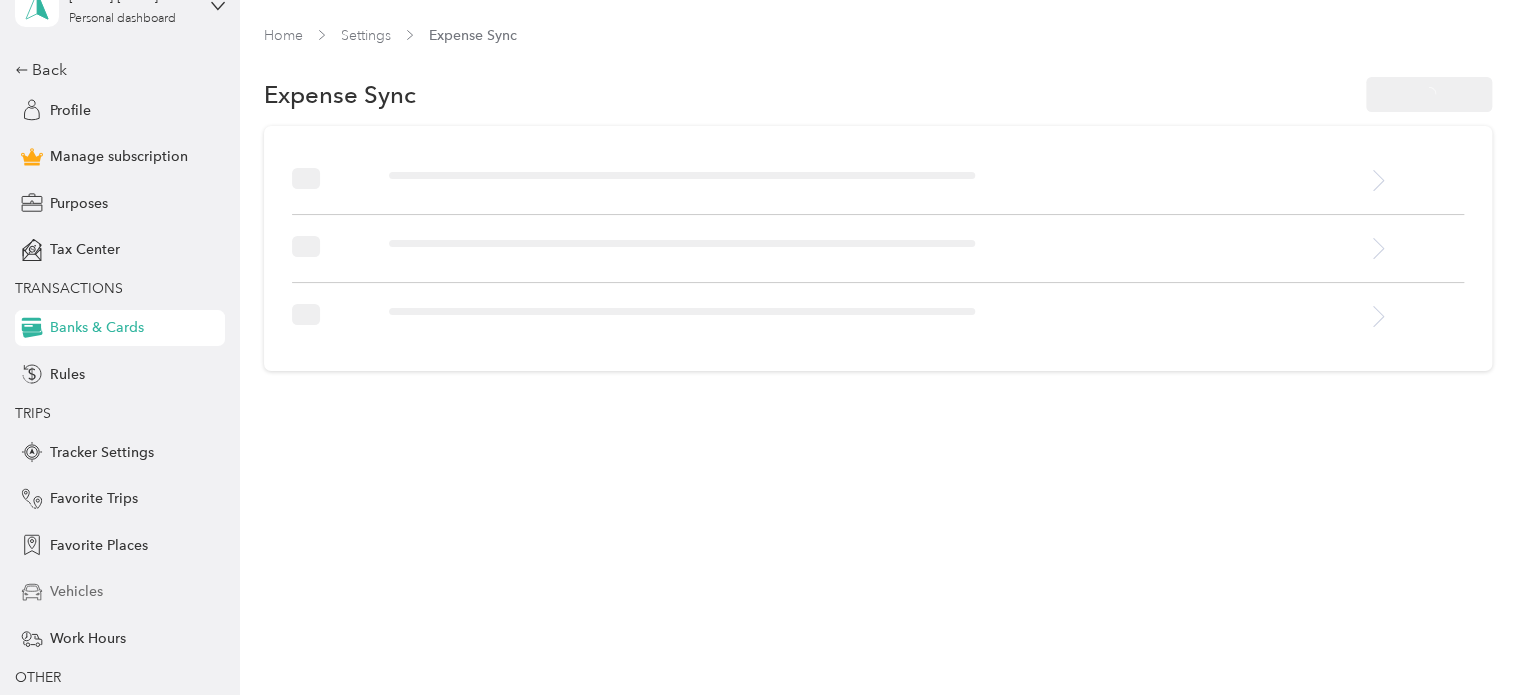 click on "Vehicles" at bounding box center [76, 591] 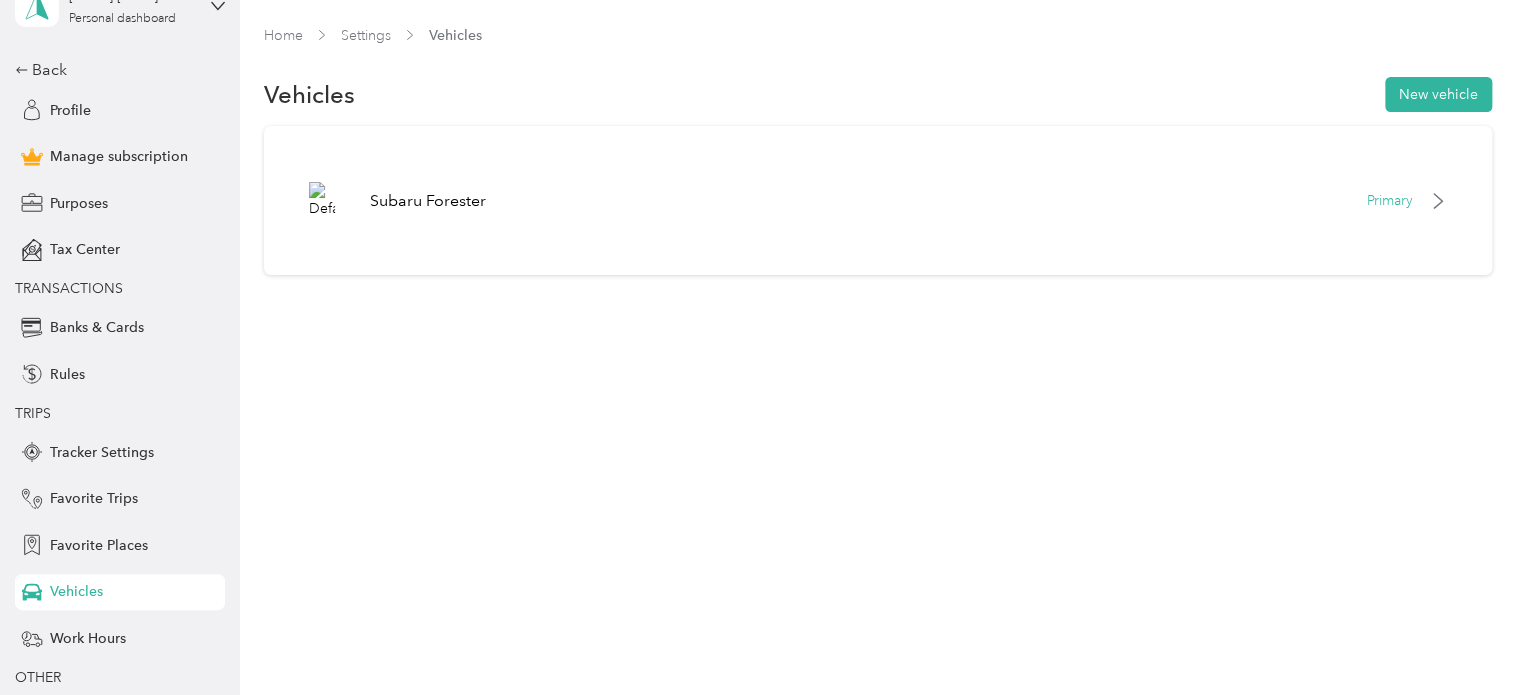 scroll, scrollTop: 0, scrollLeft: 0, axis: both 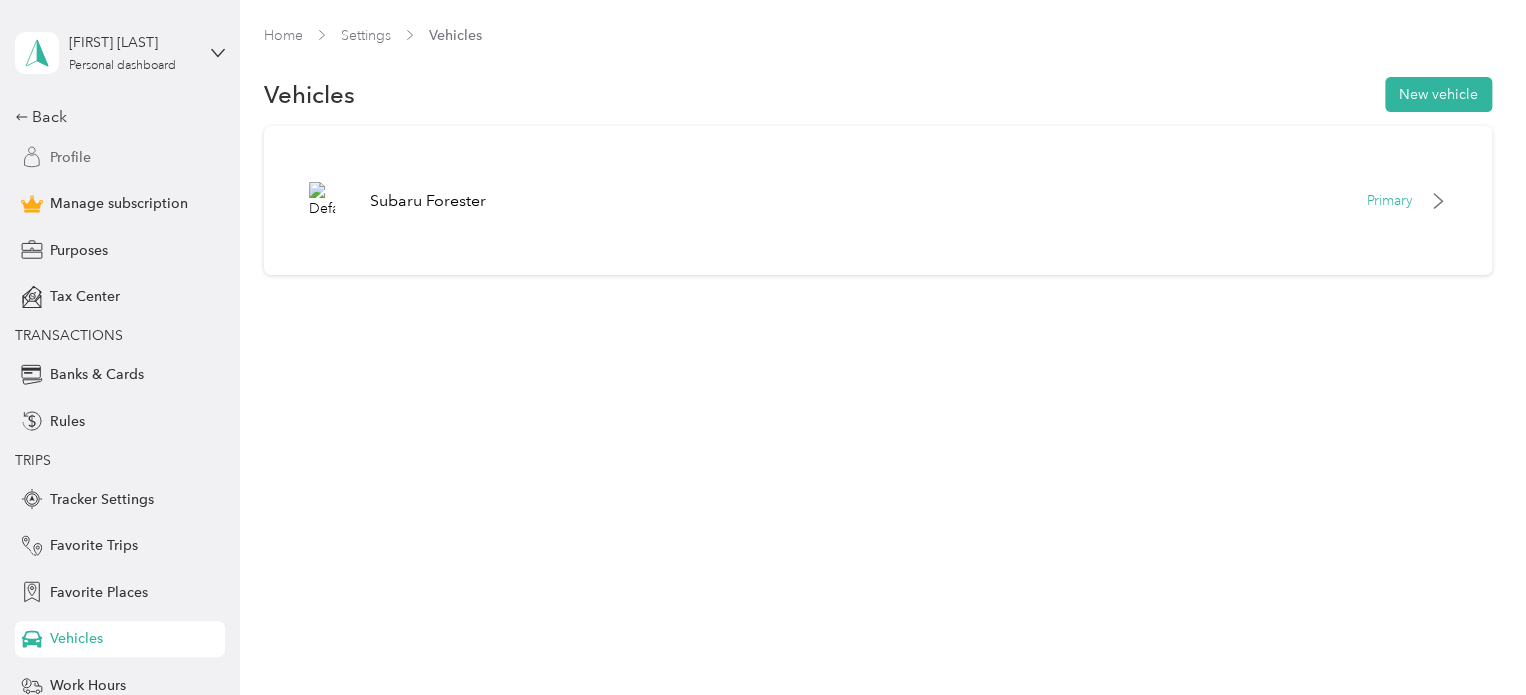 click on "Profile" at bounding box center [70, 157] 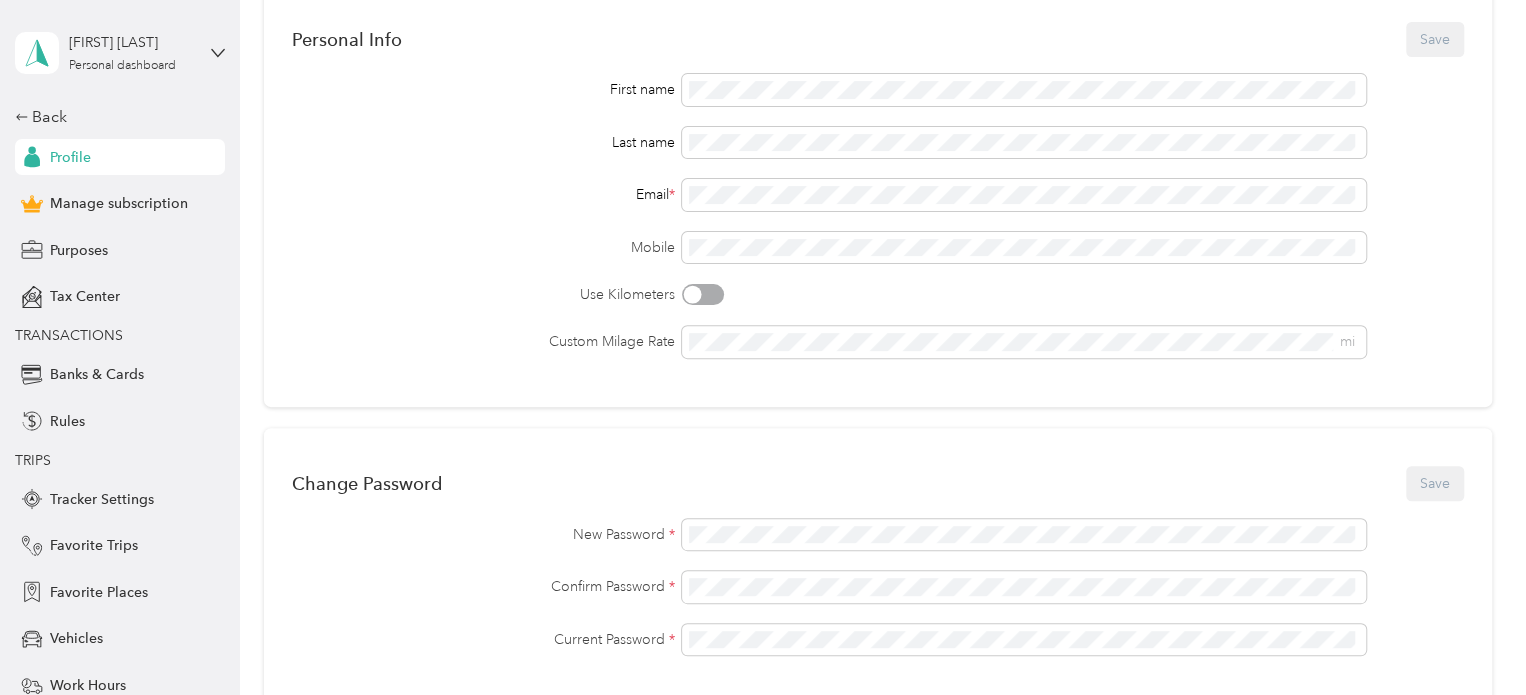 scroll, scrollTop: 154, scrollLeft: 0, axis: vertical 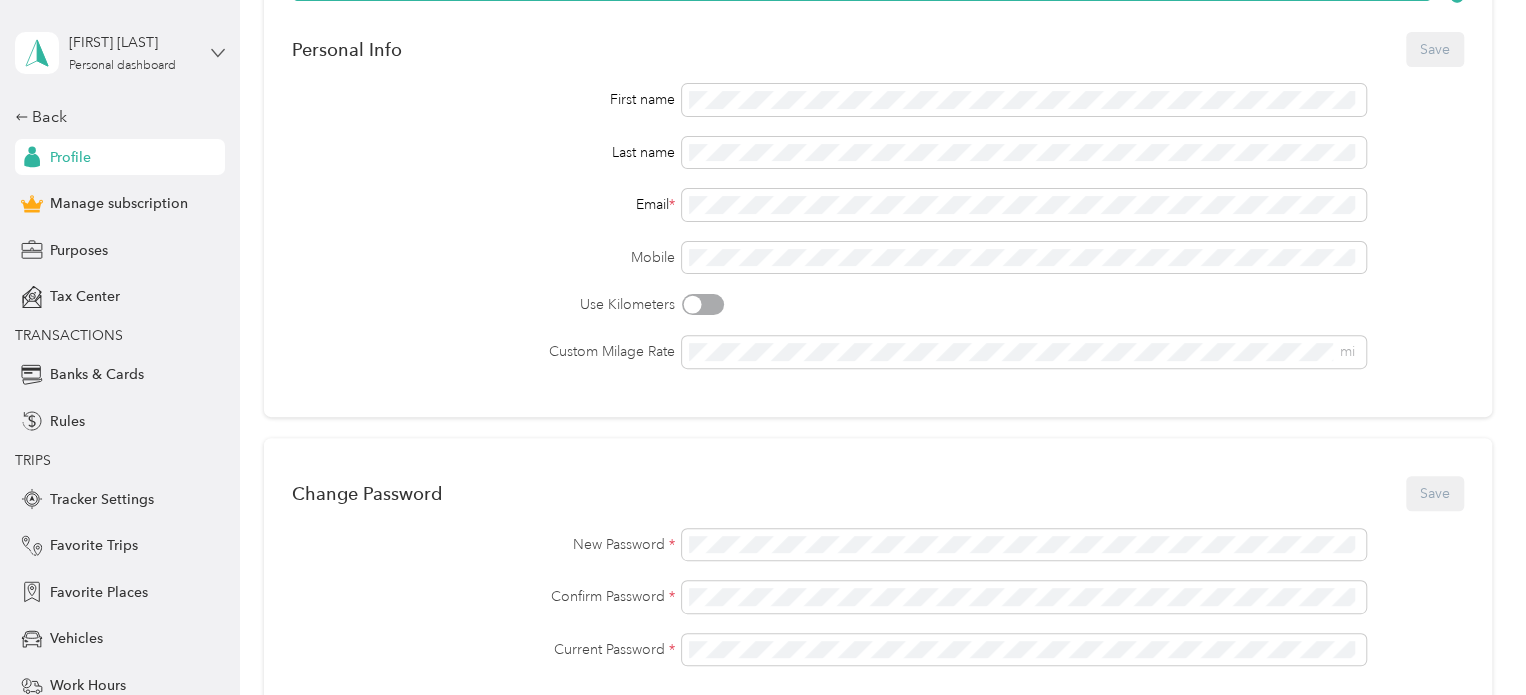 click 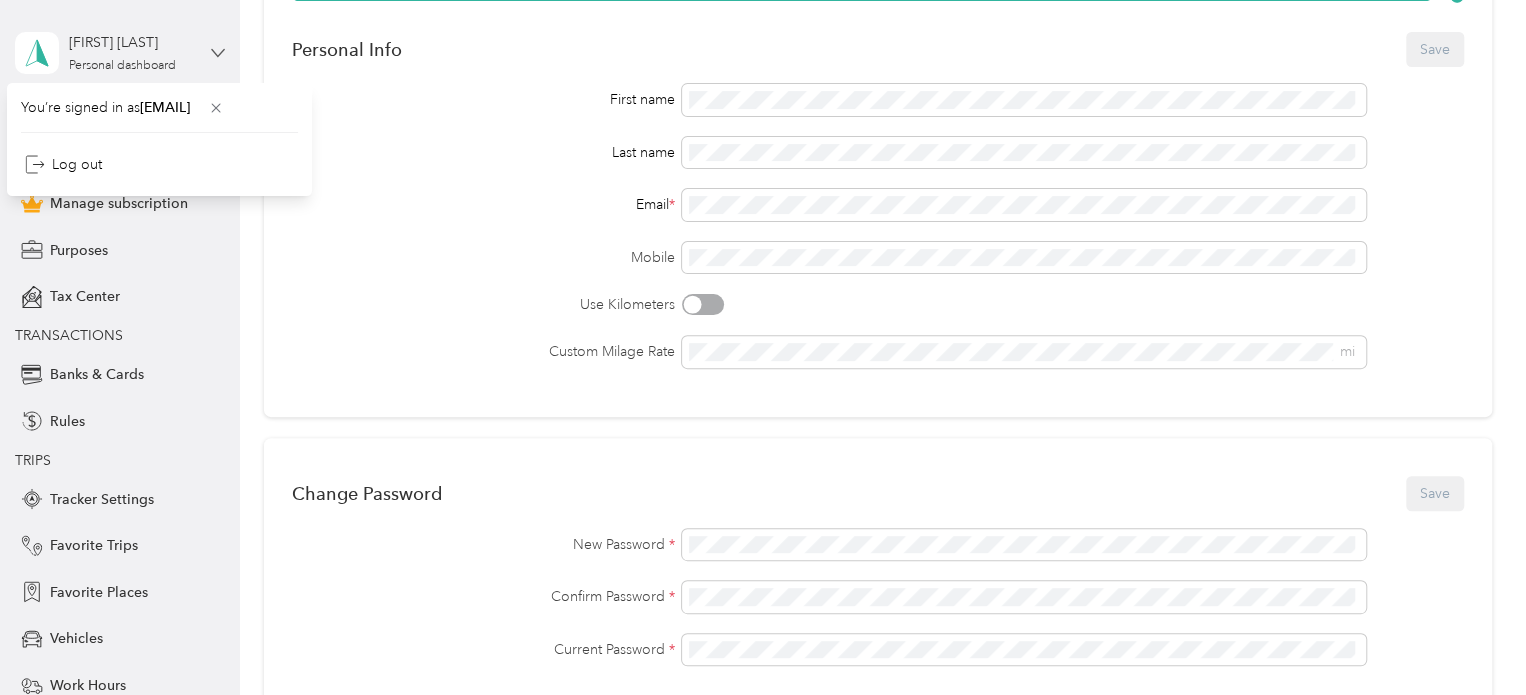 click 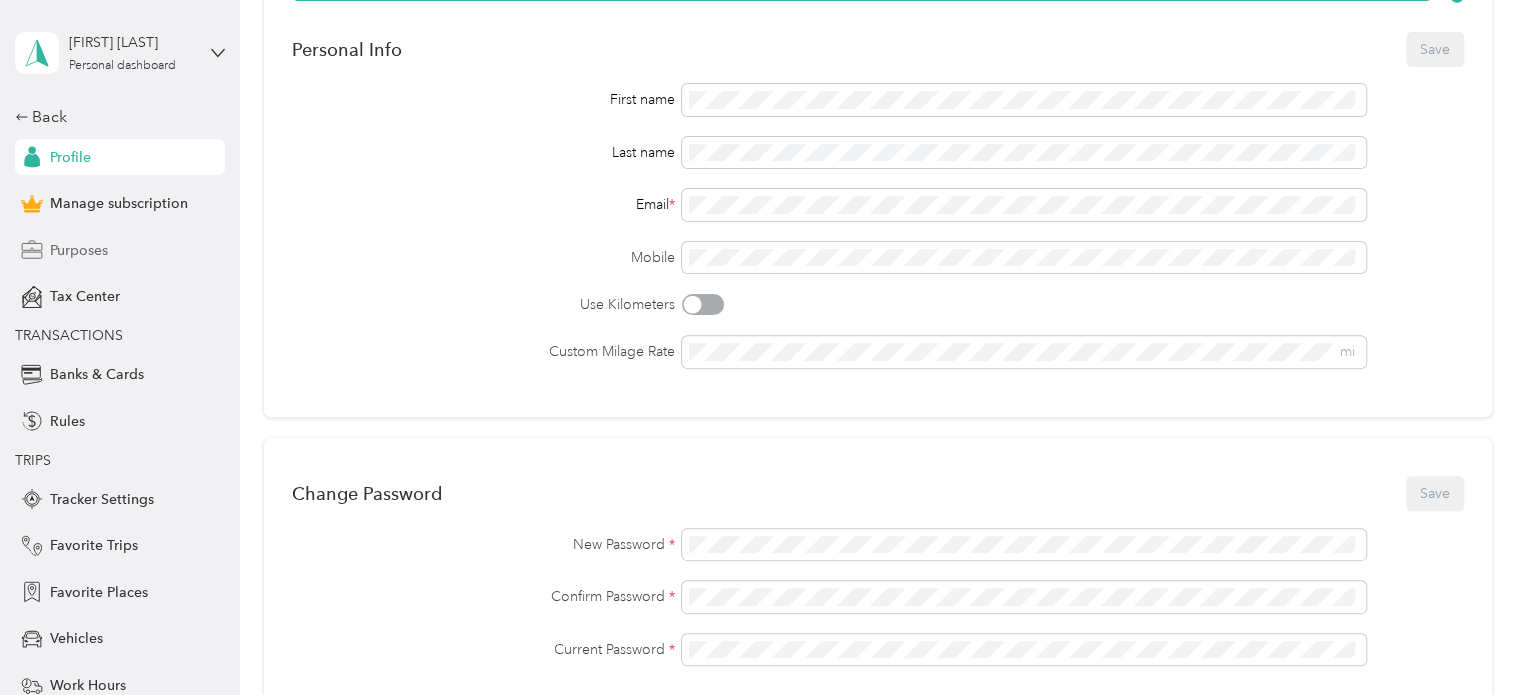 click on "Purposes" at bounding box center [79, 250] 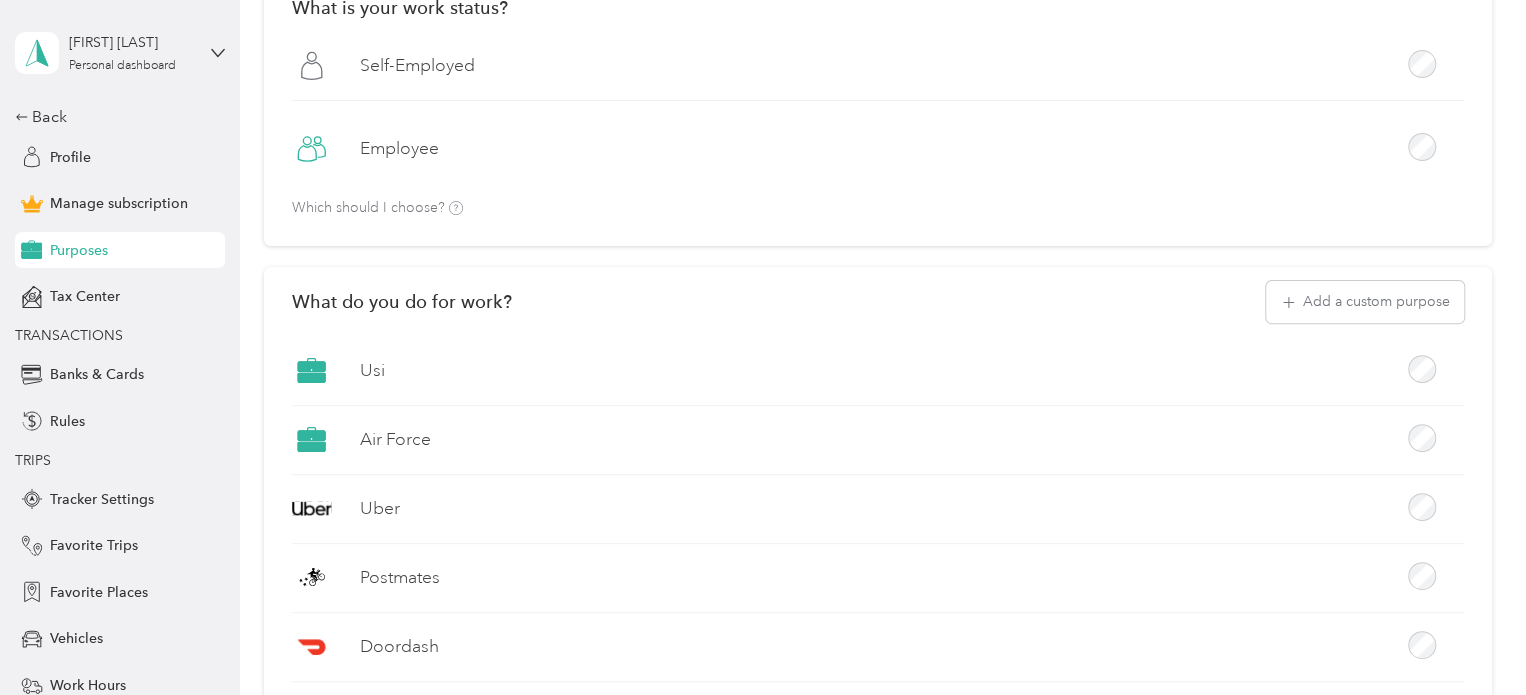 scroll, scrollTop: 0, scrollLeft: 0, axis: both 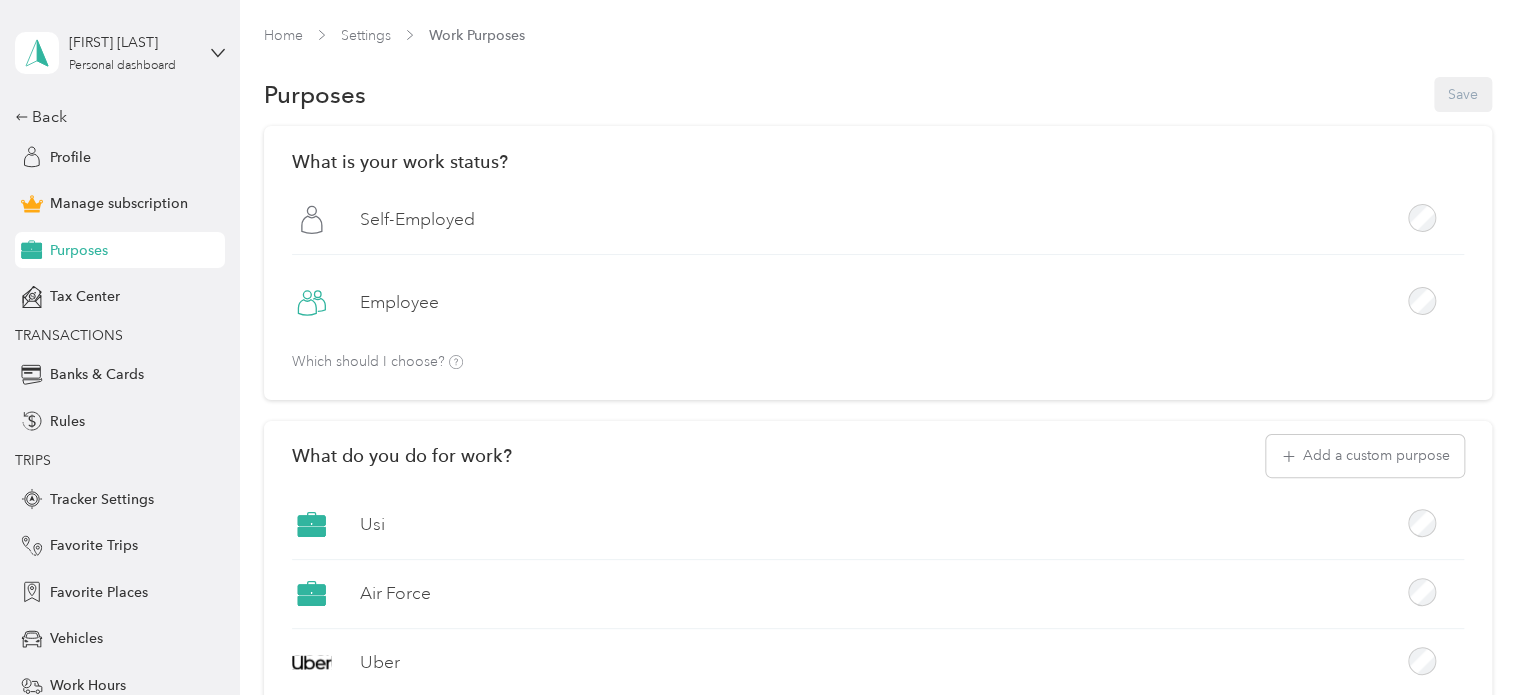 click on "What is your work status? Self-Employed Employee Which should I choose?   What do you do for work? Add a custom purpose Usi Air Force Uber Postmates Doordash Rideshare-Usi Not the Driver   Real Estate Consultant Insurance Physician Coaching Photography Creative Food Services Religious Services Trucking Tutoring" at bounding box center [878, 953] 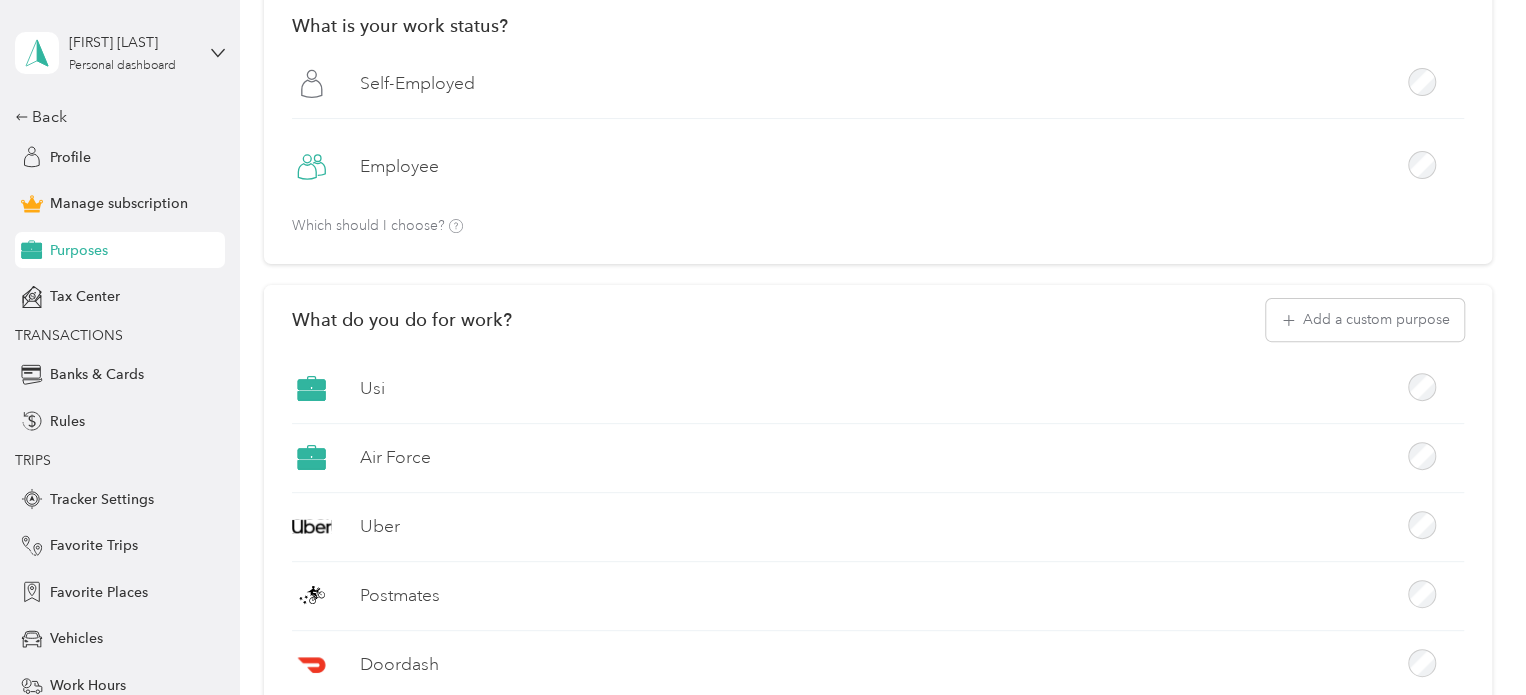 scroll, scrollTop: 0, scrollLeft: 0, axis: both 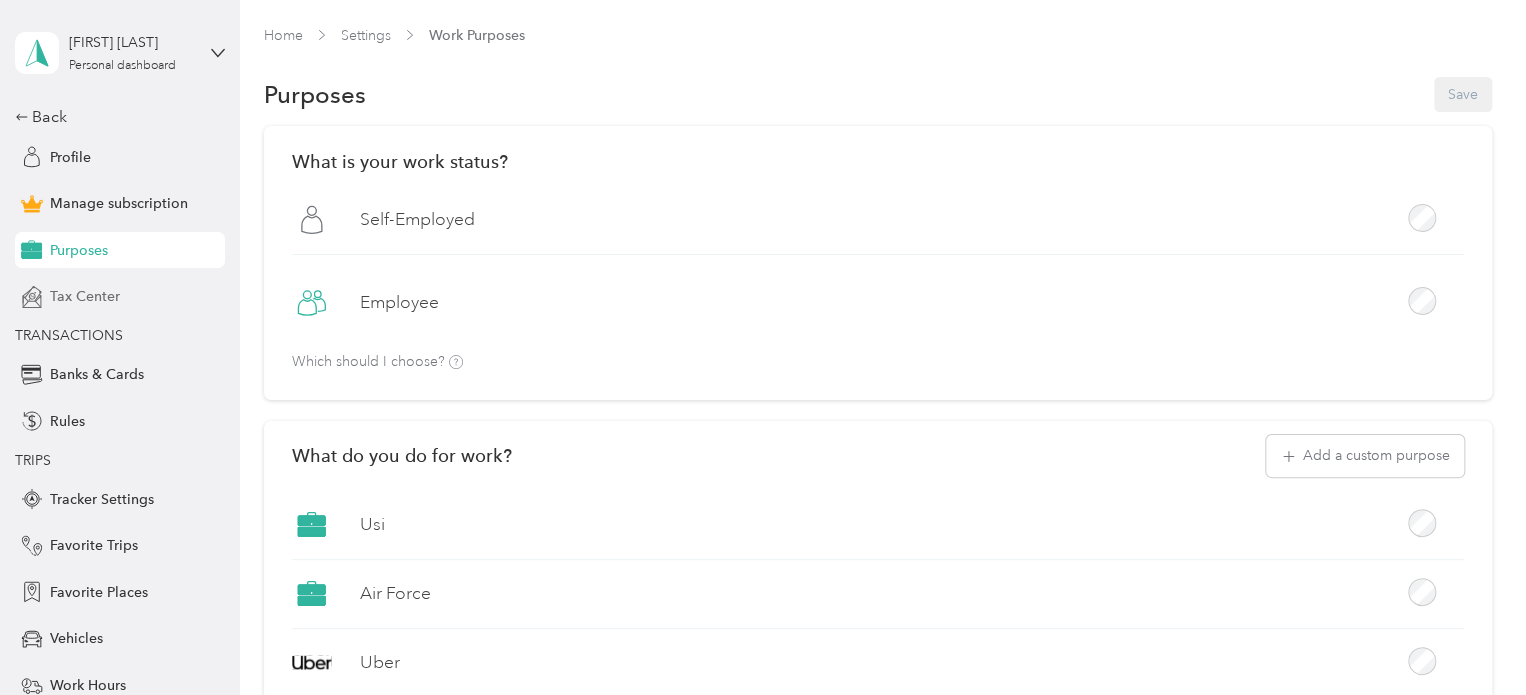 click on "Tax Center" at bounding box center (85, 296) 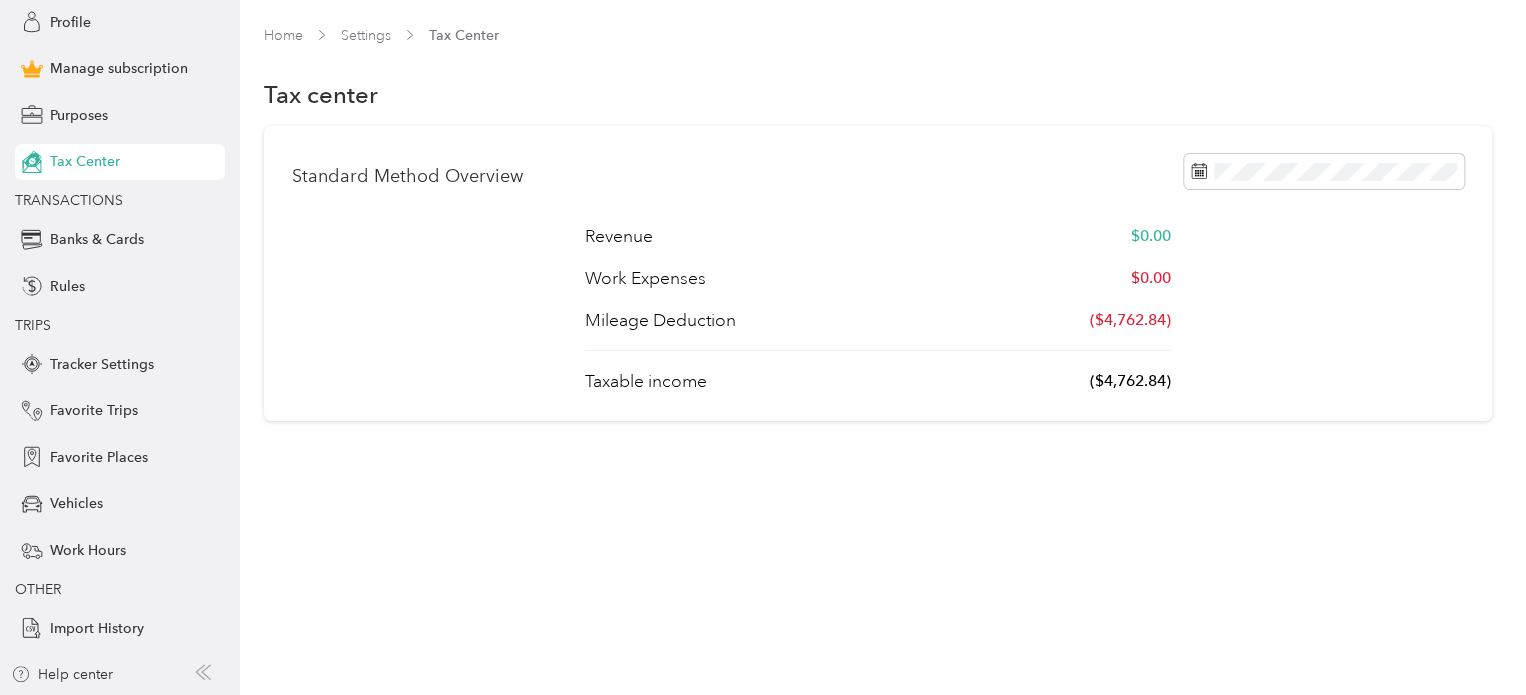 scroll, scrollTop: 0, scrollLeft: 0, axis: both 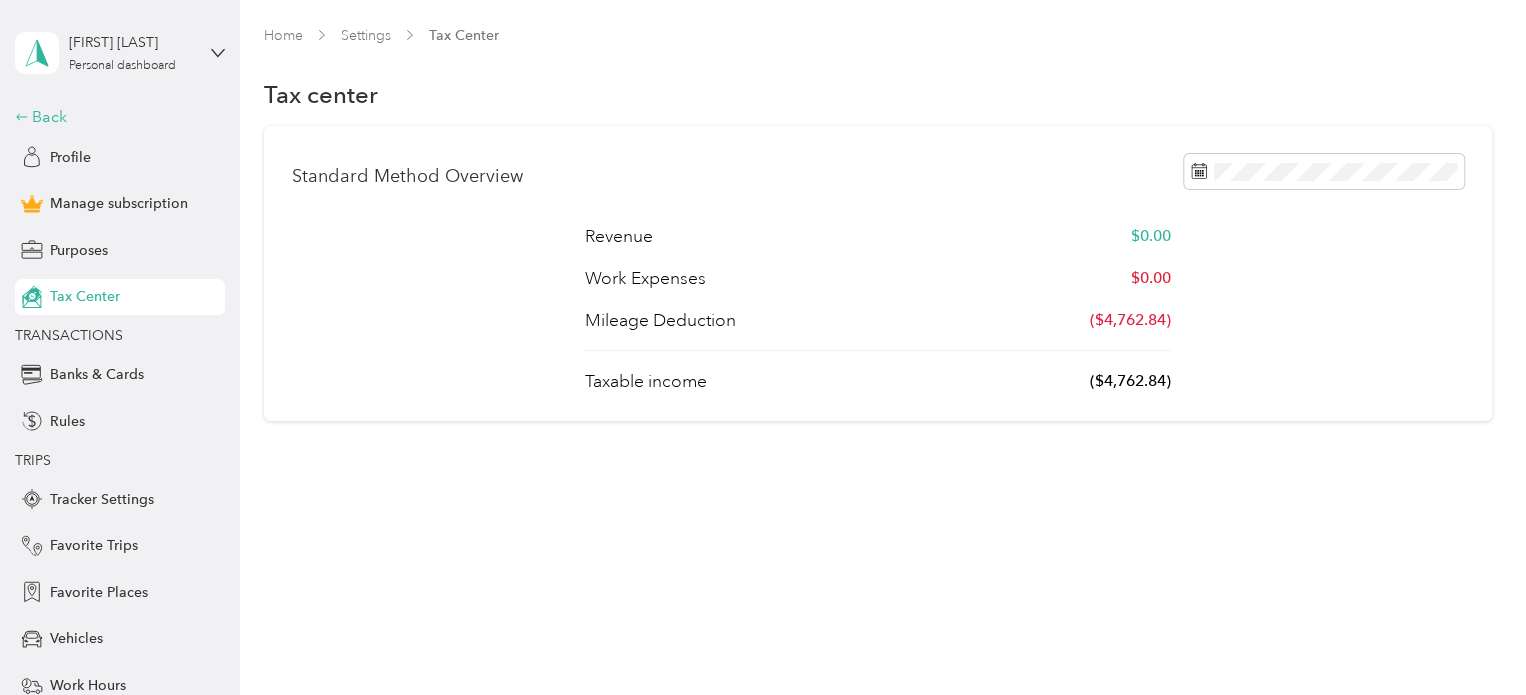 click on "Back" at bounding box center [115, 117] 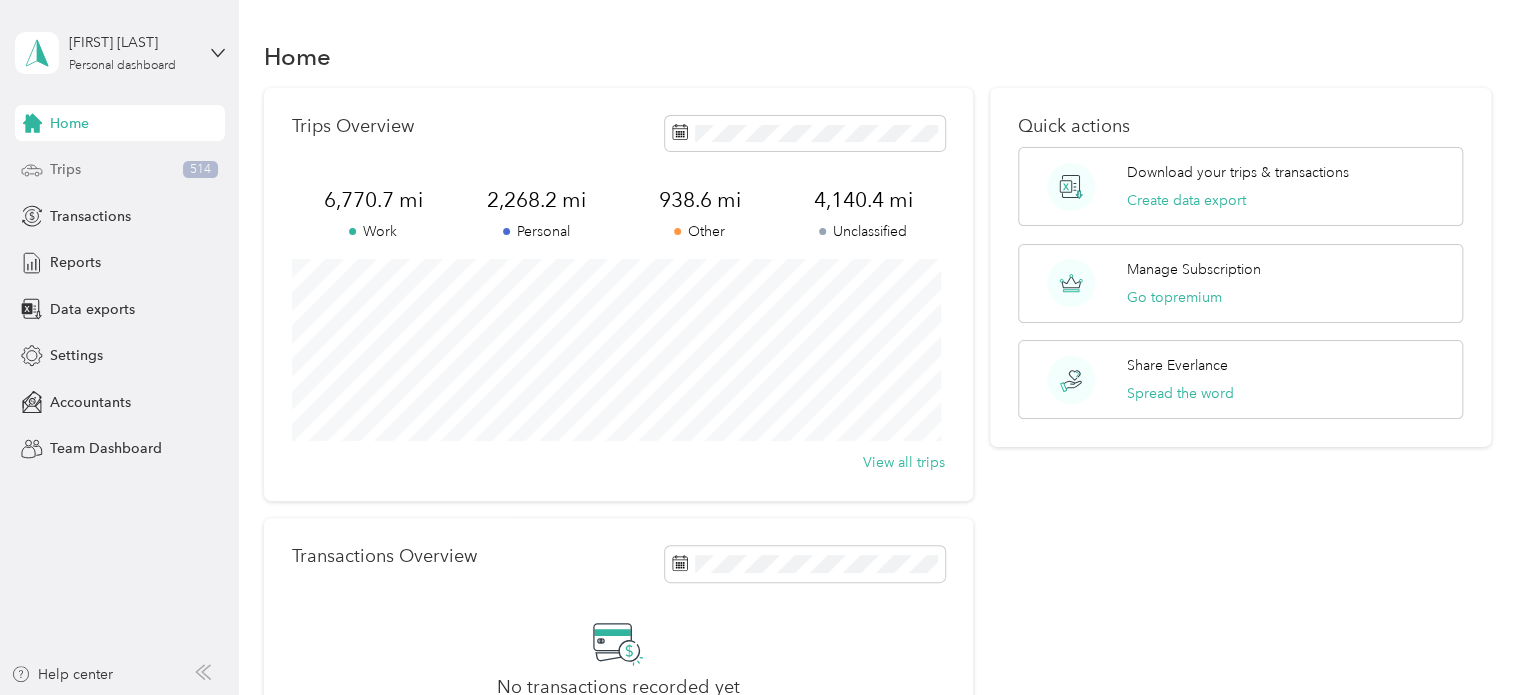 click on "Trips 514" at bounding box center [120, 170] 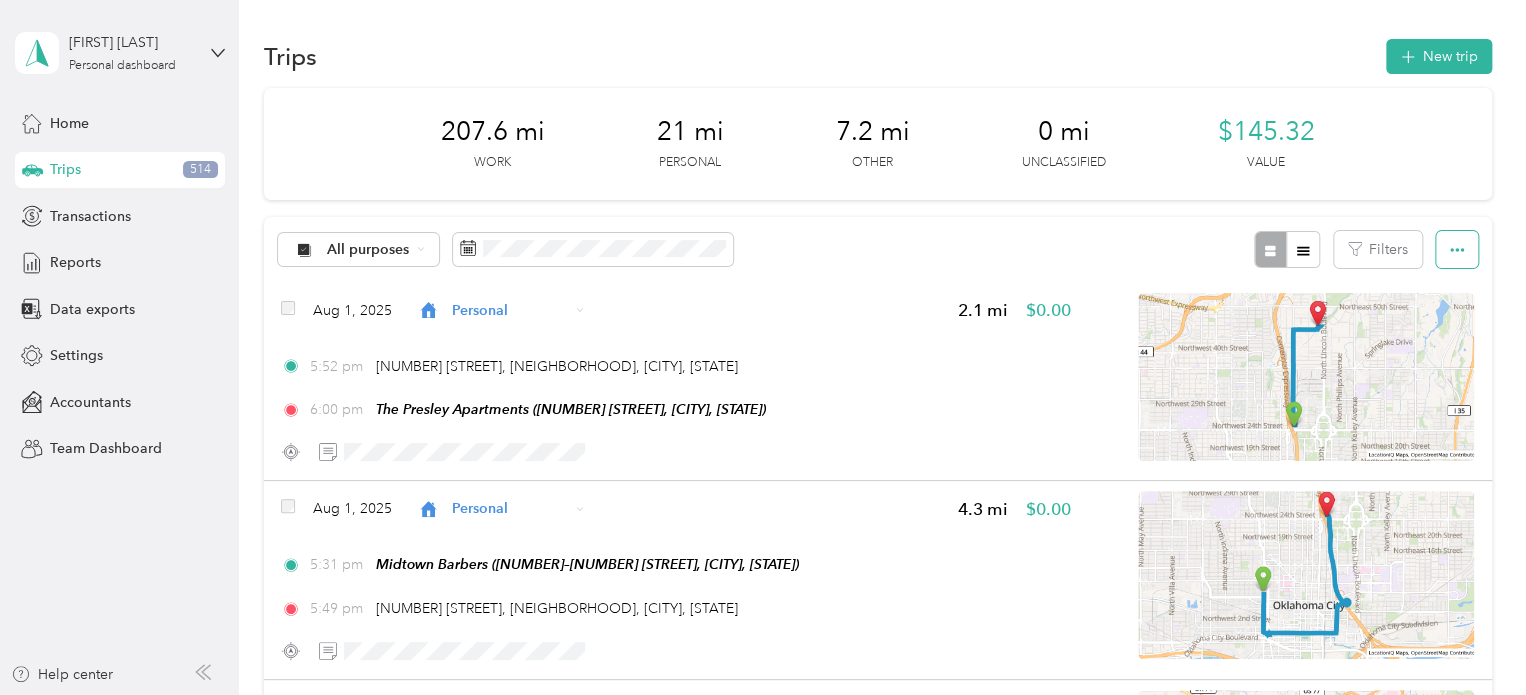 click at bounding box center [1457, 249] 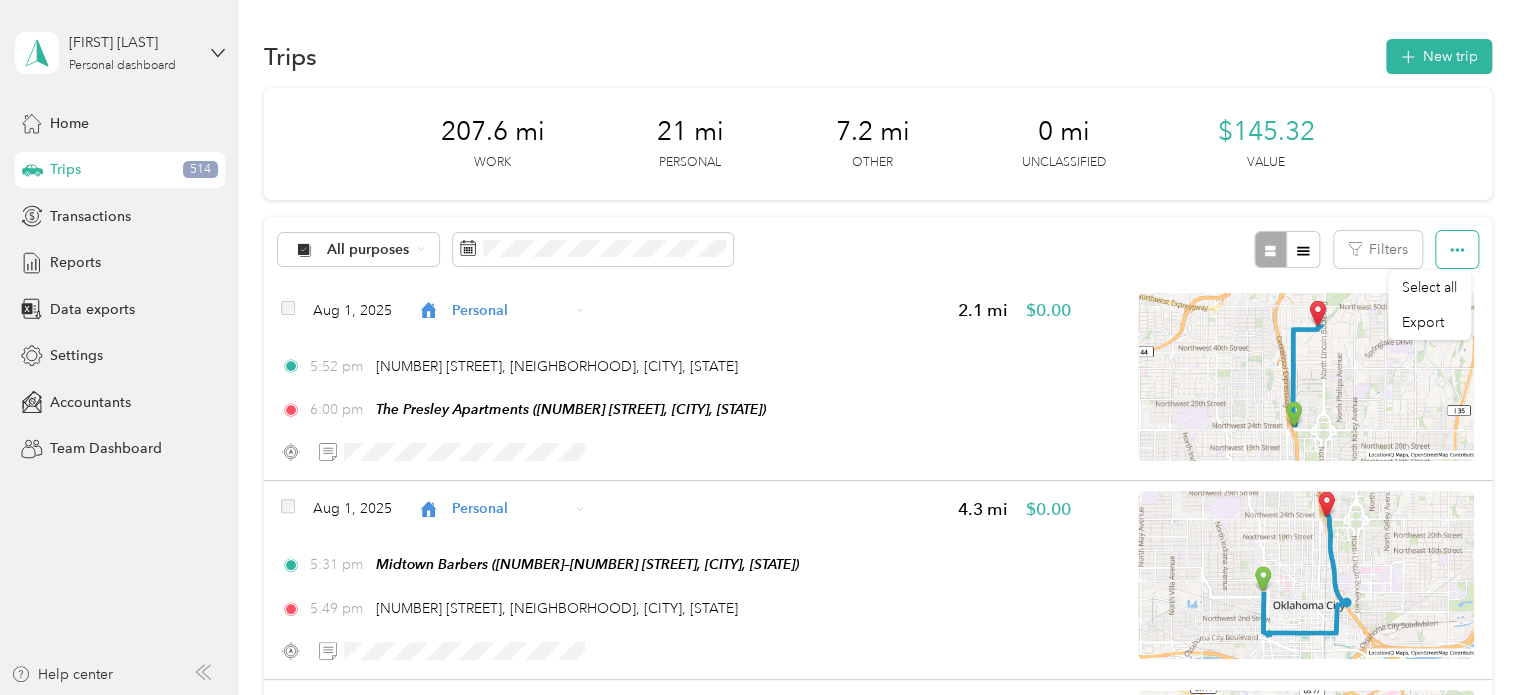 click at bounding box center [1457, 249] 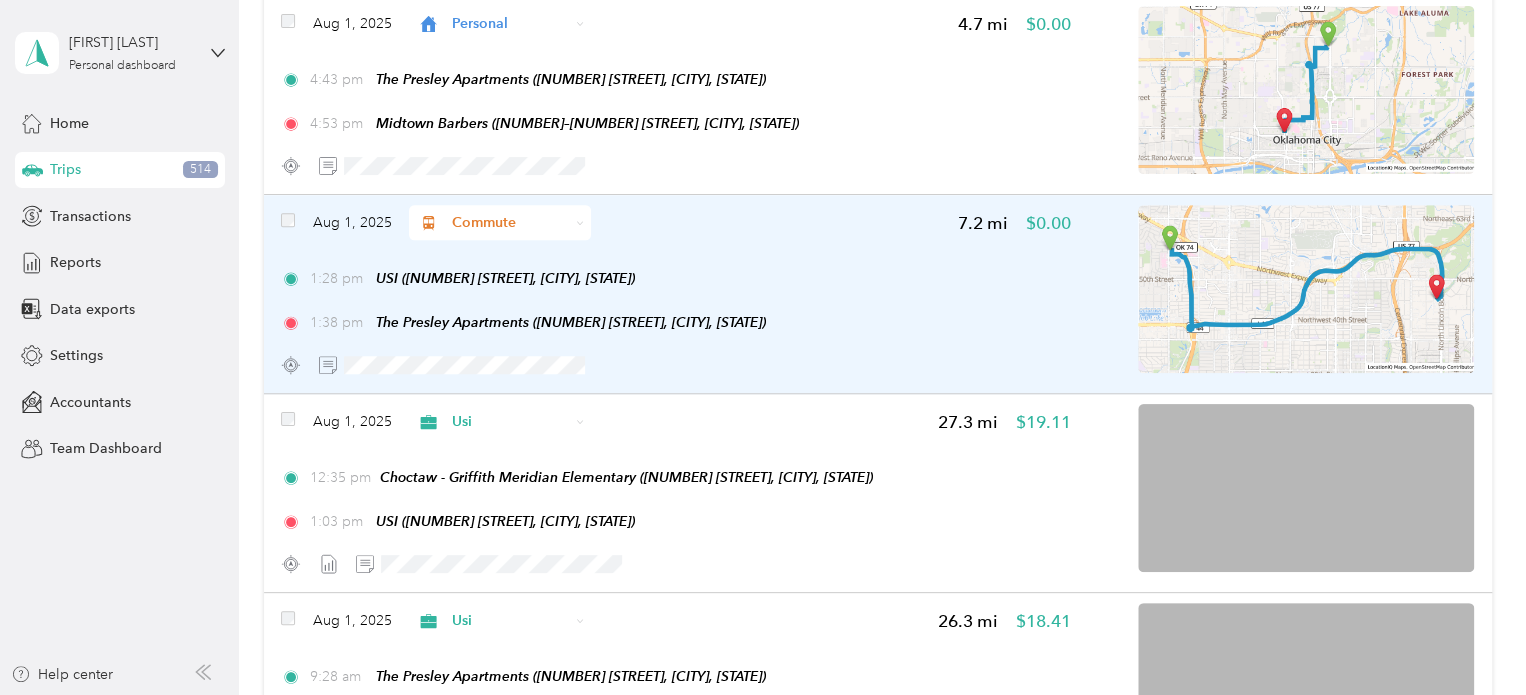 scroll, scrollTop: 722, scrollLeft: 0, axis: vertical 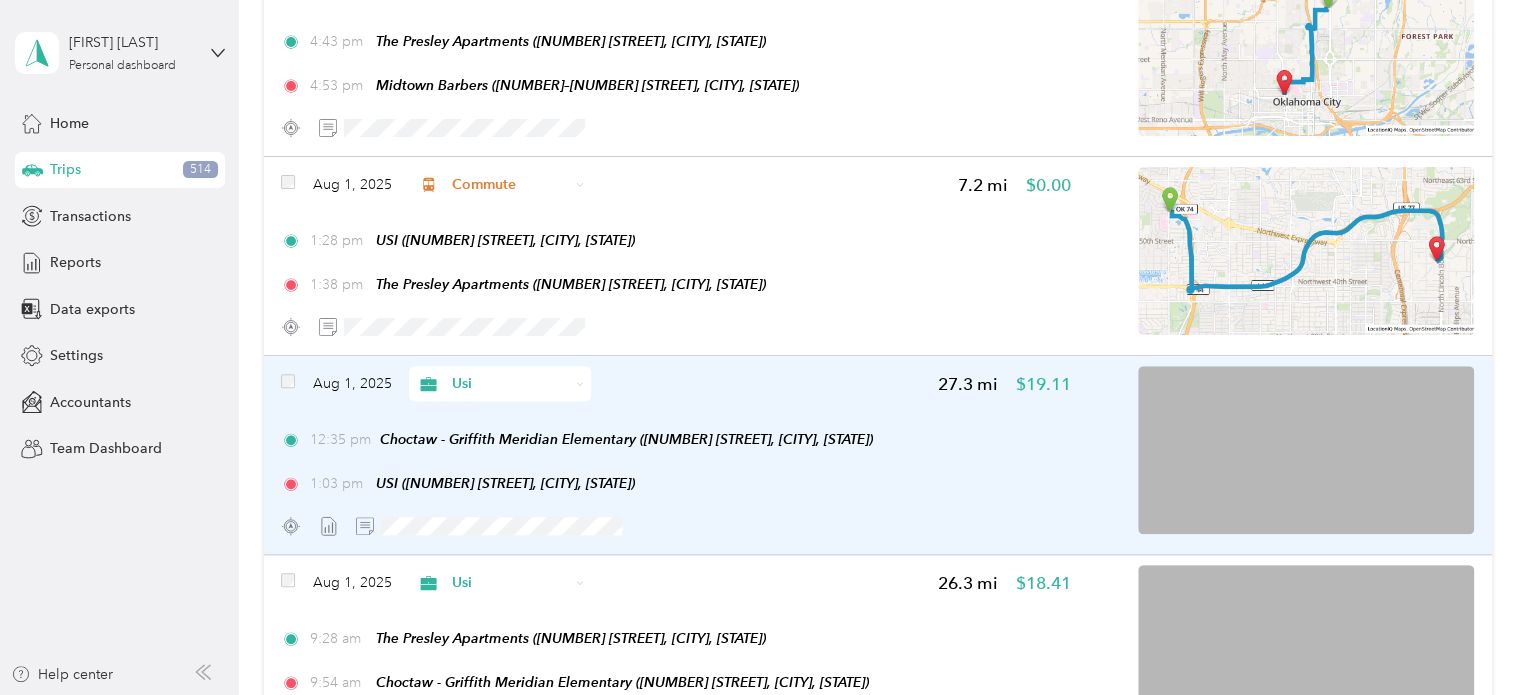 click on "$19.11" at bounding box center [1043, 384] 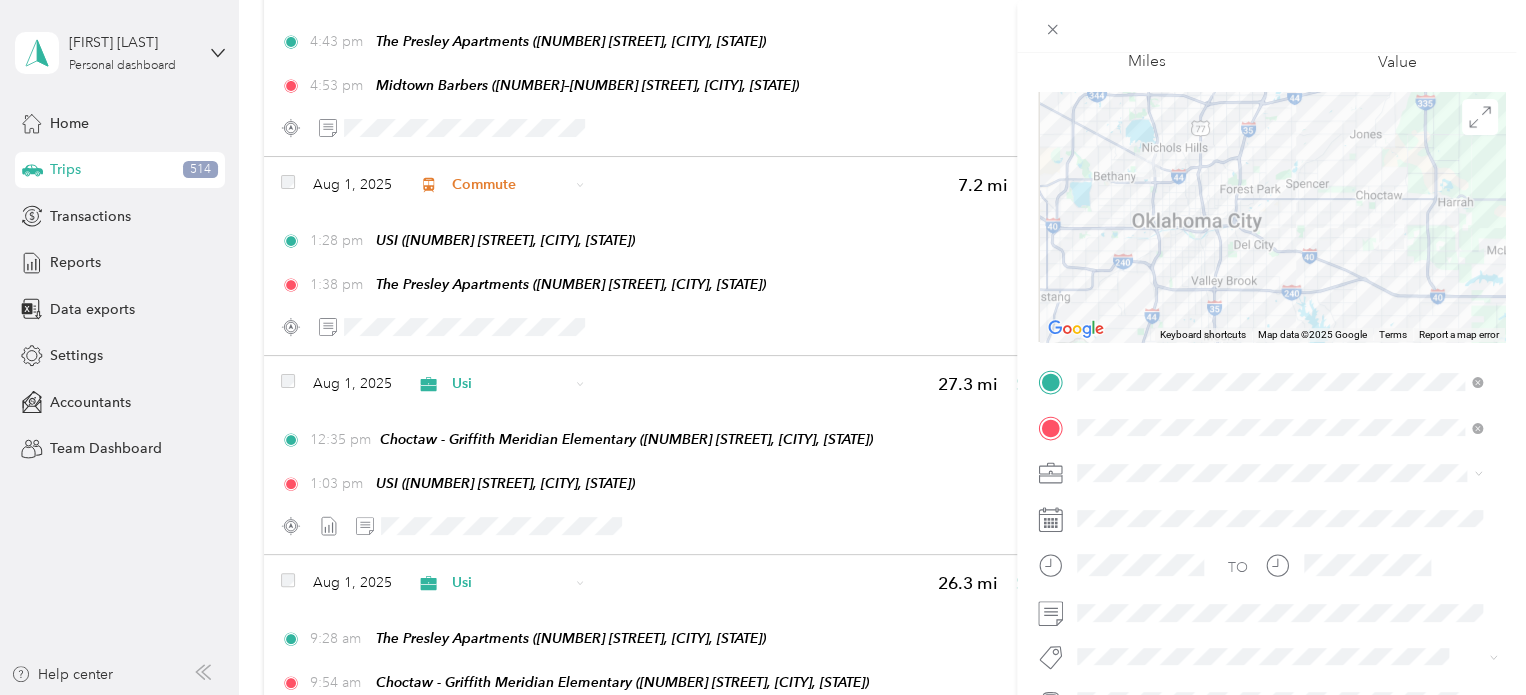 scroll, scrollTop: 0, scrollLeft: 0, axis: both 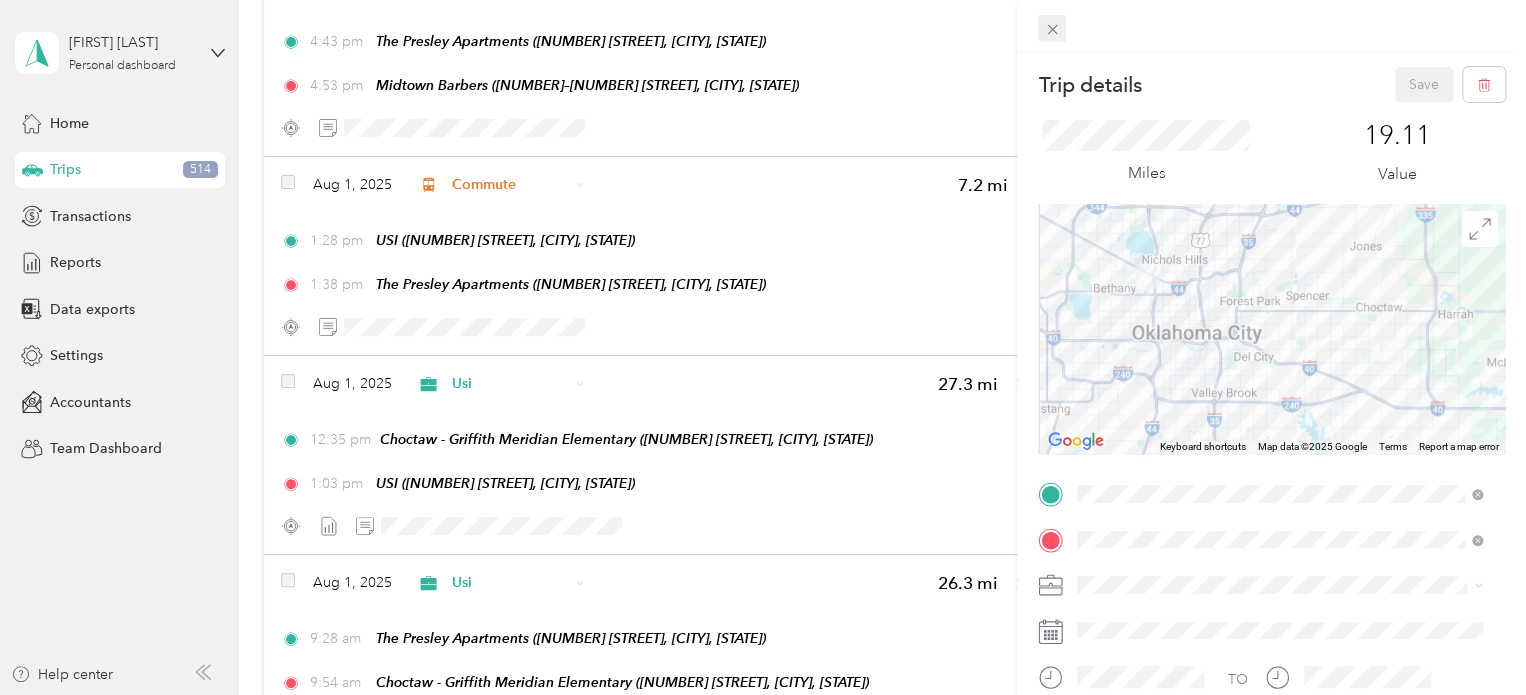 click 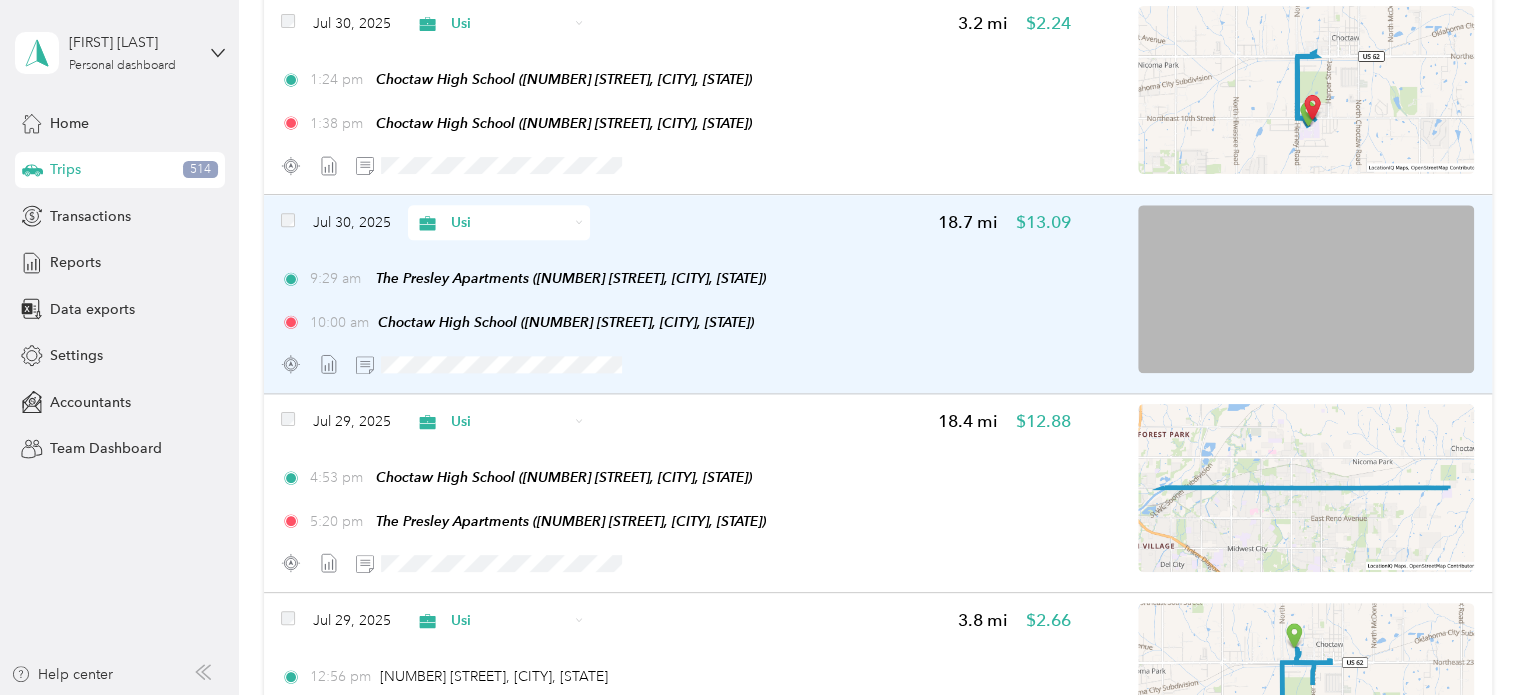 scroll, scrollTop: 4859, scrollLeft: 0, axis: vertical 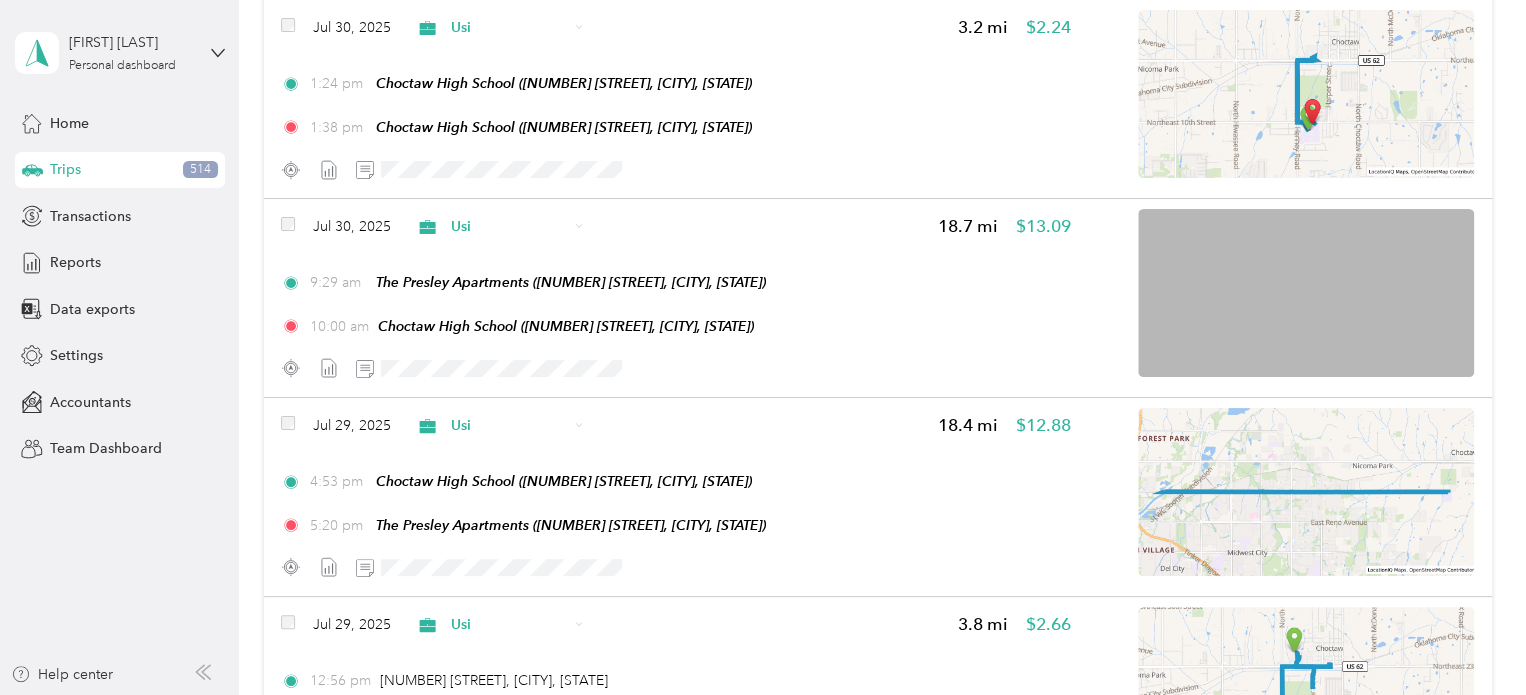 click on "Austin Garland Personal dashboard Home Trips 514 Transactions Reports Data exports Settings Accountants Team Dashboard   Help center" at bounding box center (119, 347) 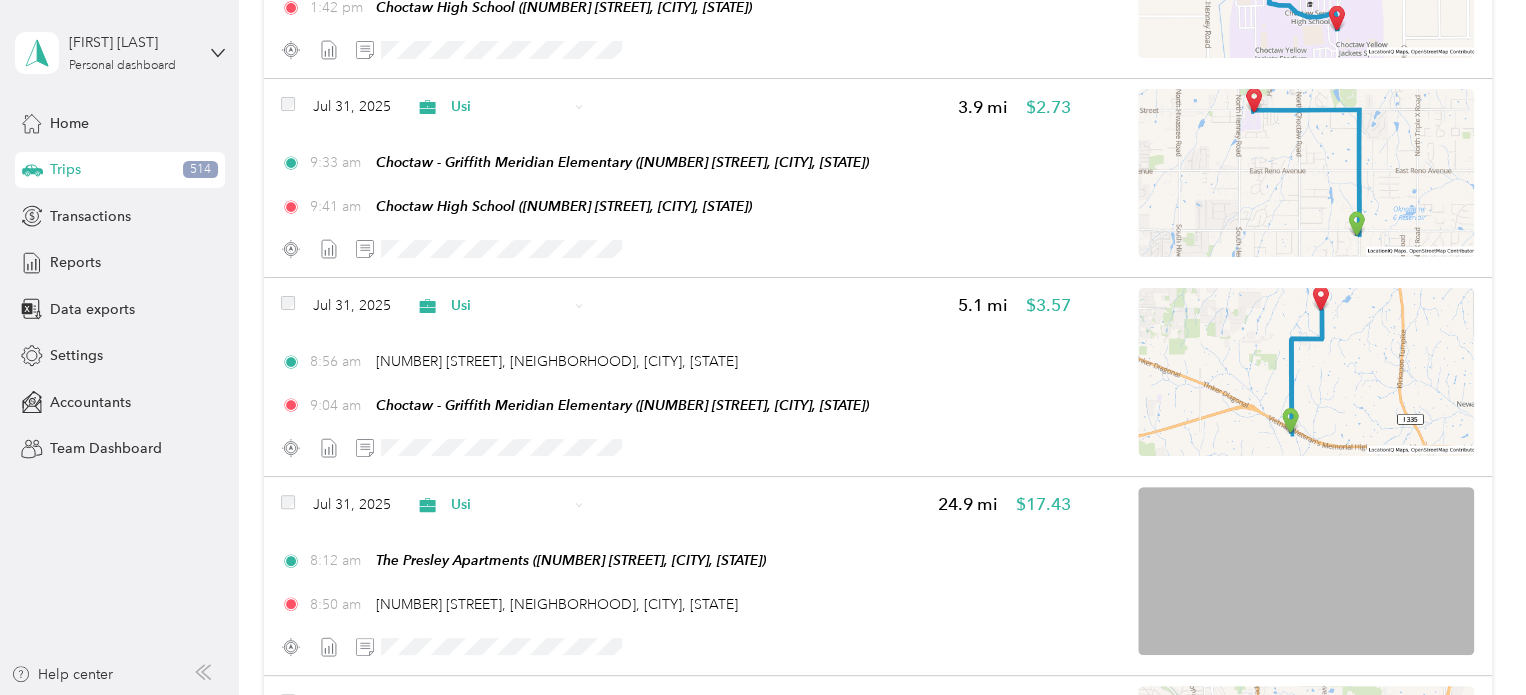 scroll, scrollTop: 3384, scrollLeft: 0, axis: vertical 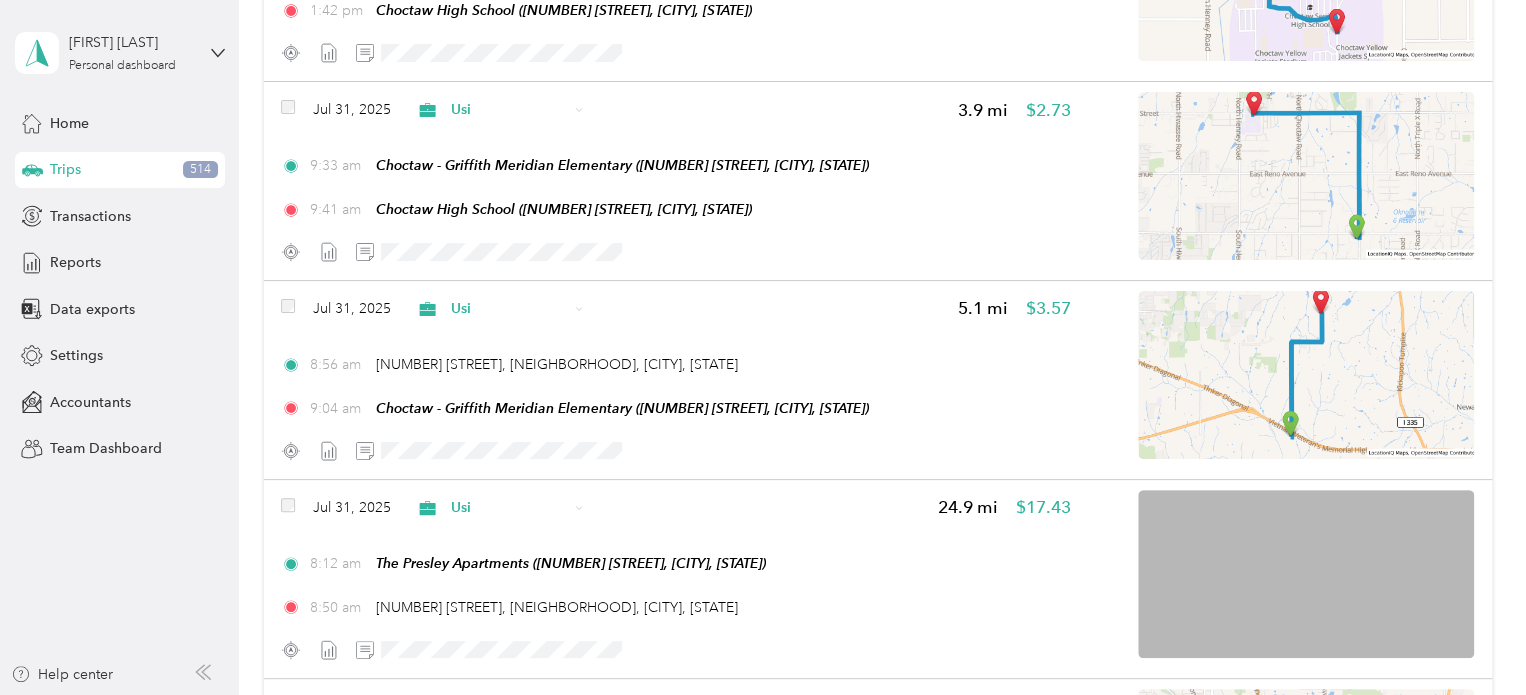 click on "Austin Garland Personal dashboard Home Trips 514 Transactions Reports Data exports Settings Accountants Team Dashboard   Help center" at bounding box center (119, 347) 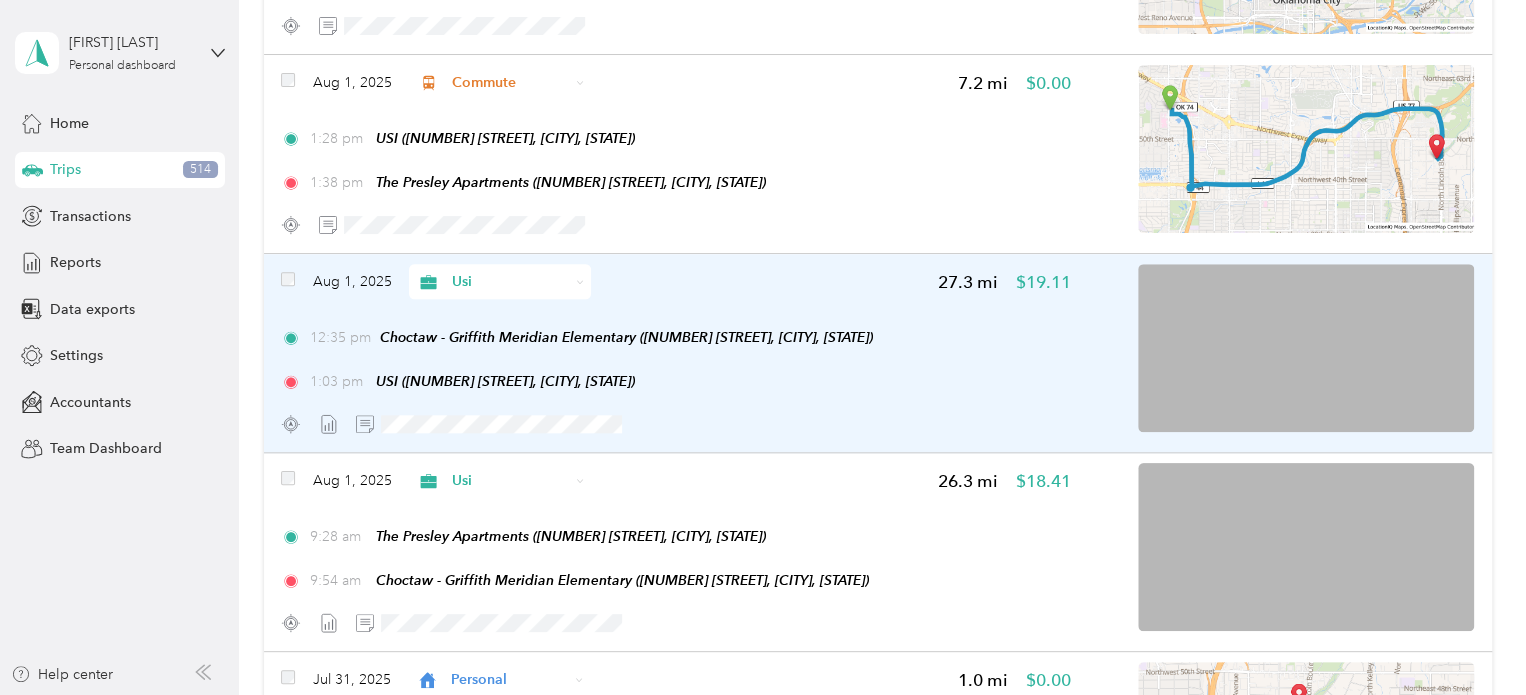 scroll, scrollTop: 880, scrollLeft: 0, axis: vertical 